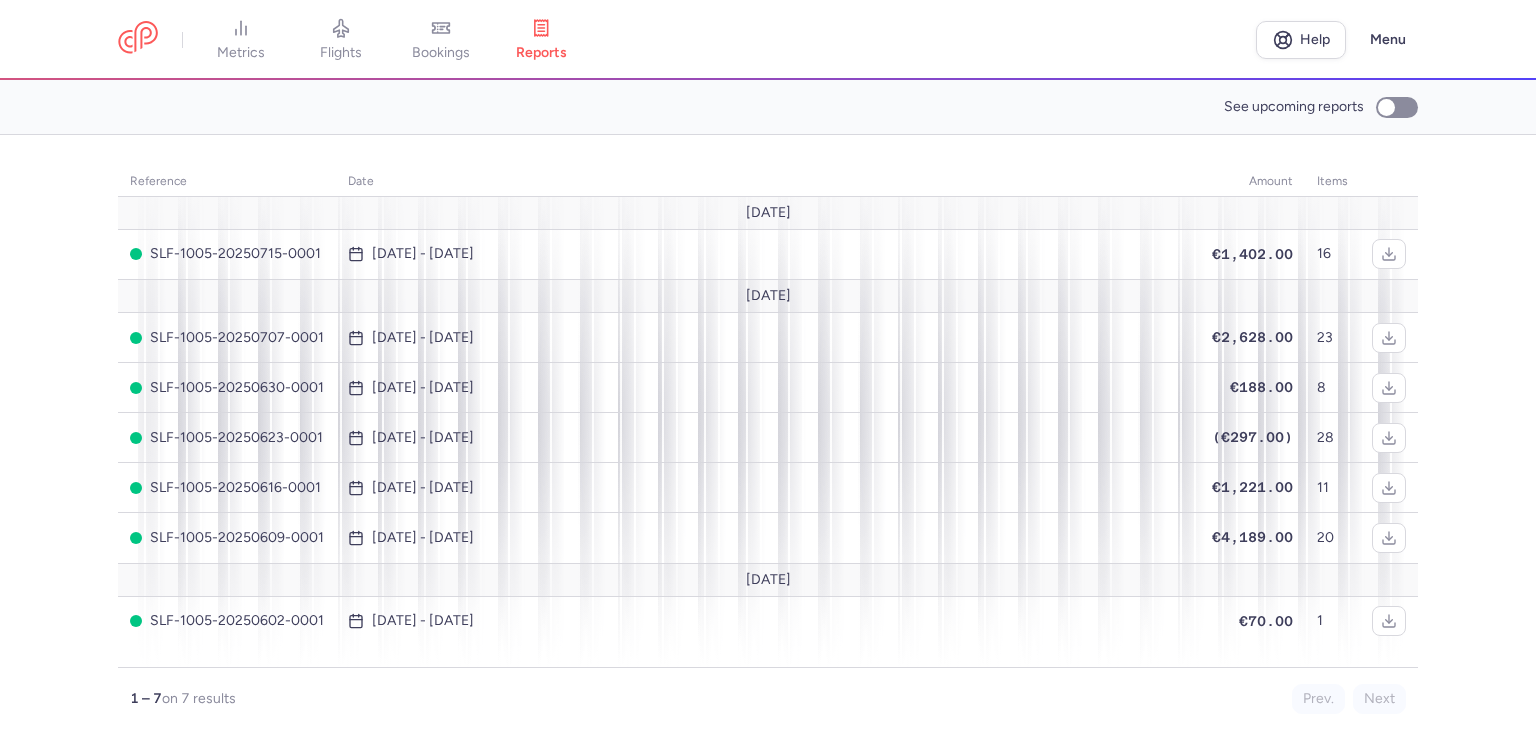 scroll, scrollTop: 0, scrollLeft: 0, axis: both 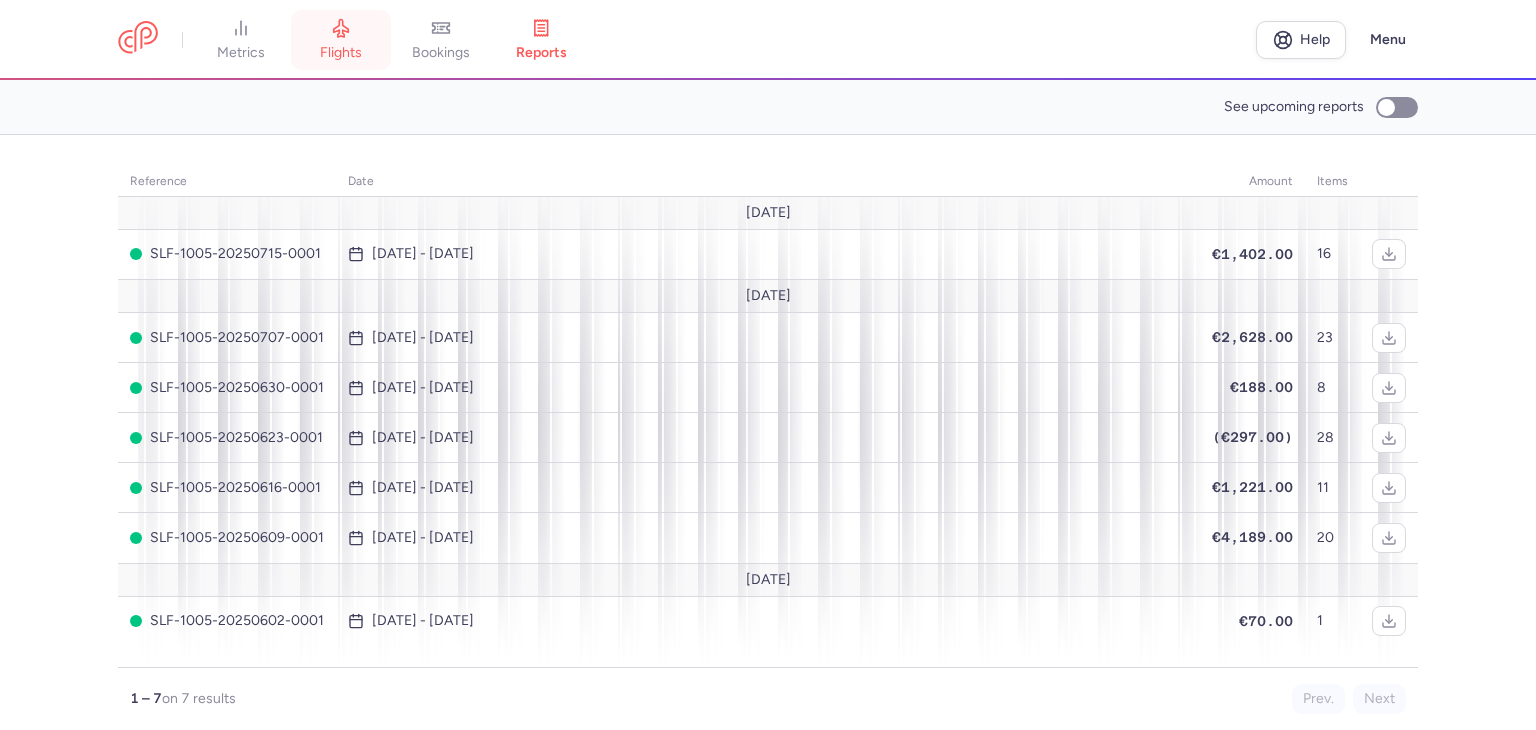 click on "flights" at bounding box center (341, 53) 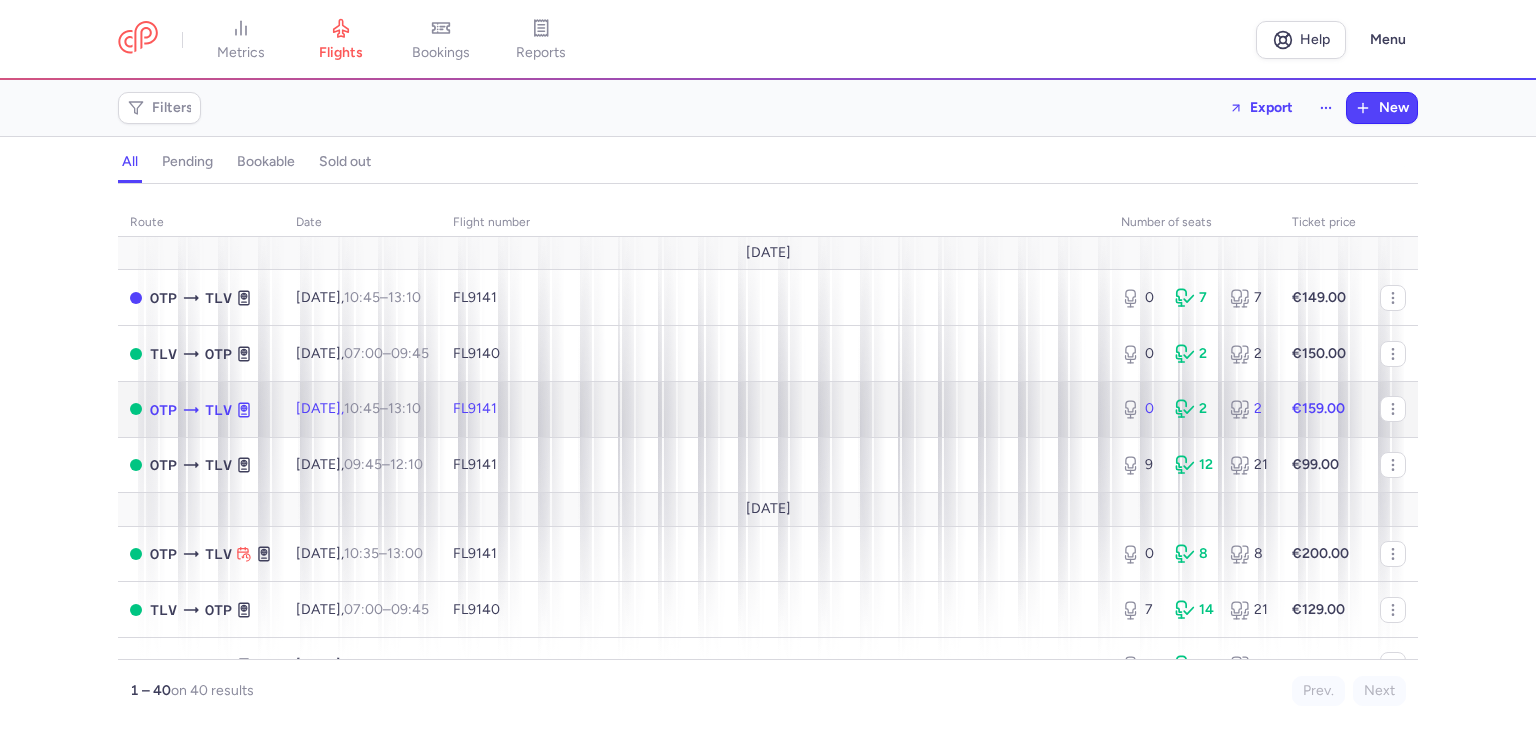 click on "FL9141" 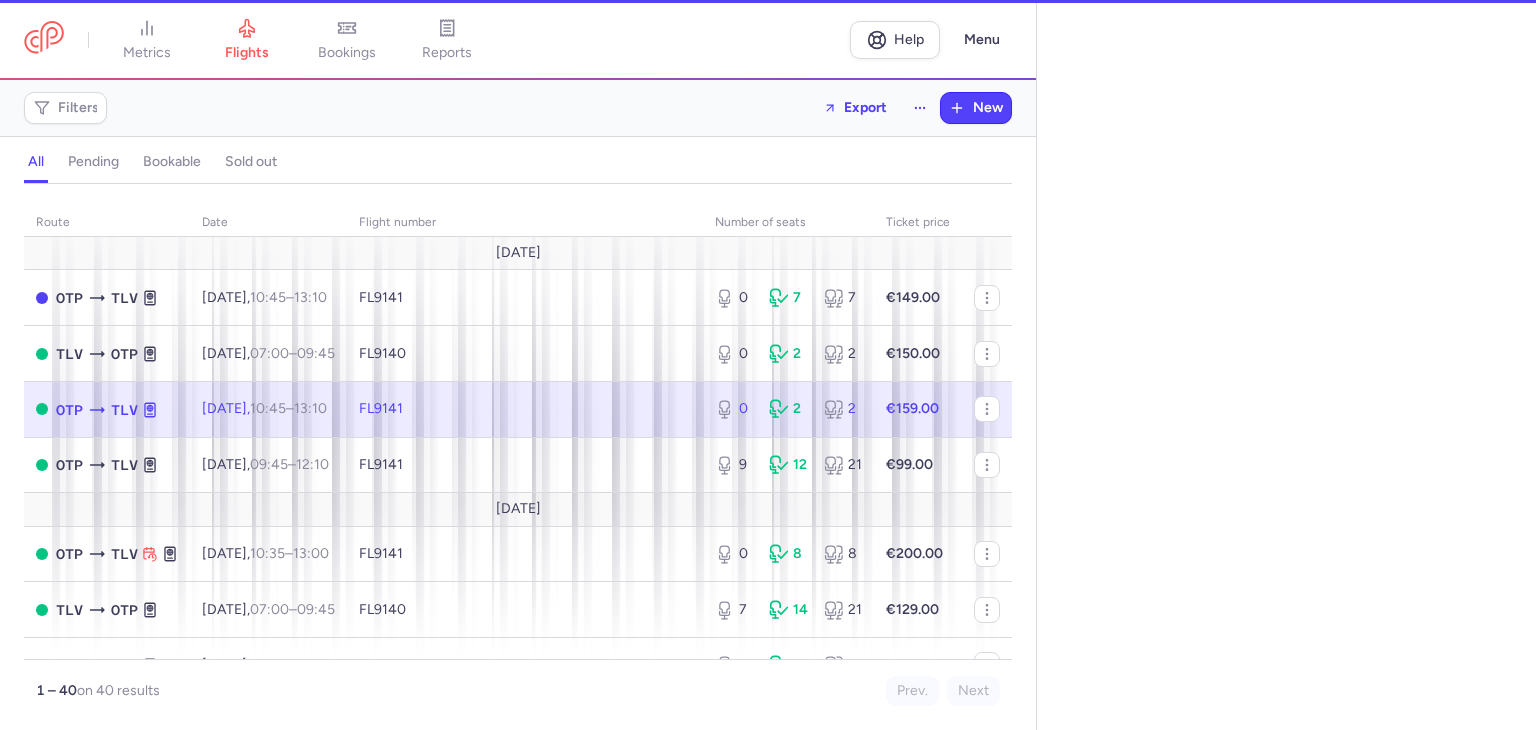 select on "days" 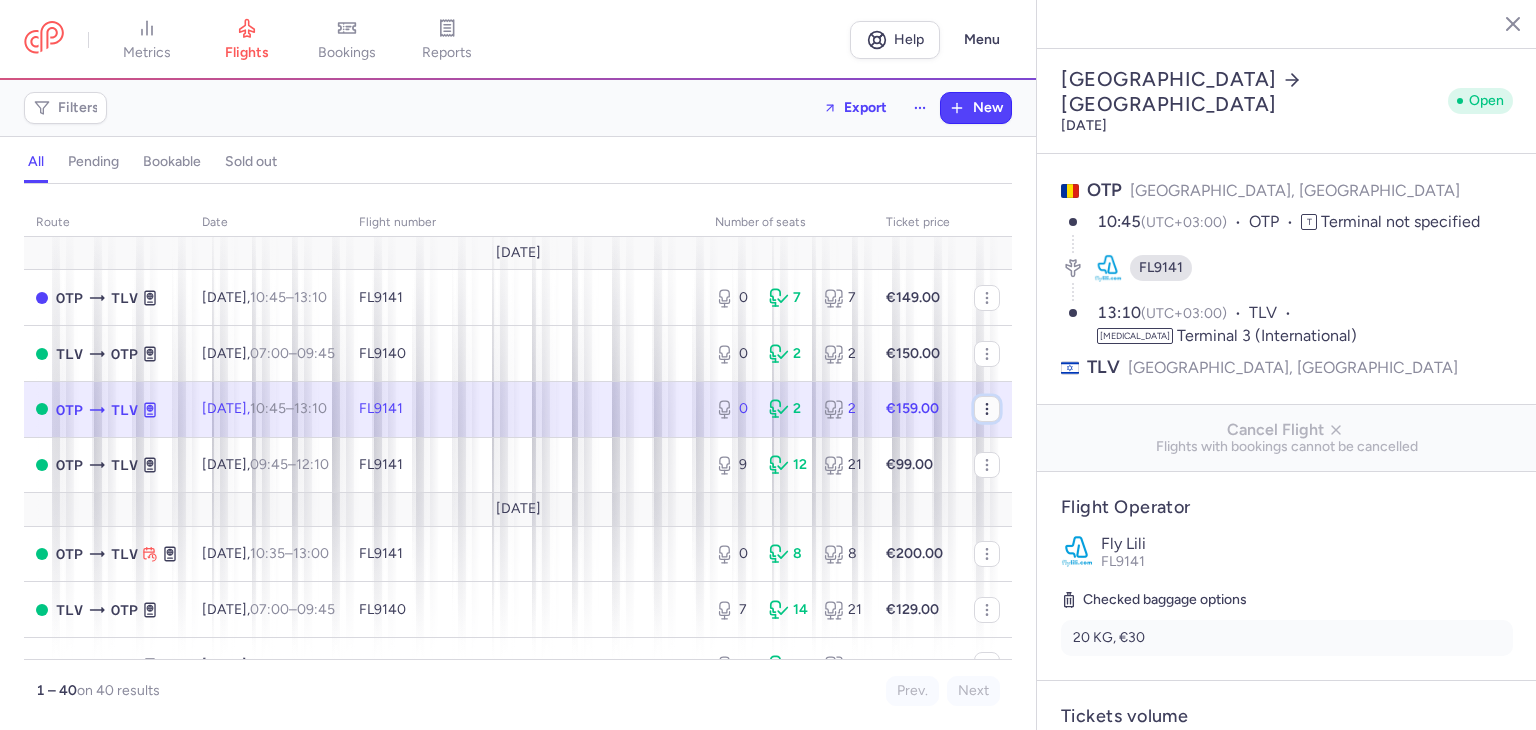 click 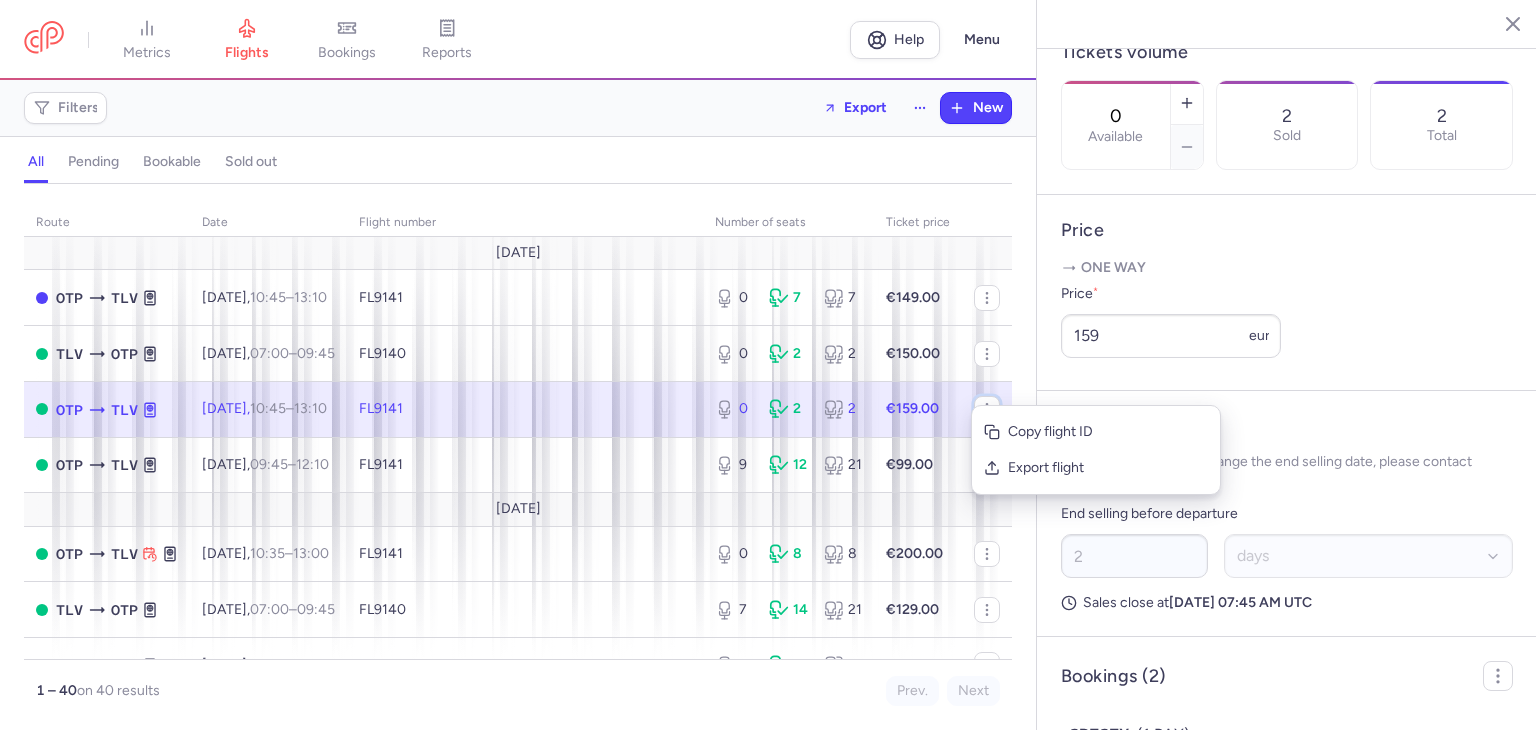 scroll, scrollTop: 849, scrollLeft: 0, axis: vertical 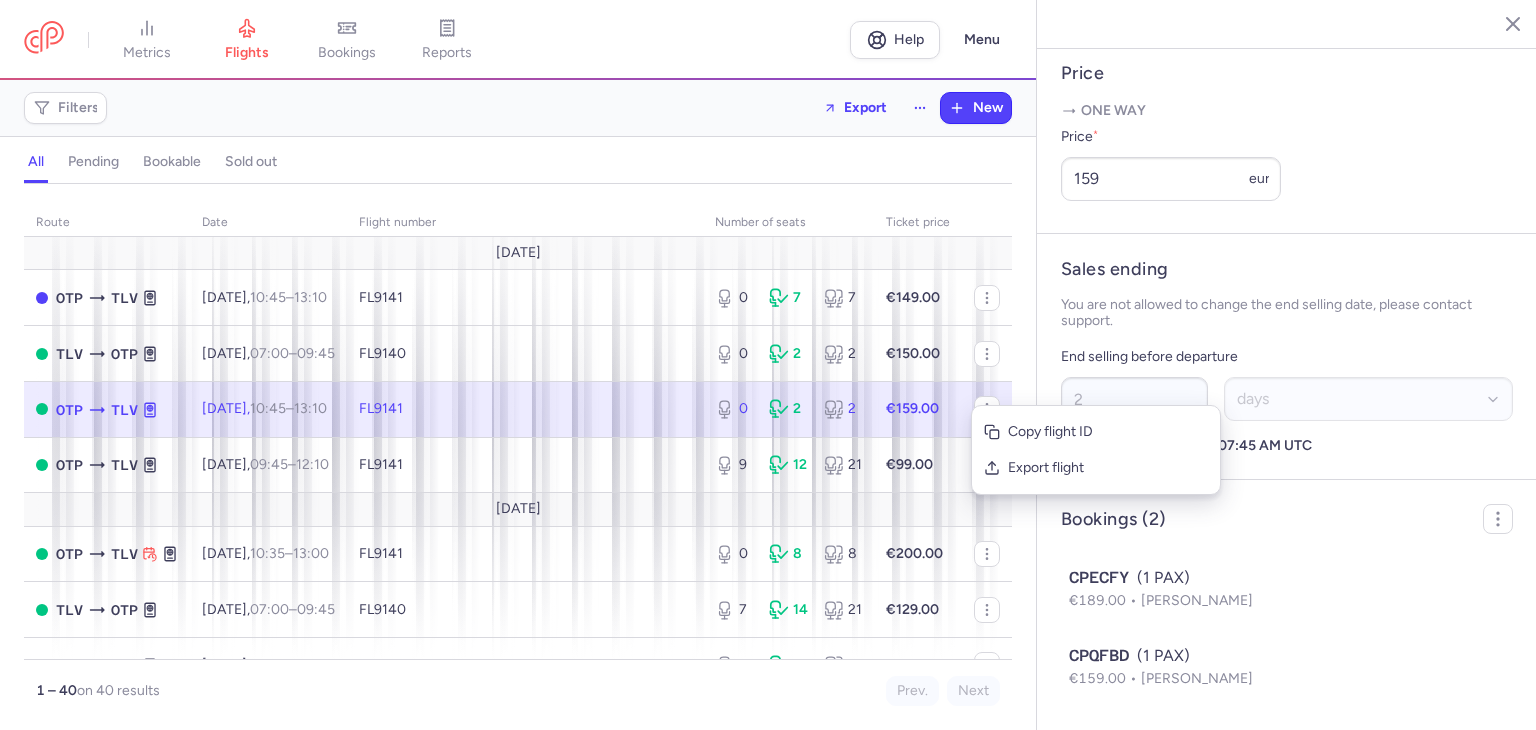 click on "Sales ending  You are not allowed to change the end selling date, please contact support.  End selling before departure 2 Select an option hours days Sales close at  [DATE]	07:45 AM UTC" at bounding box center [1287, 357] 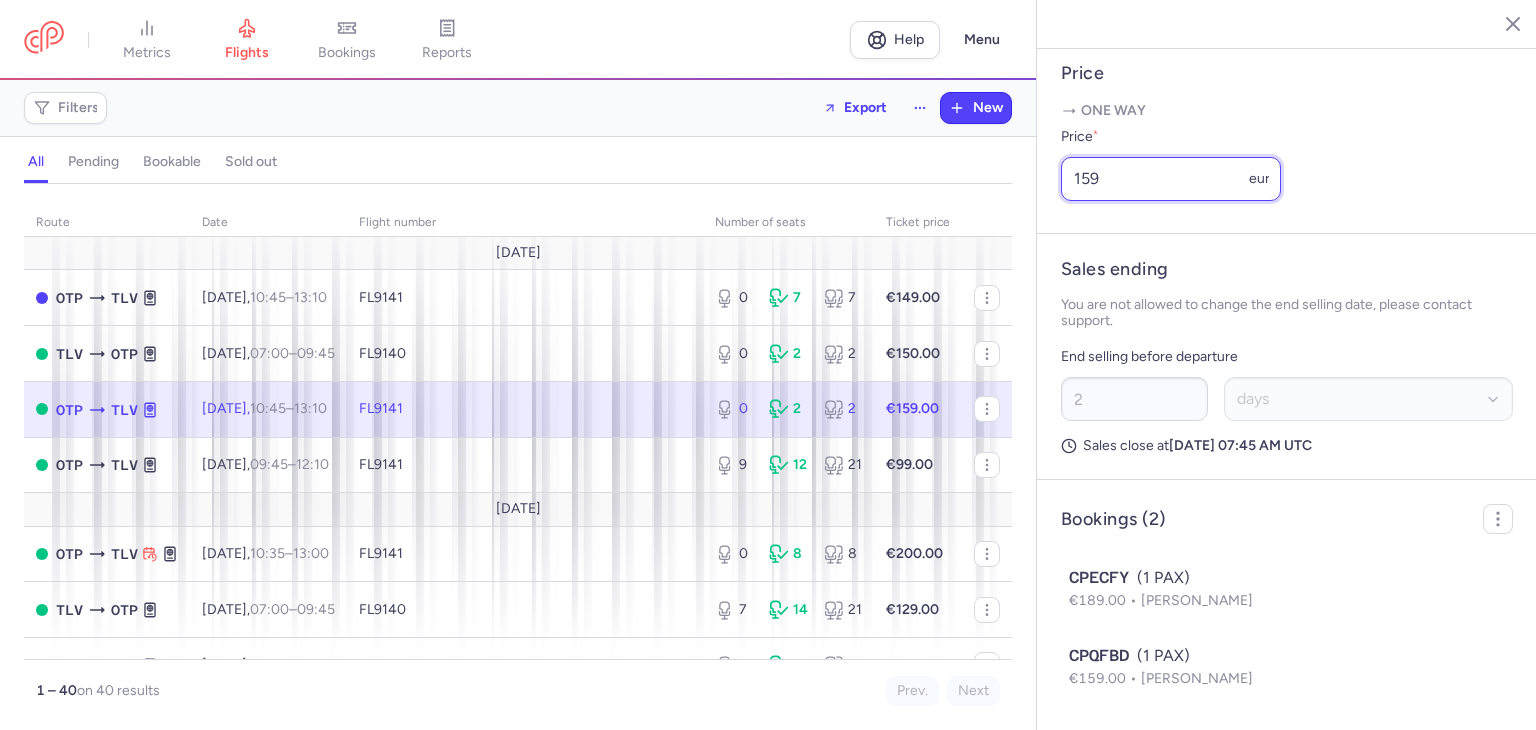 click on "159" at bounding box center (1171, 179) 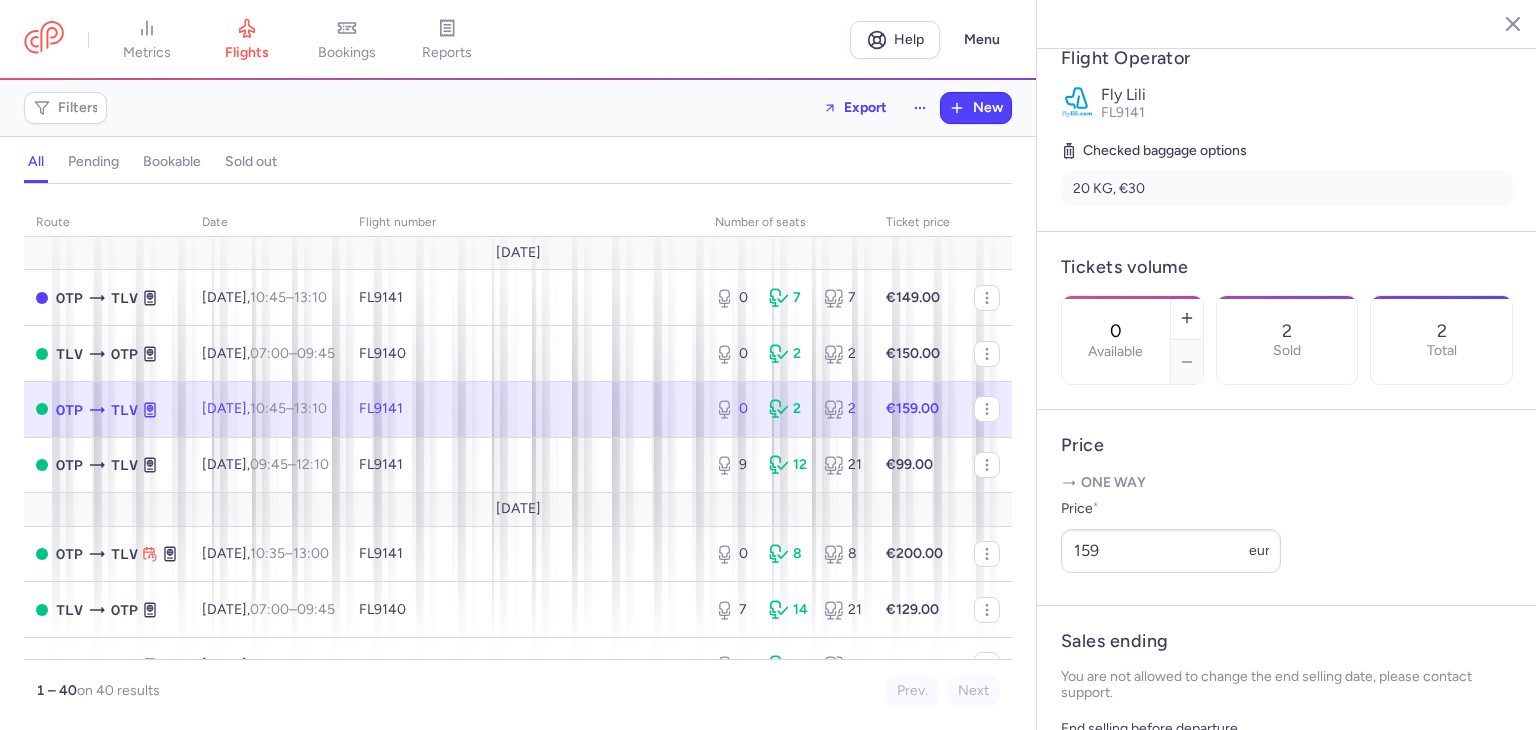 click on "Price  One way  Price  * 159 eur" at bounding box center (1287, 508) 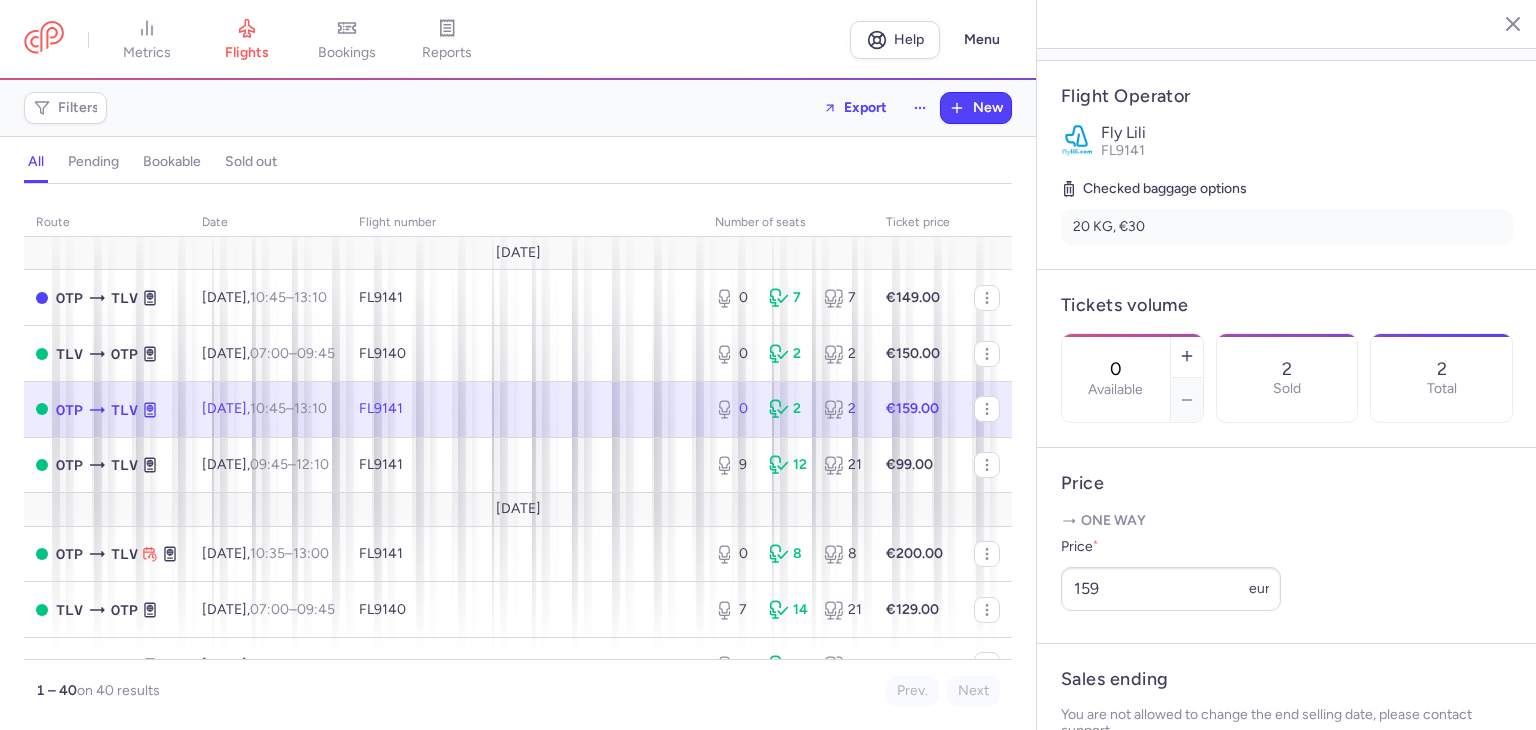 scroll, scrollTop: 349, scrollLeft: 0, axis: vertical 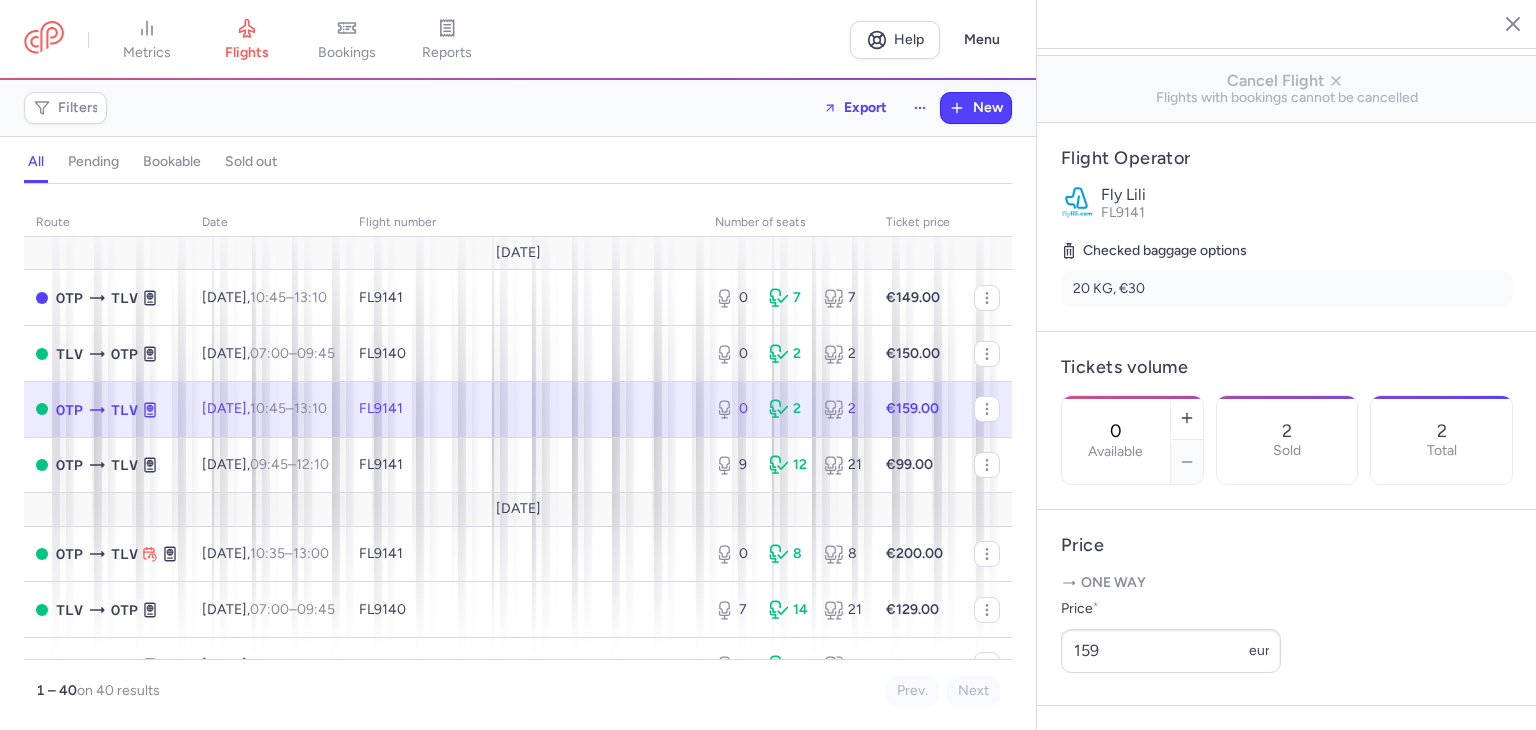 click on "20 KG, €30" 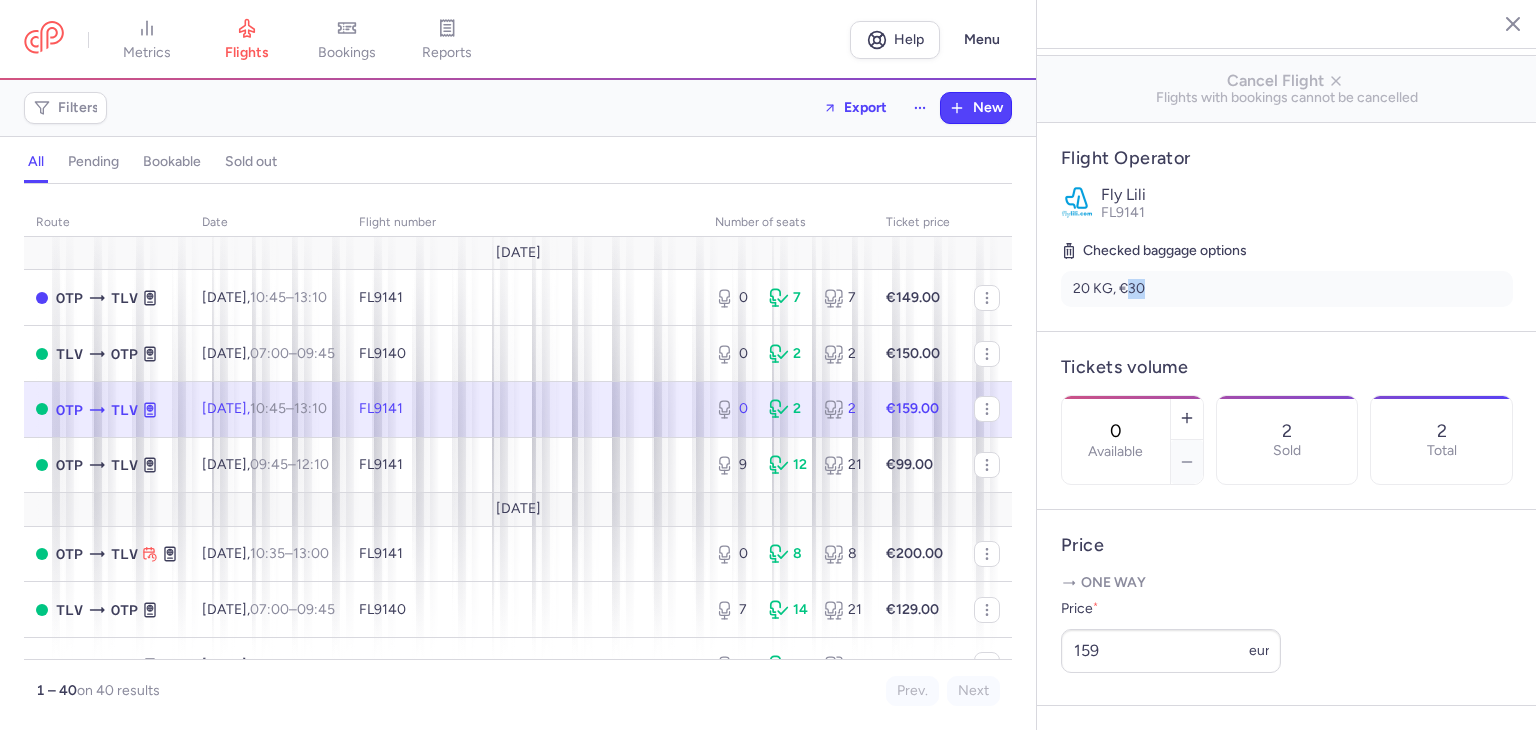 click on "20 KG, €30" 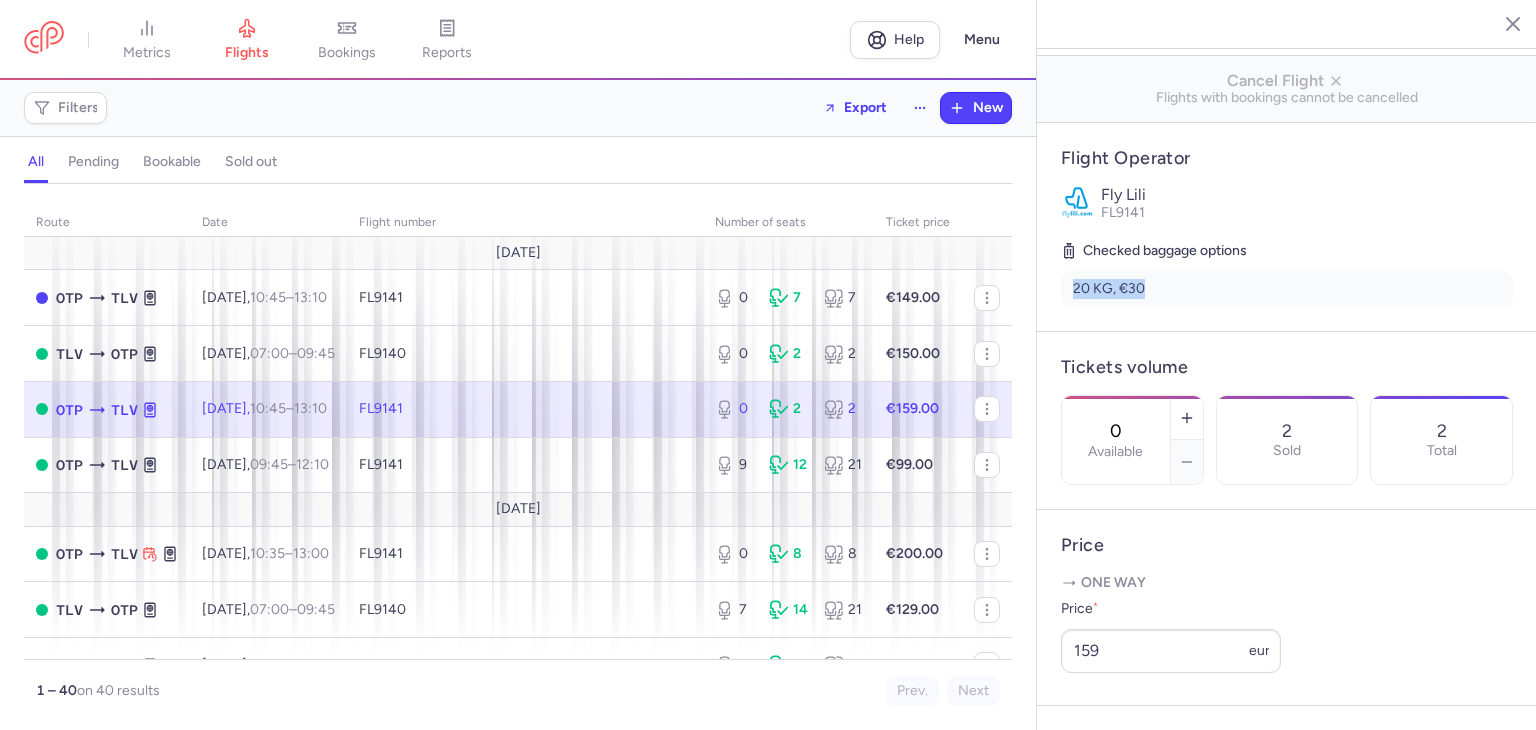 click on "20 KG, €30" 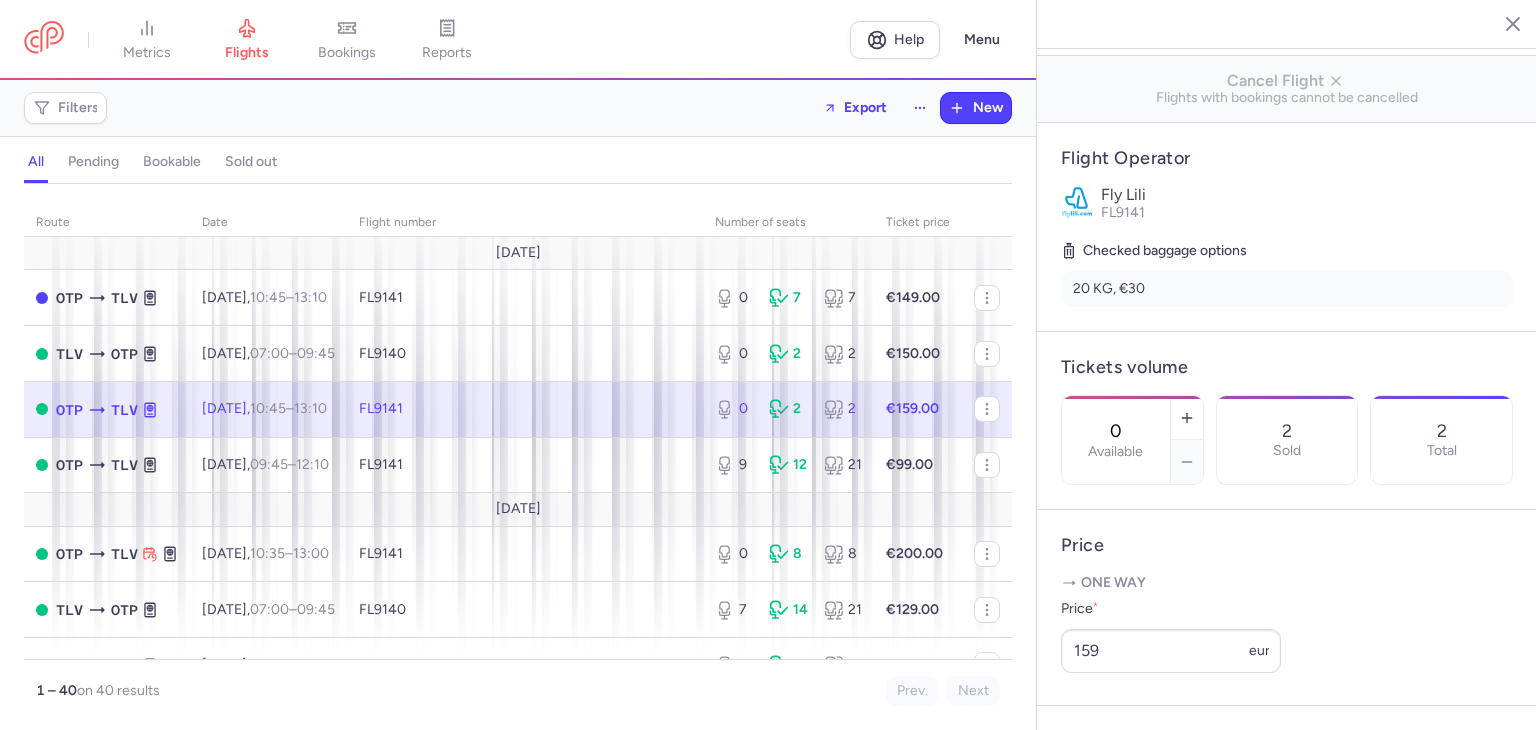 click on "Checked baggage options" at bounding box center (1287, 251) 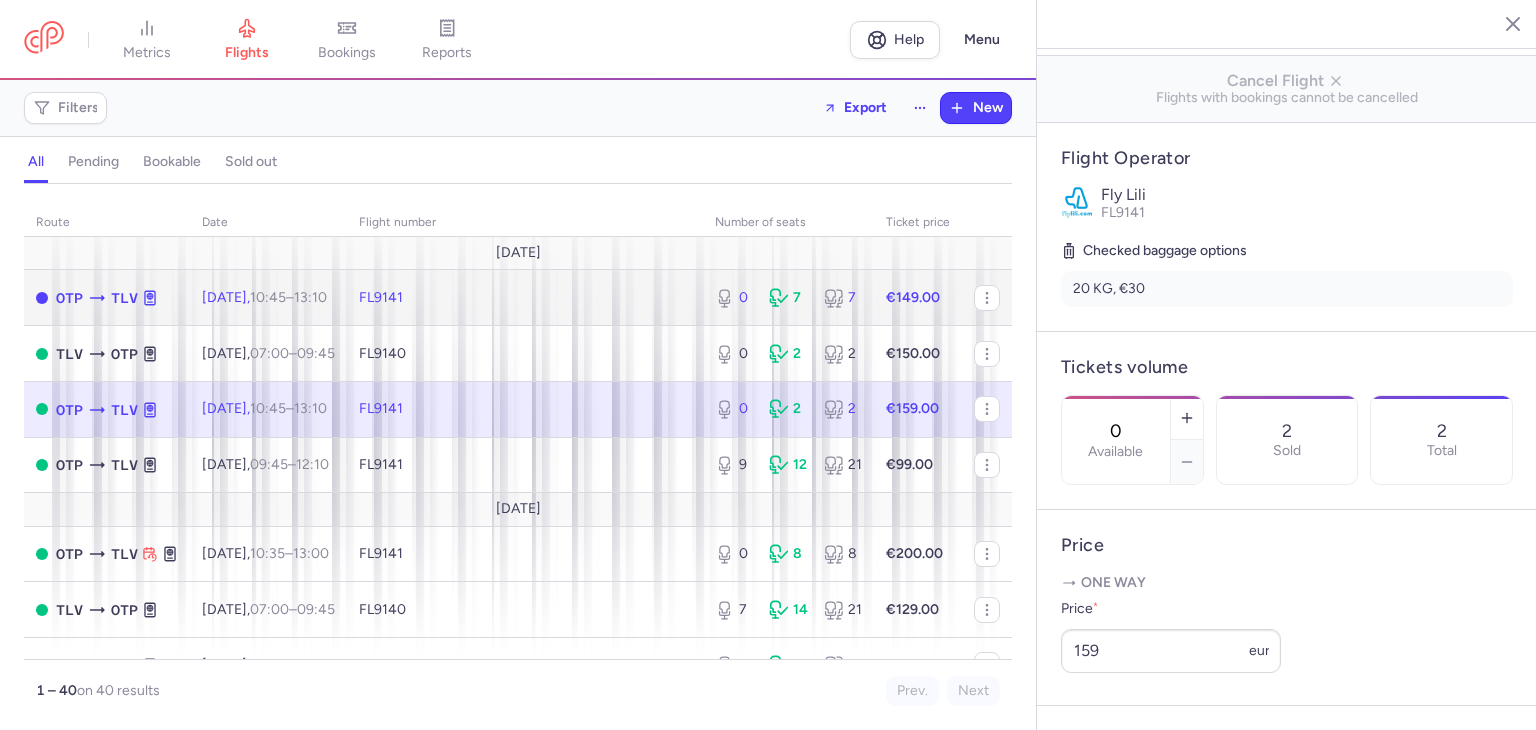 click on "€149.00" 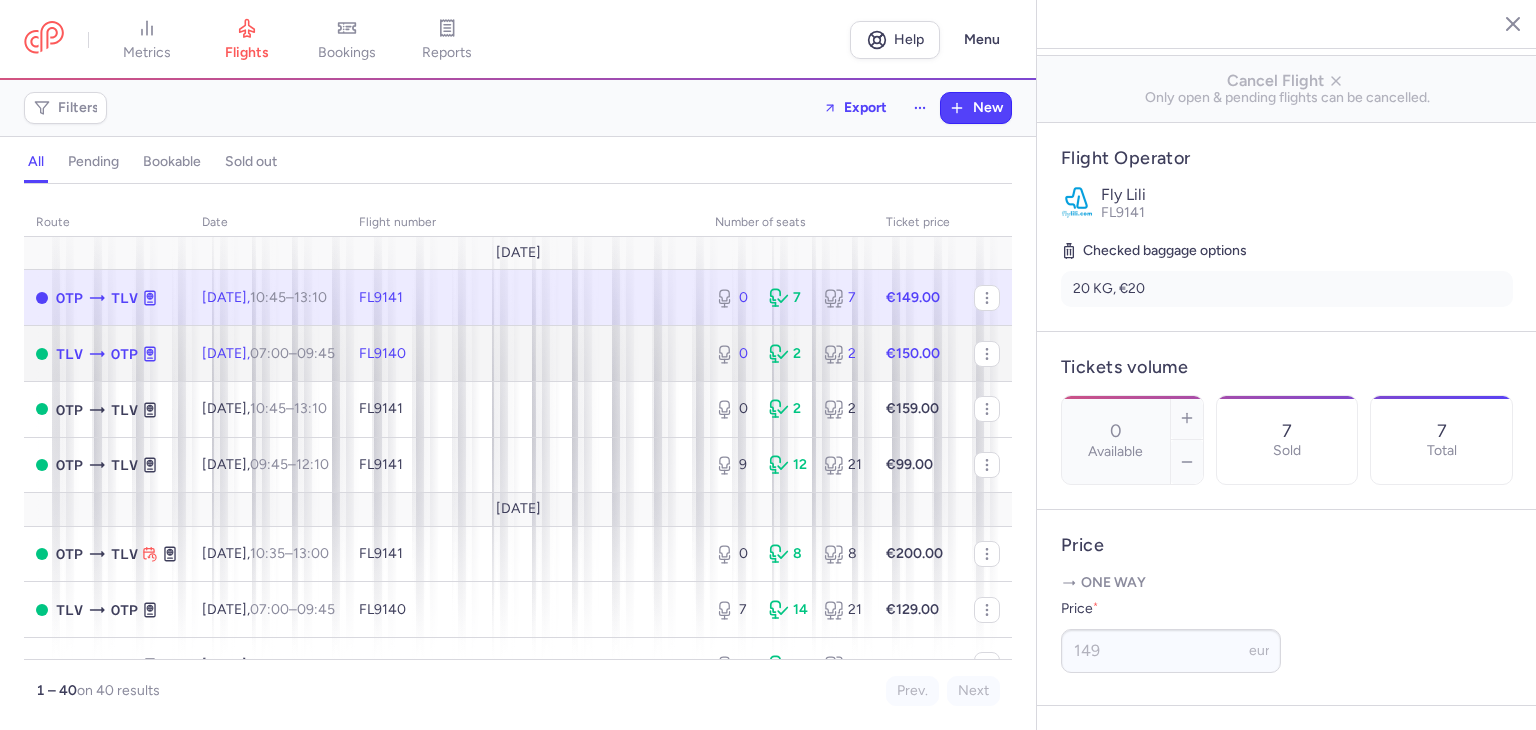 click on "0 2 2" 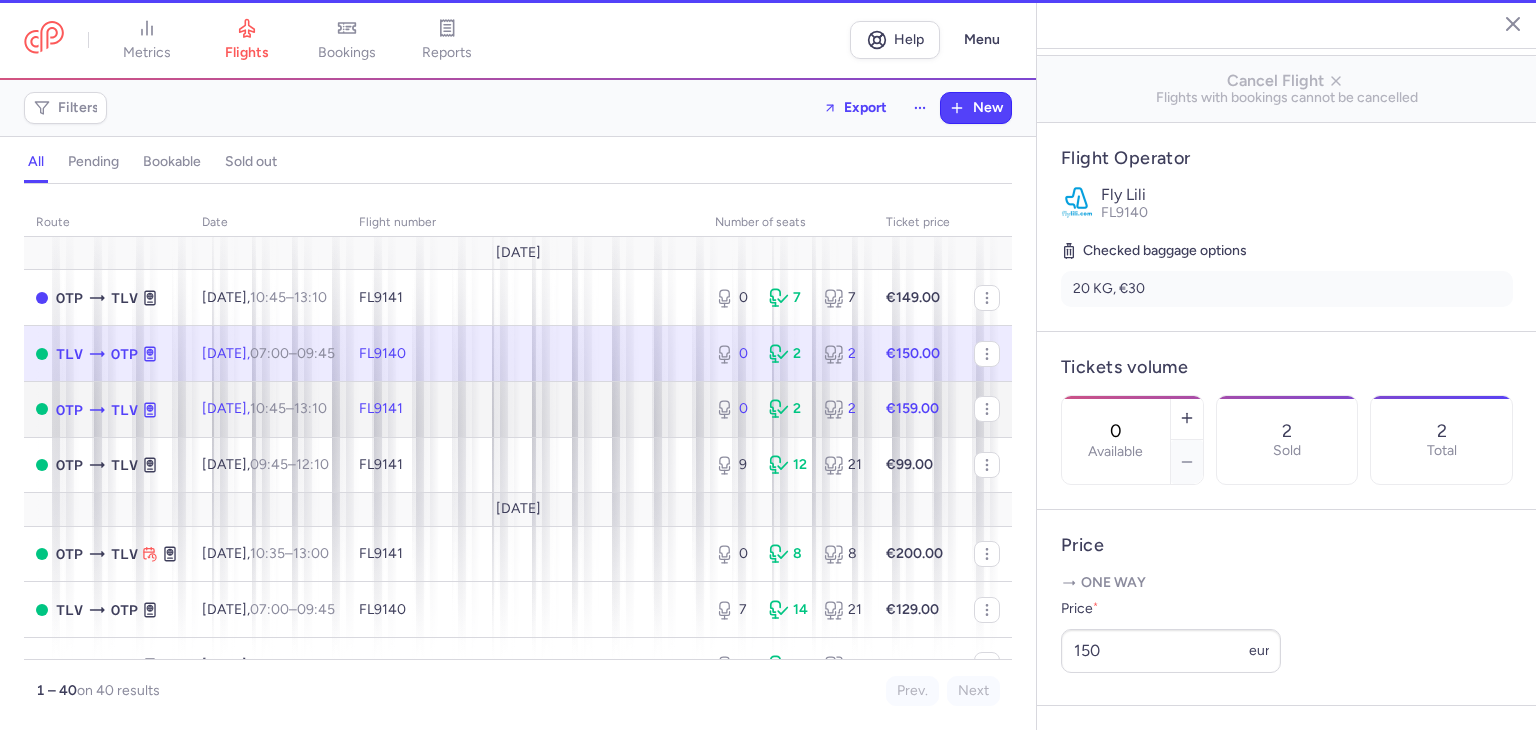 click on "0 2 2" 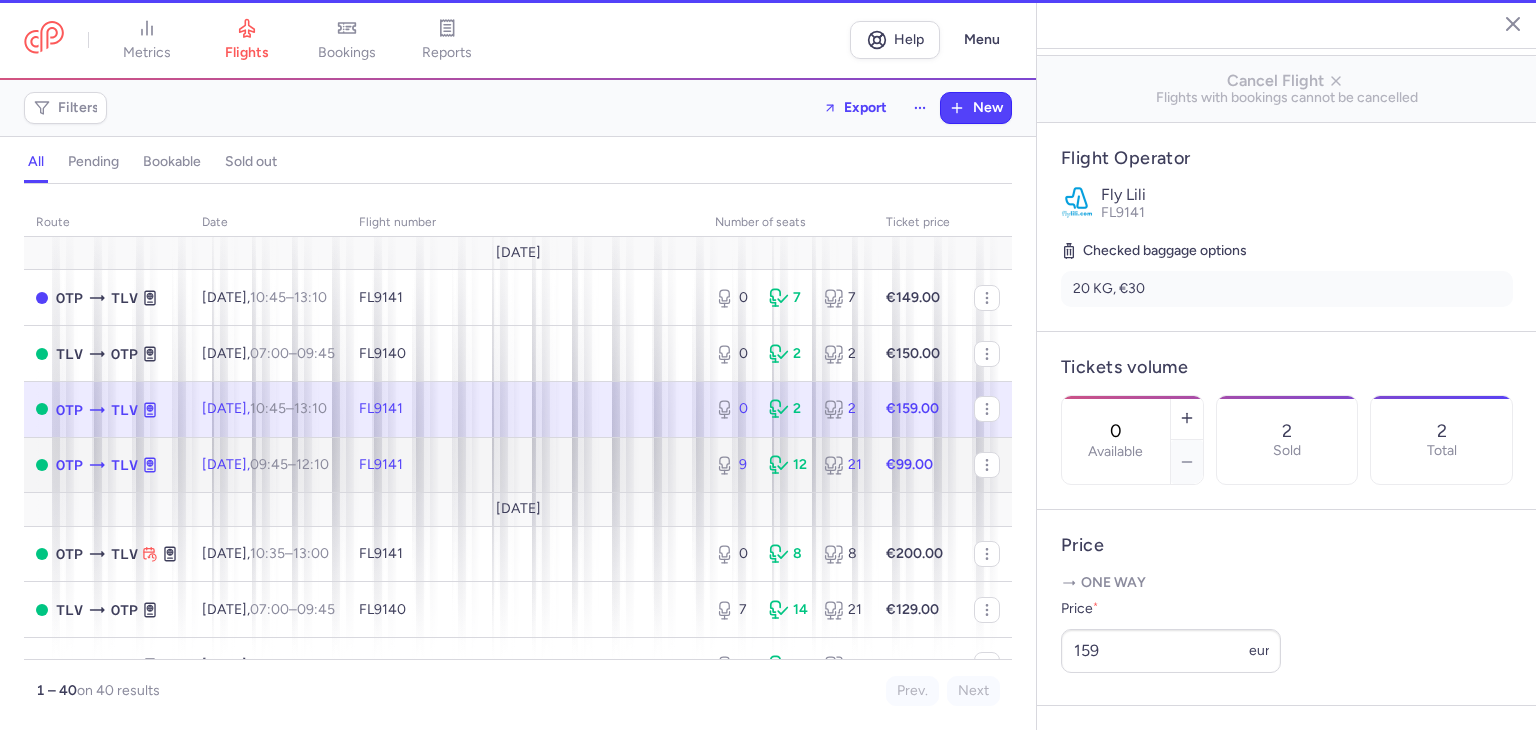 click 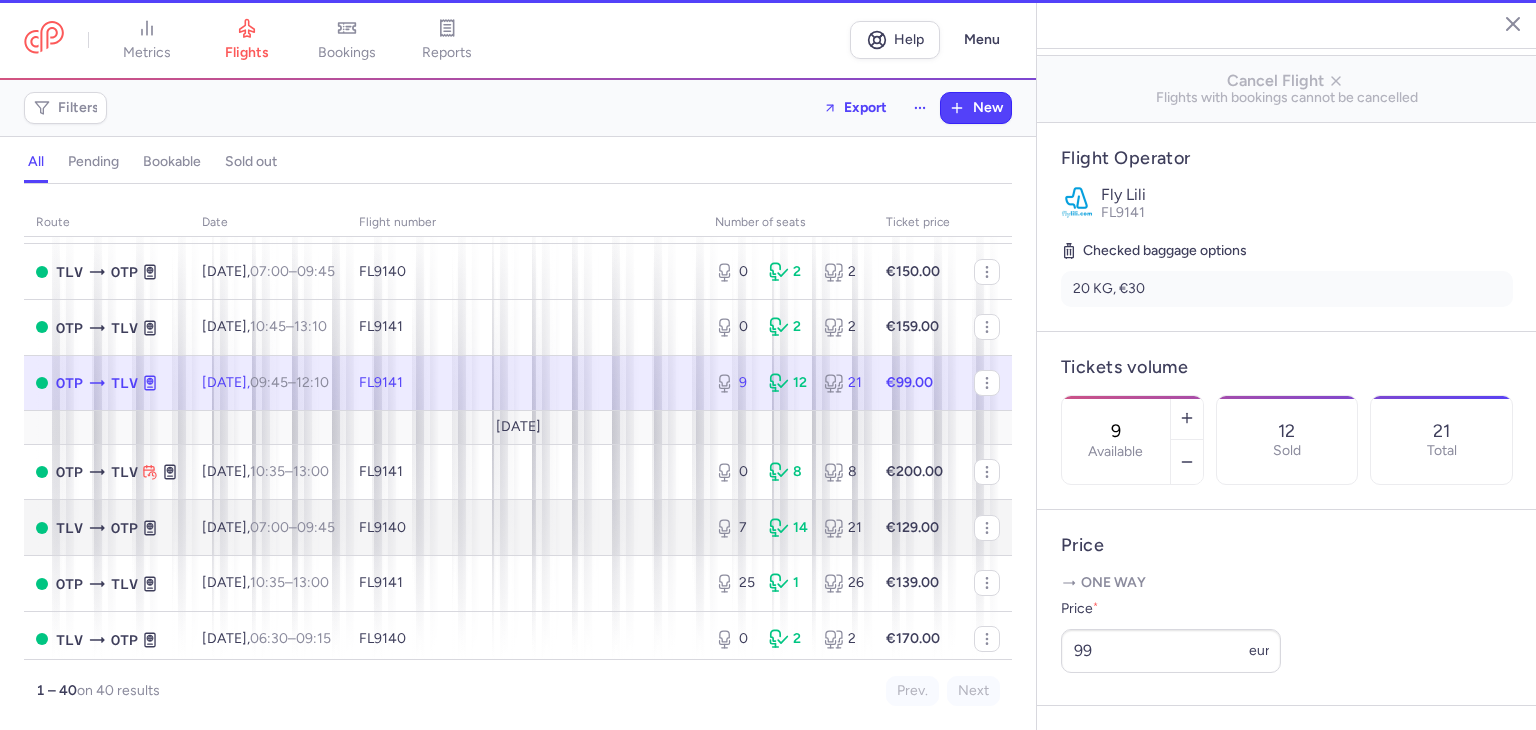 scroll, scrollTop: 200, scrollLeft: 0, axis: vertical 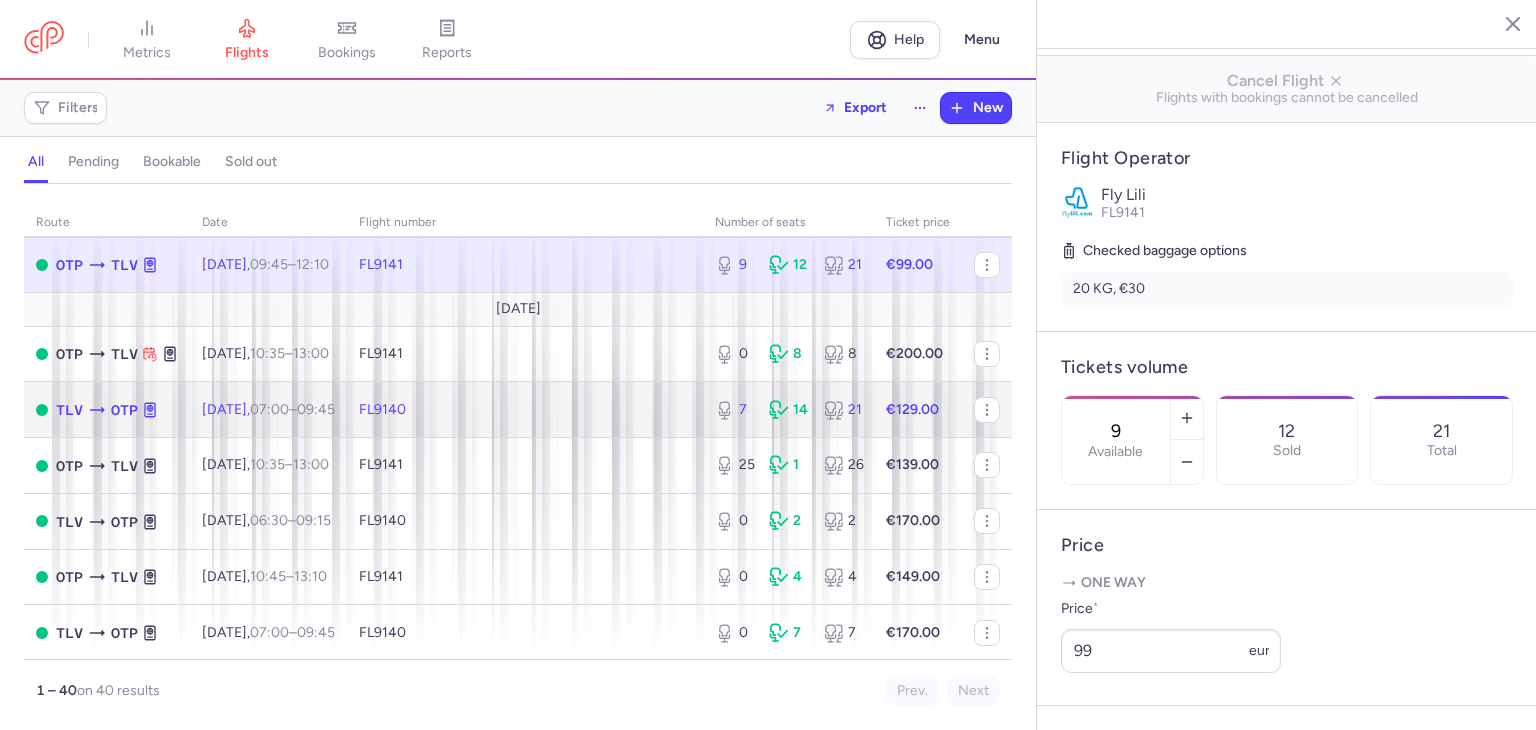 click on "7 14 21" 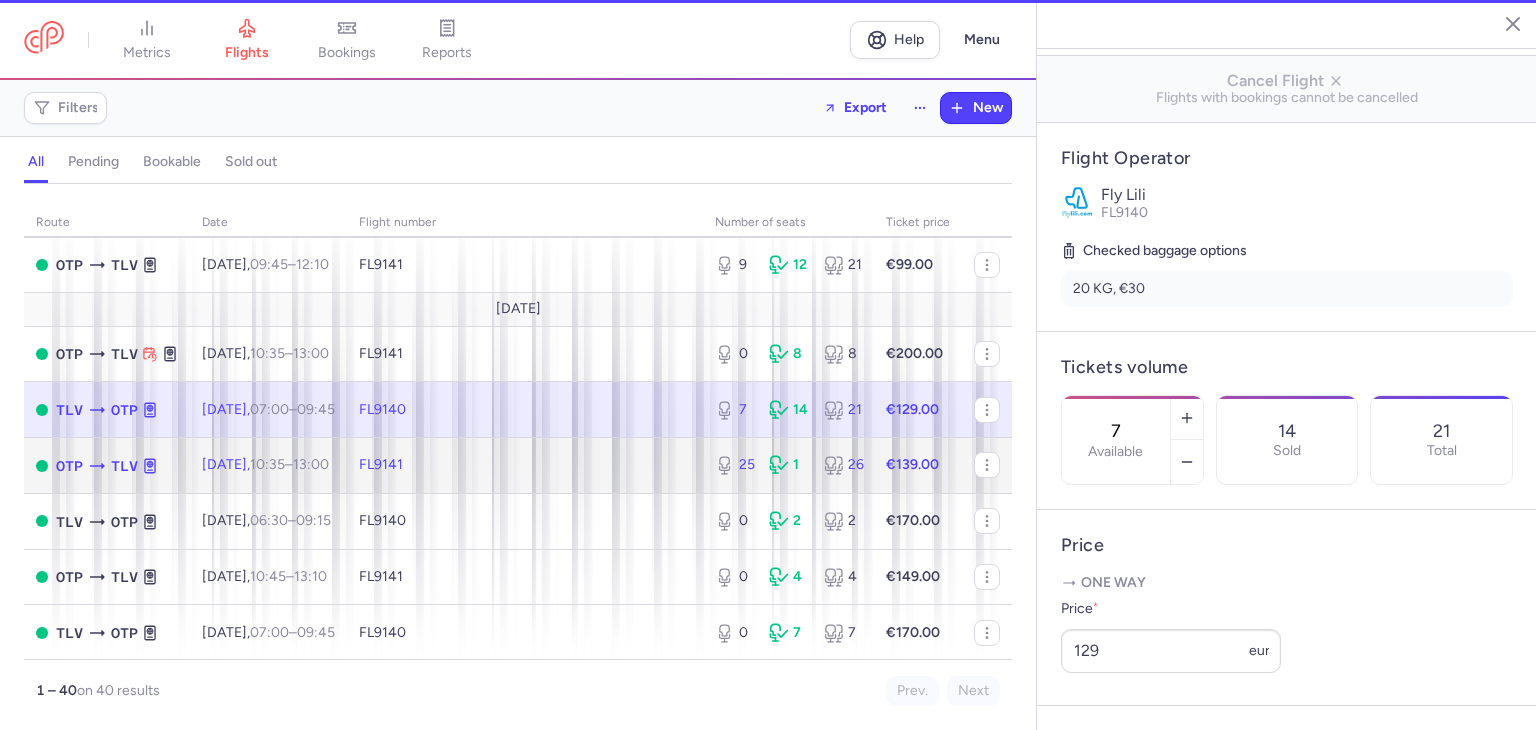 click on "25 1 26" 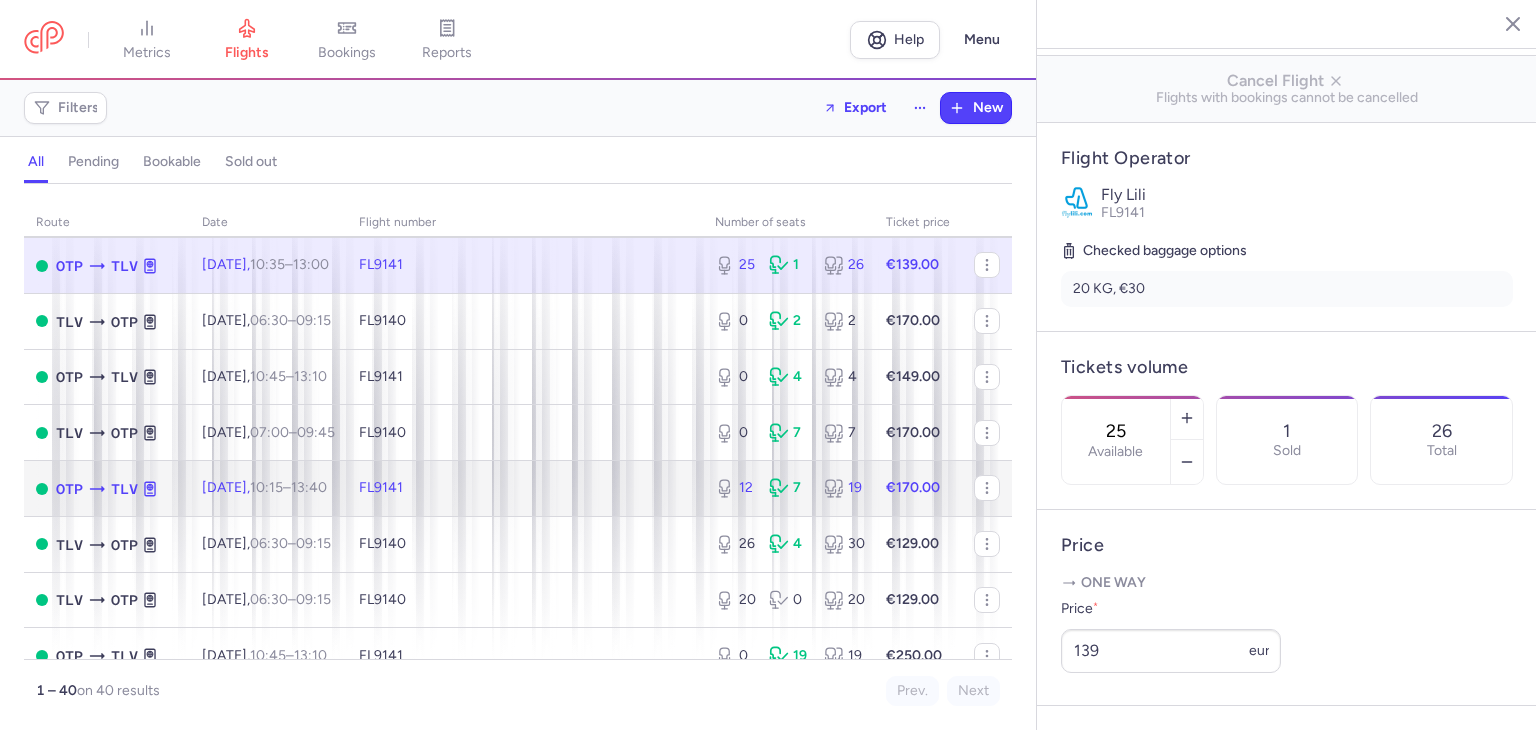 click on "12 7 19" 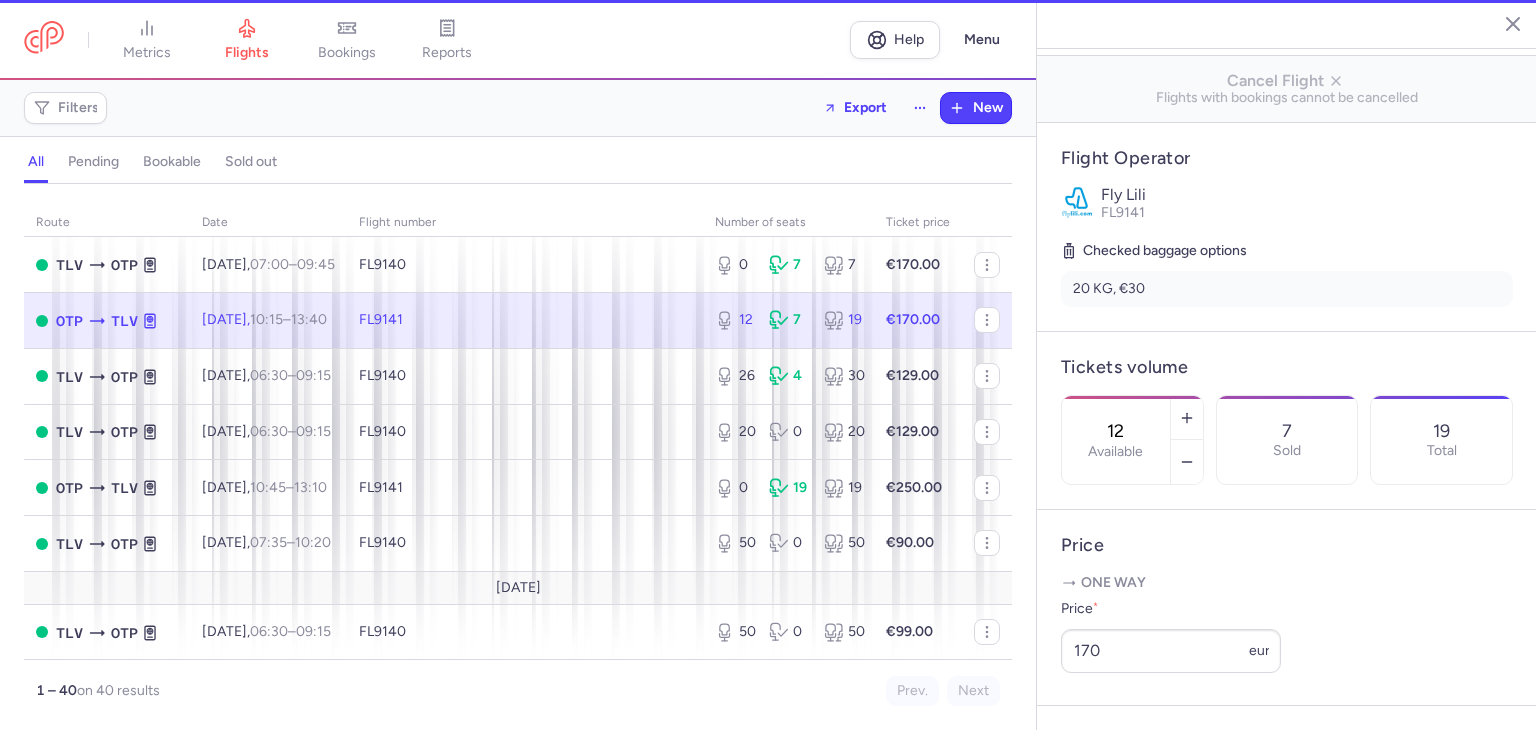 scroll, scrollTop: 700, scrollLeft: 0, axis: vertical 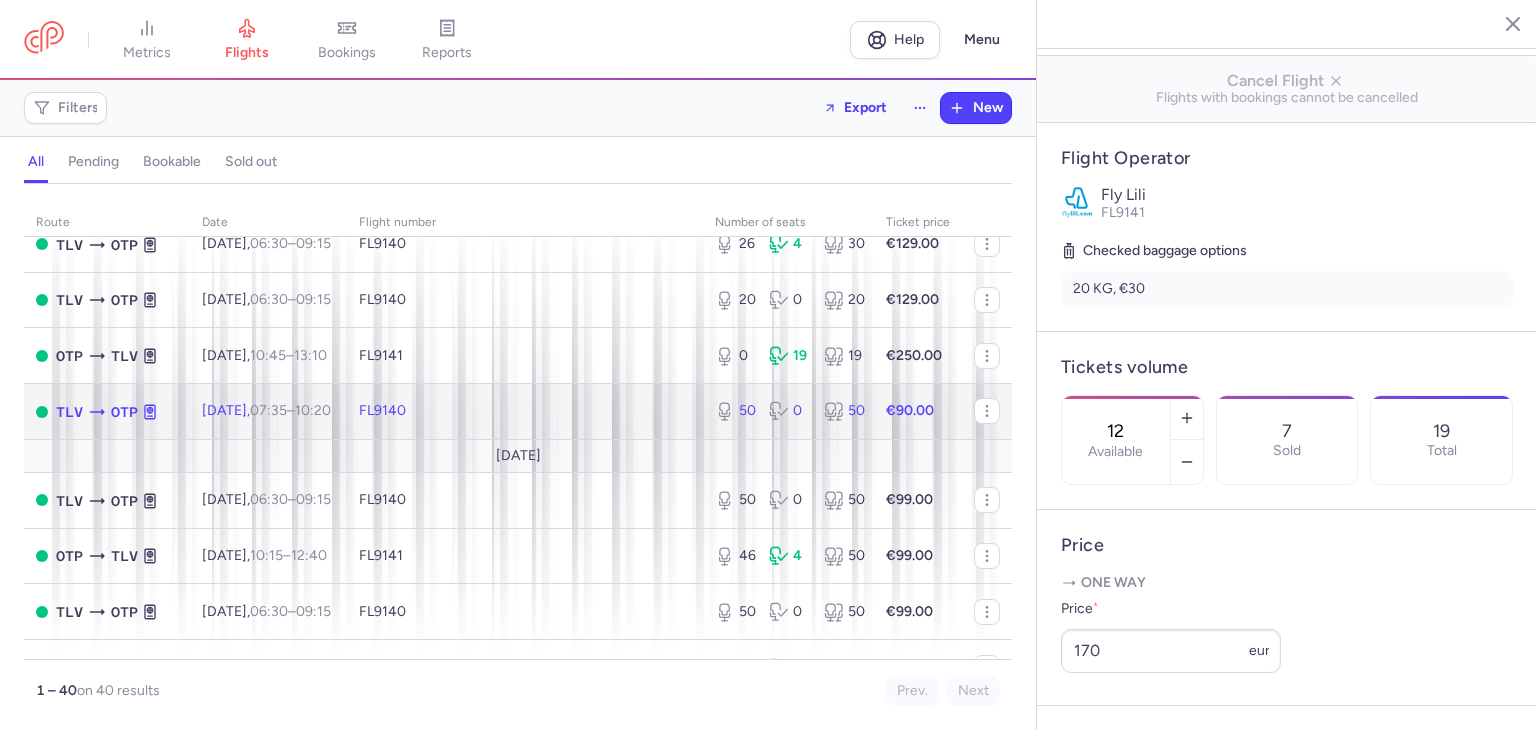 click on "50 0 50" 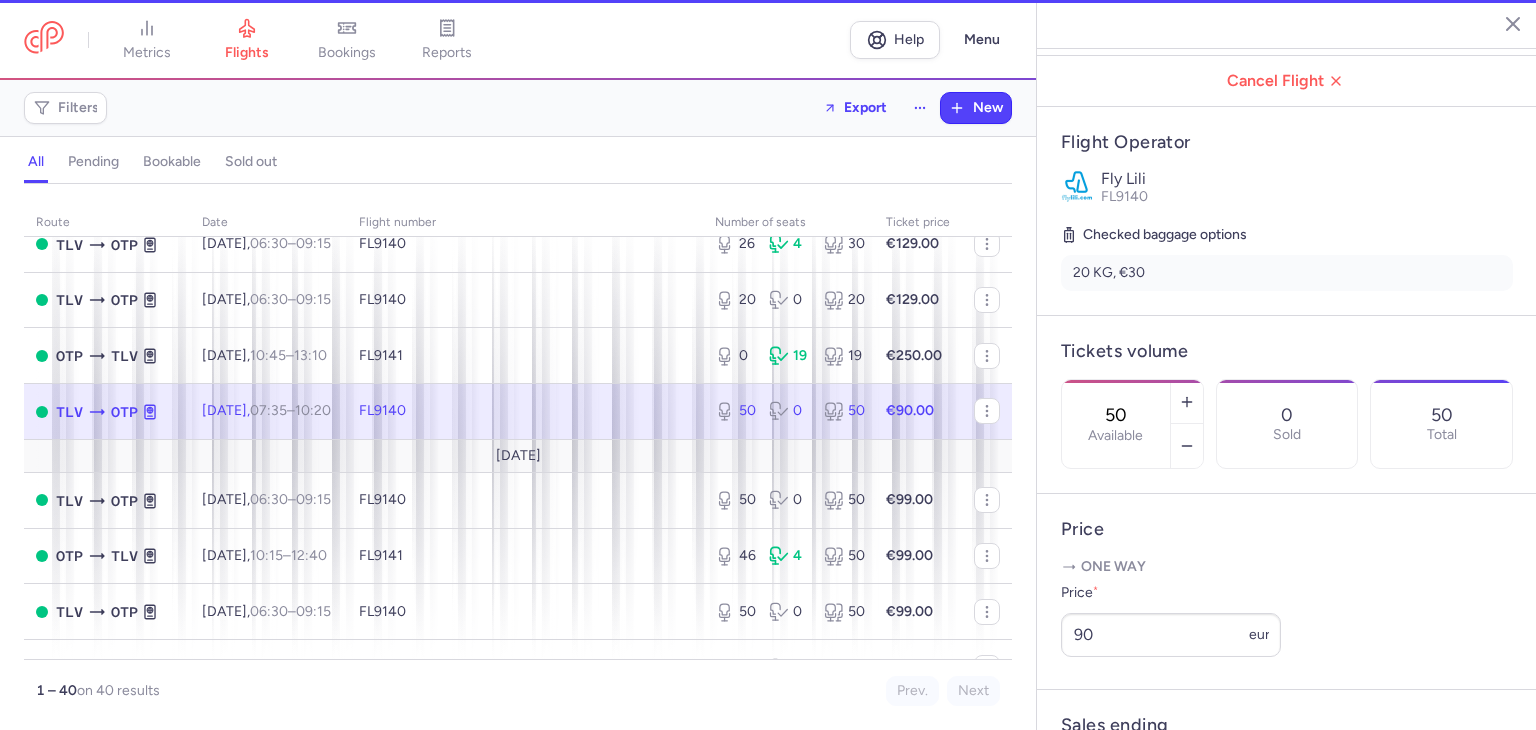 scroll, scrollTop: 800, scrollLeft: 0, axis: vertical 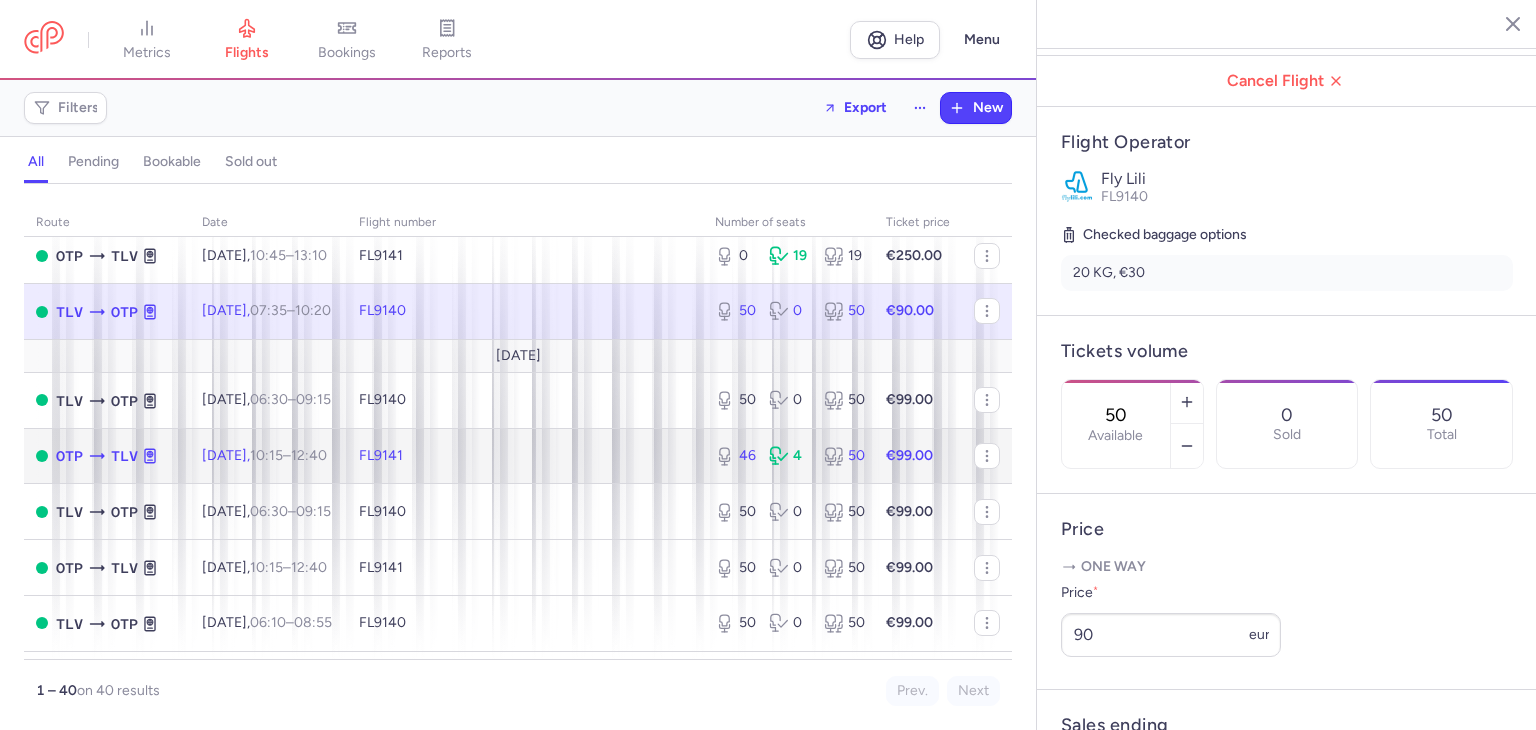 click on "46 4 50" 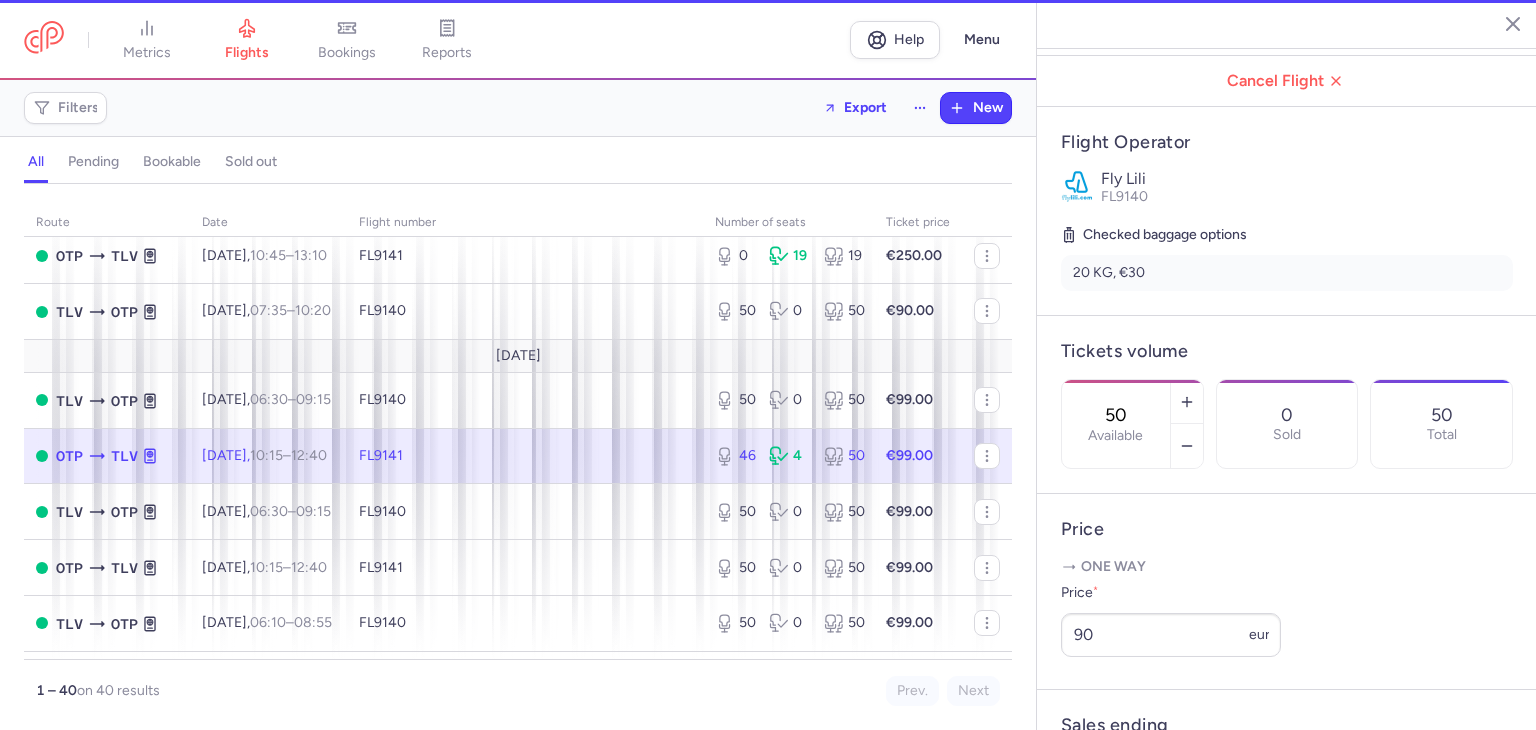 type on "46" 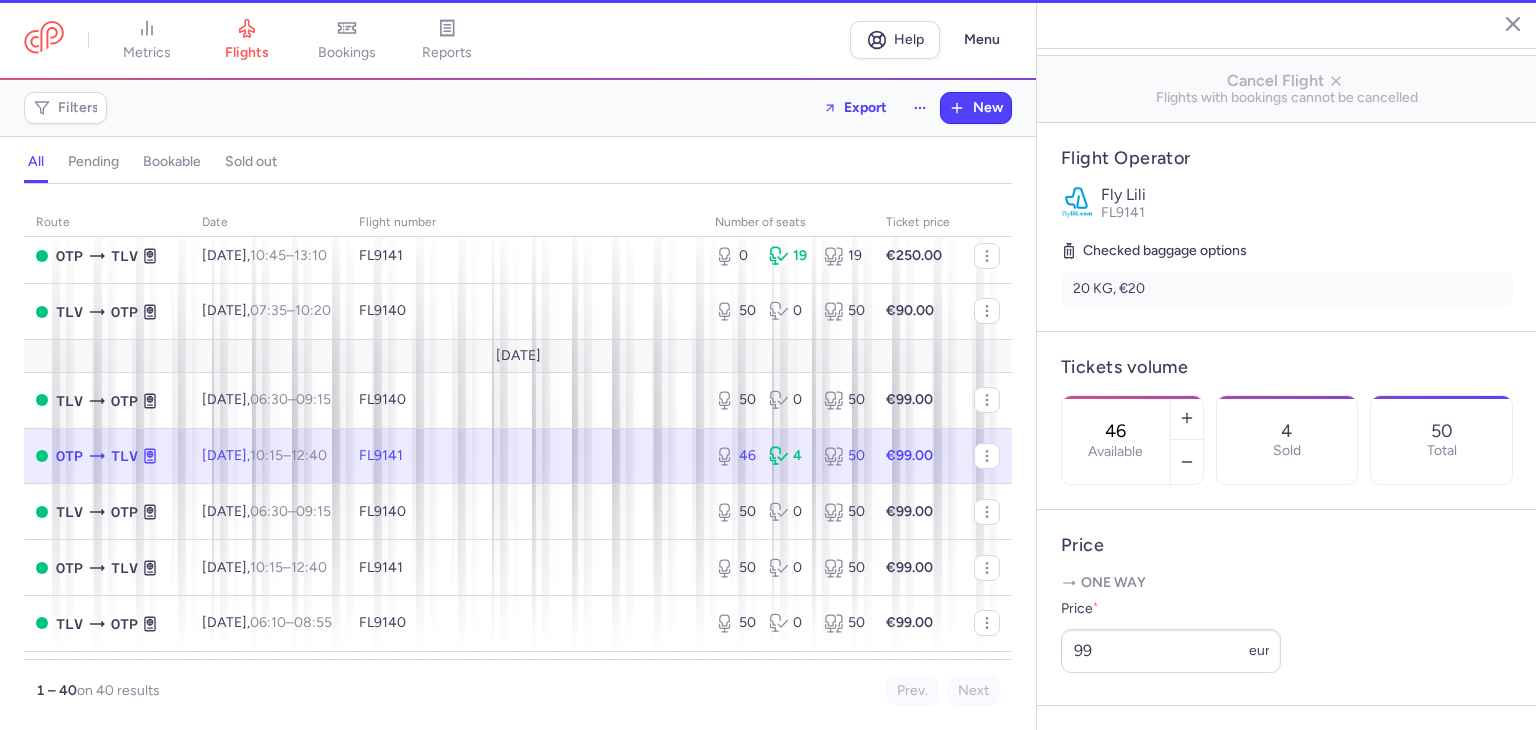 click on "46 4 50" 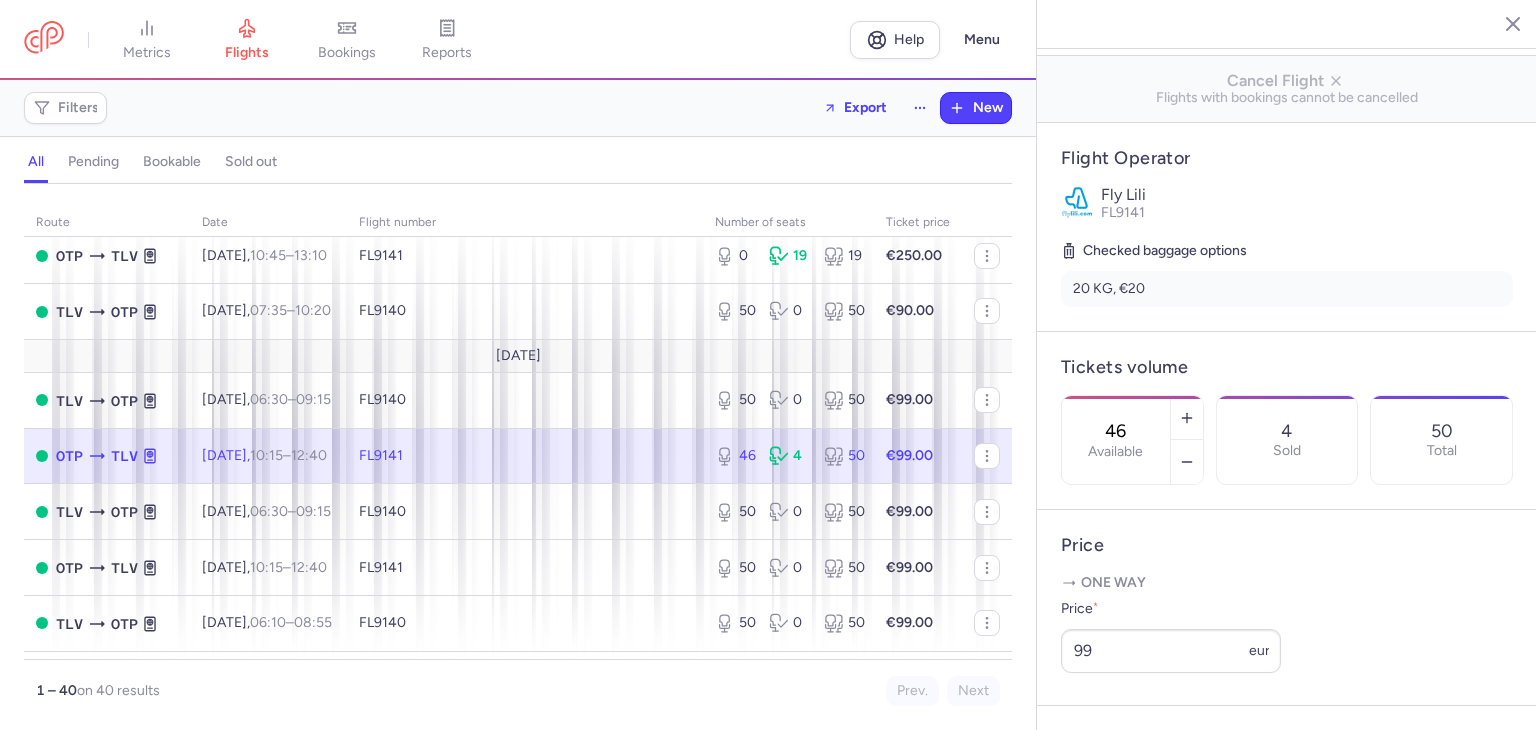 click 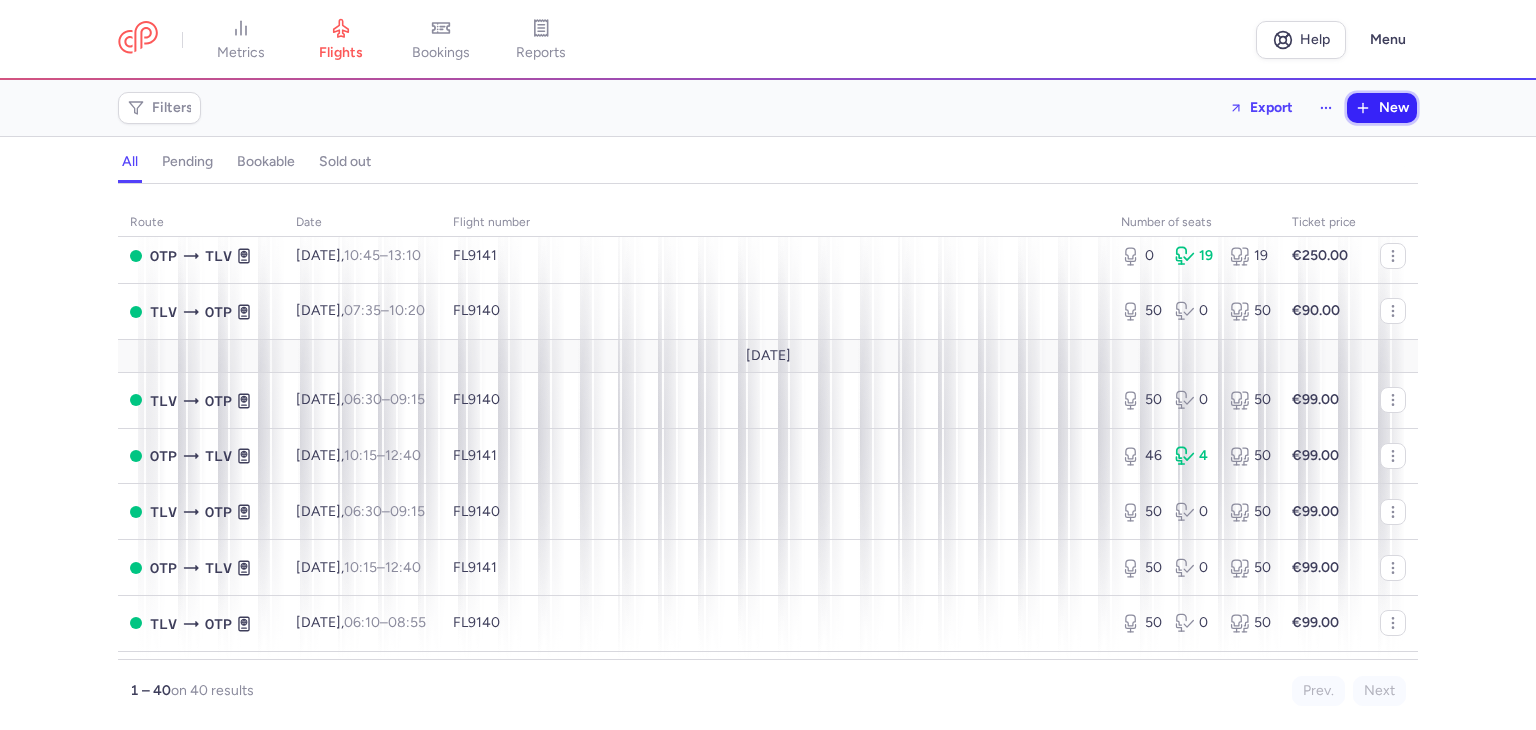 click on "New" at bounding box center (1394, 108) 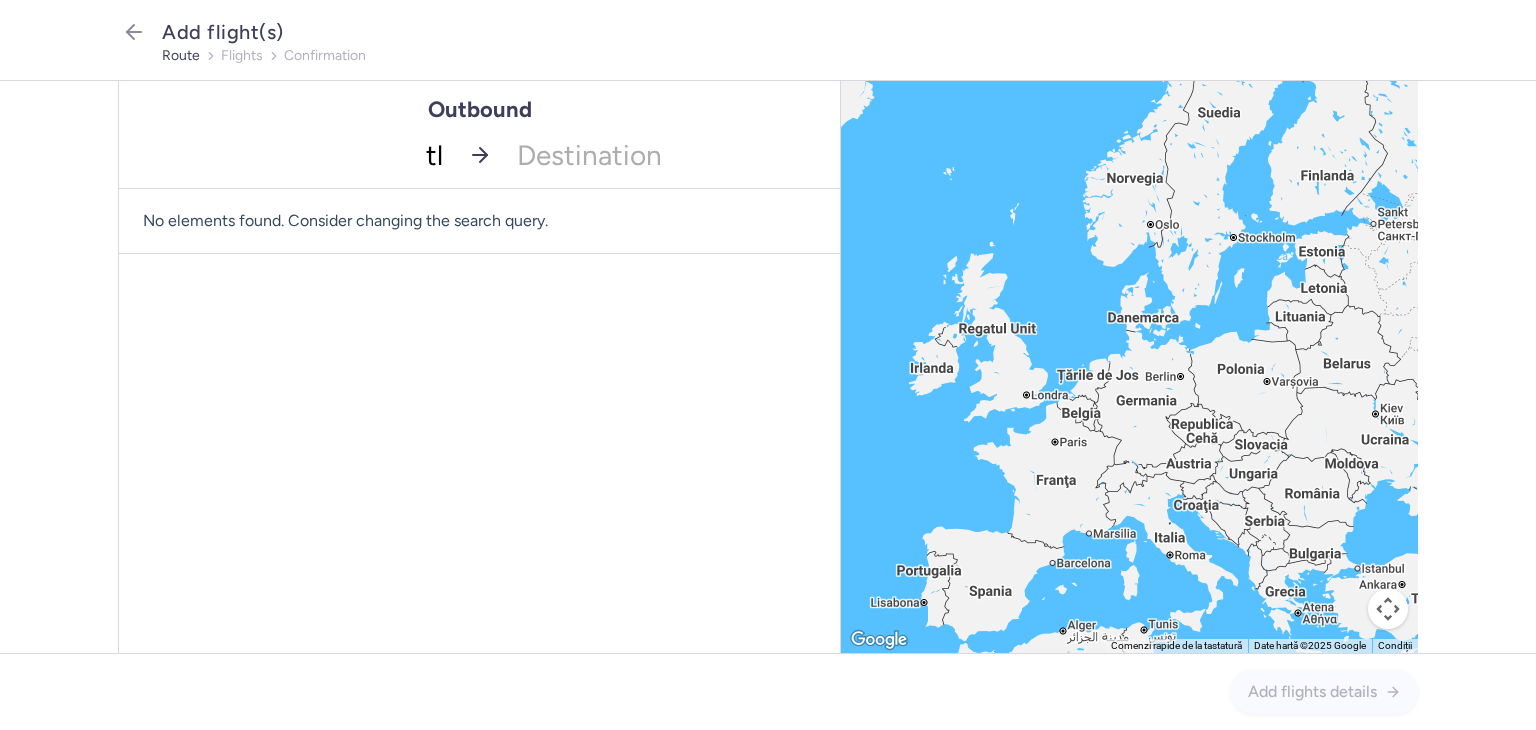 type on "tlv" 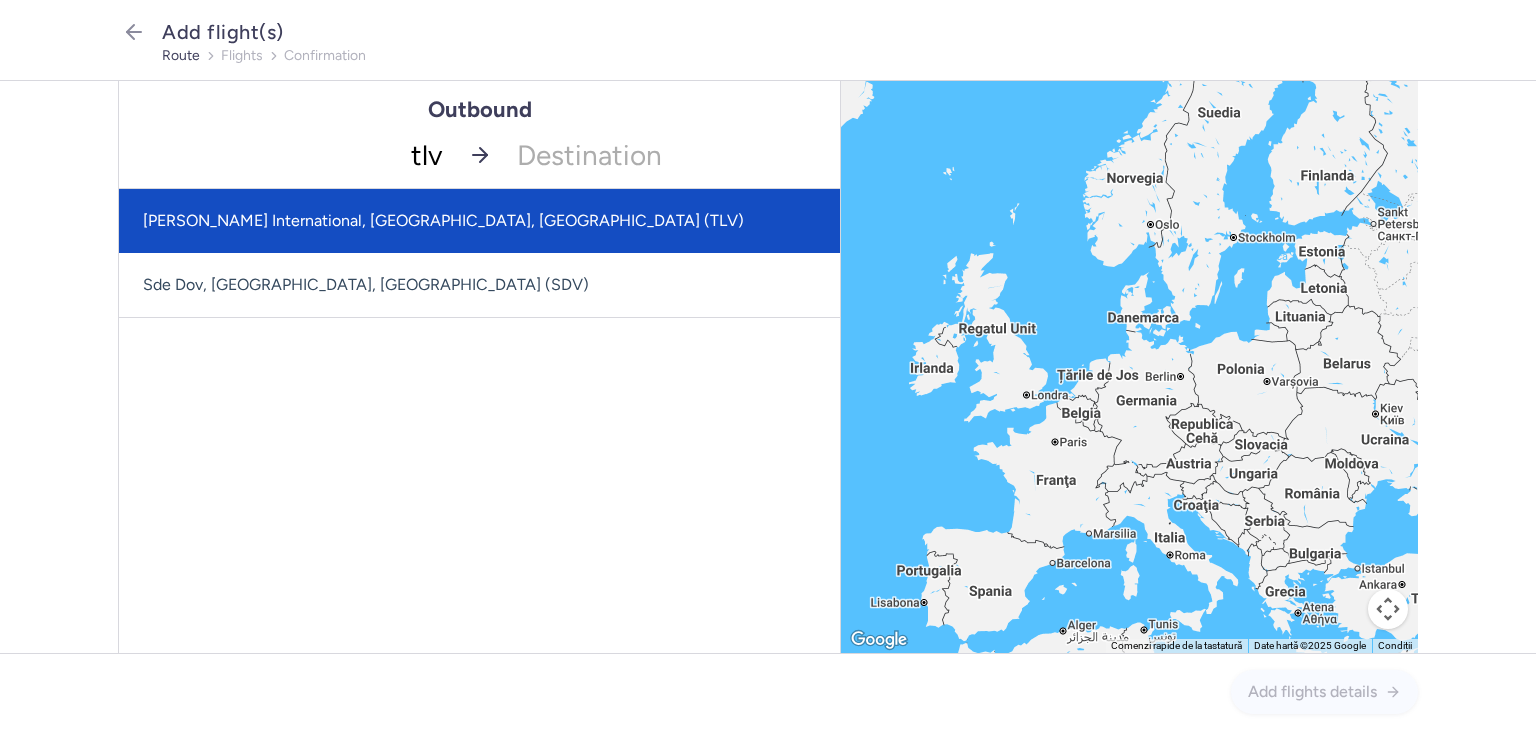 click on "[PERSON_NAME] International, [GEOGRAPHIC_DATA], [GEOGRAPHIC_DATA] (TLV)" at bounding box center (479, 221) 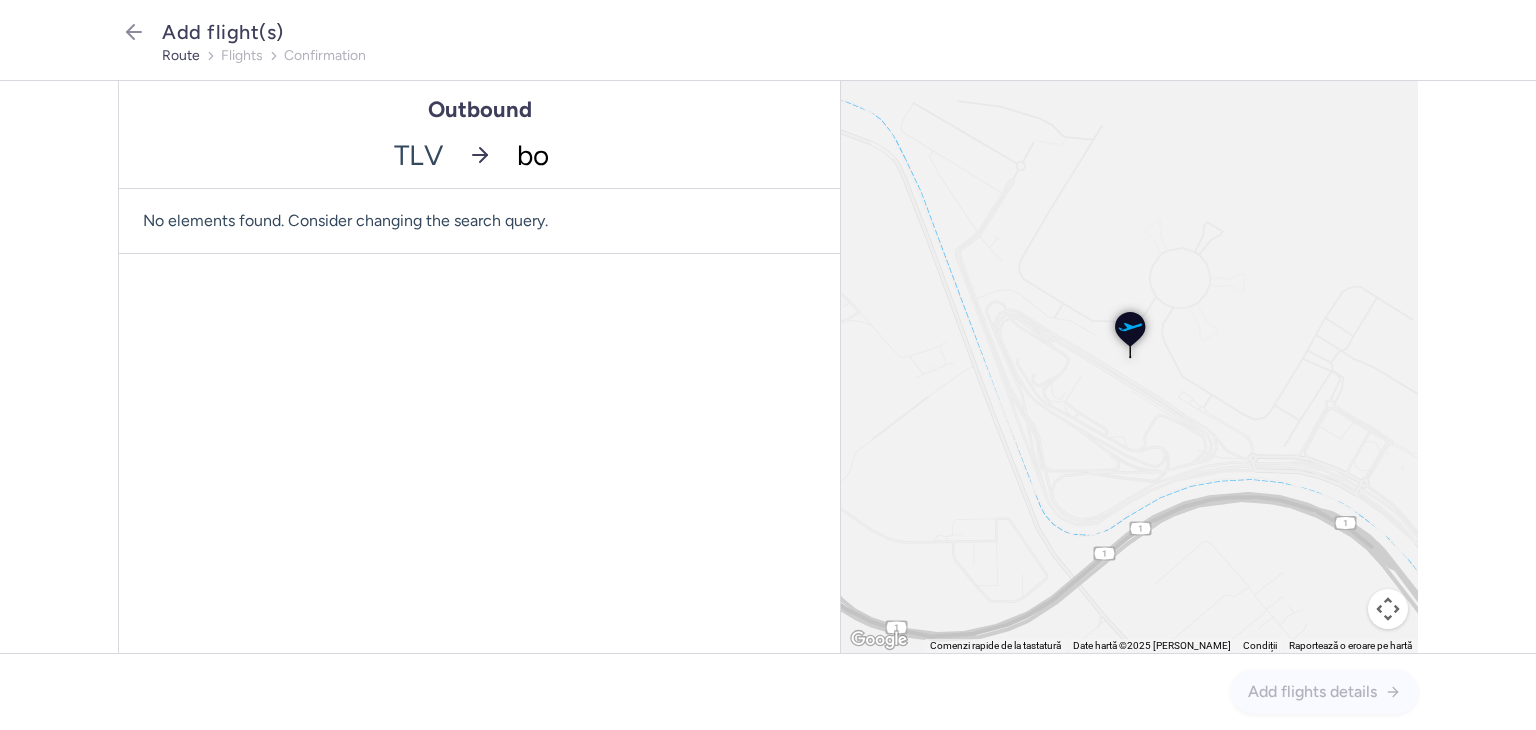 type on "boj" 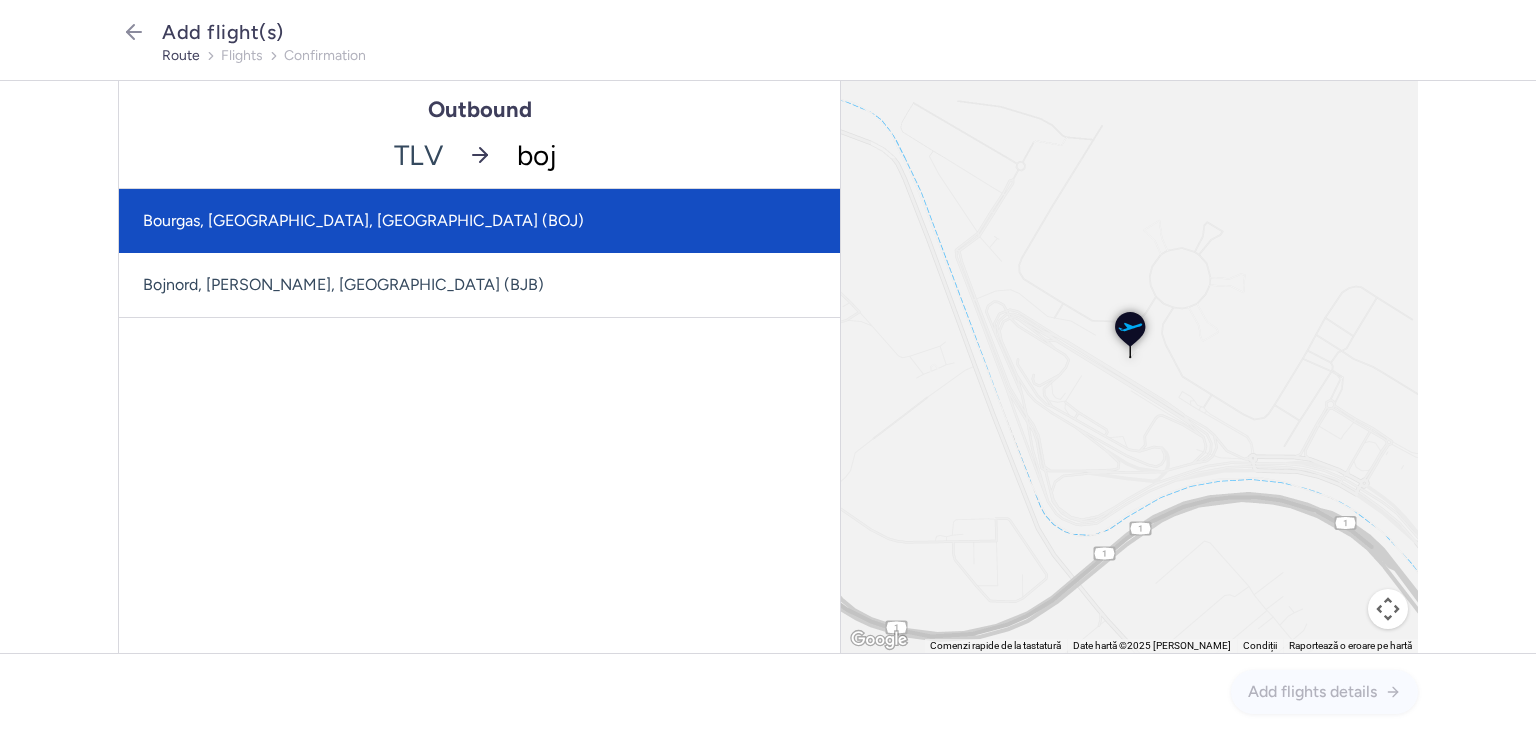 click on "Bourgas, [GEOGRAPHIC_DATA], [GEOGRAPHIC_DATA] (BOJ)" at bounding box center (479, 221) 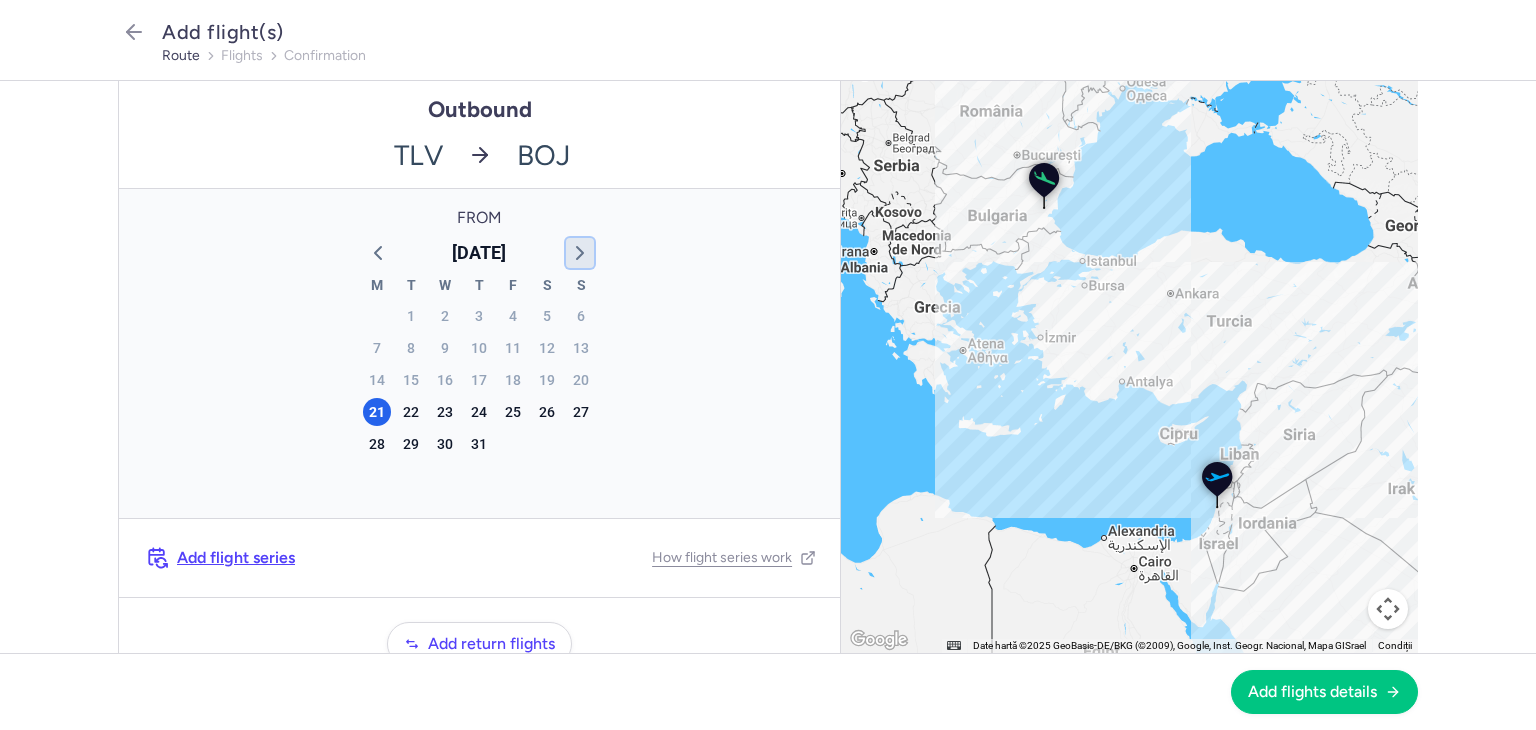 click 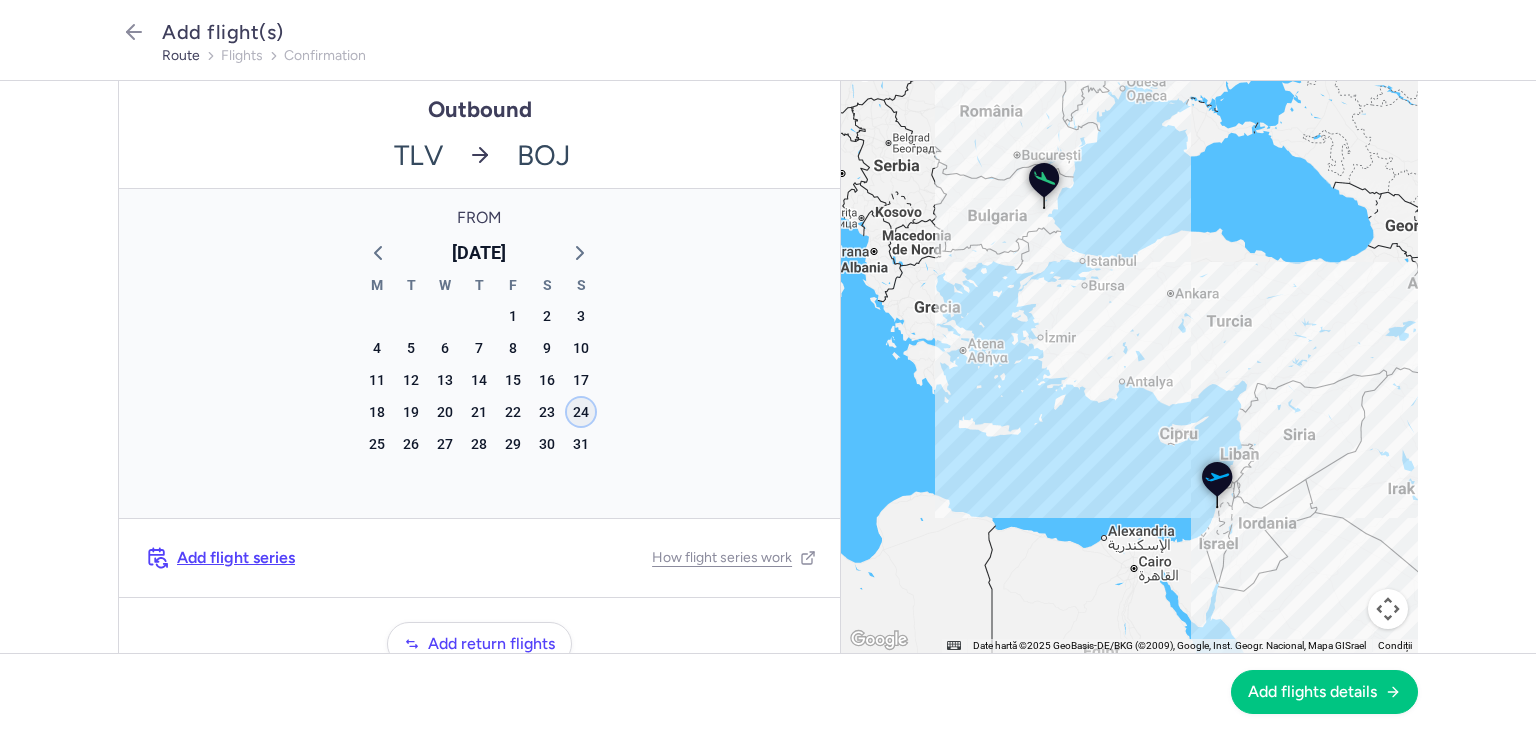 click on "24" 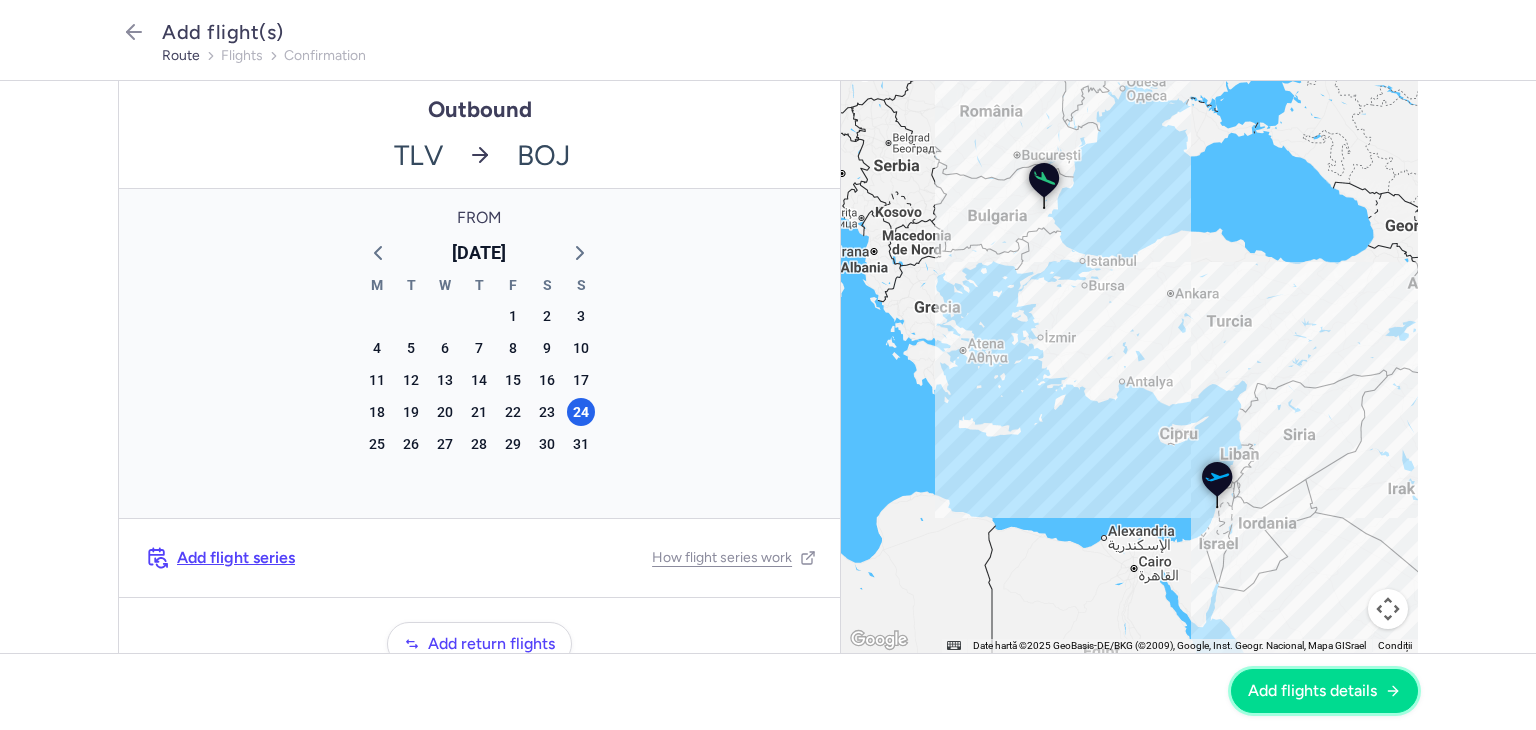 click on "Add flights details" at bounding box center (1324, 691) 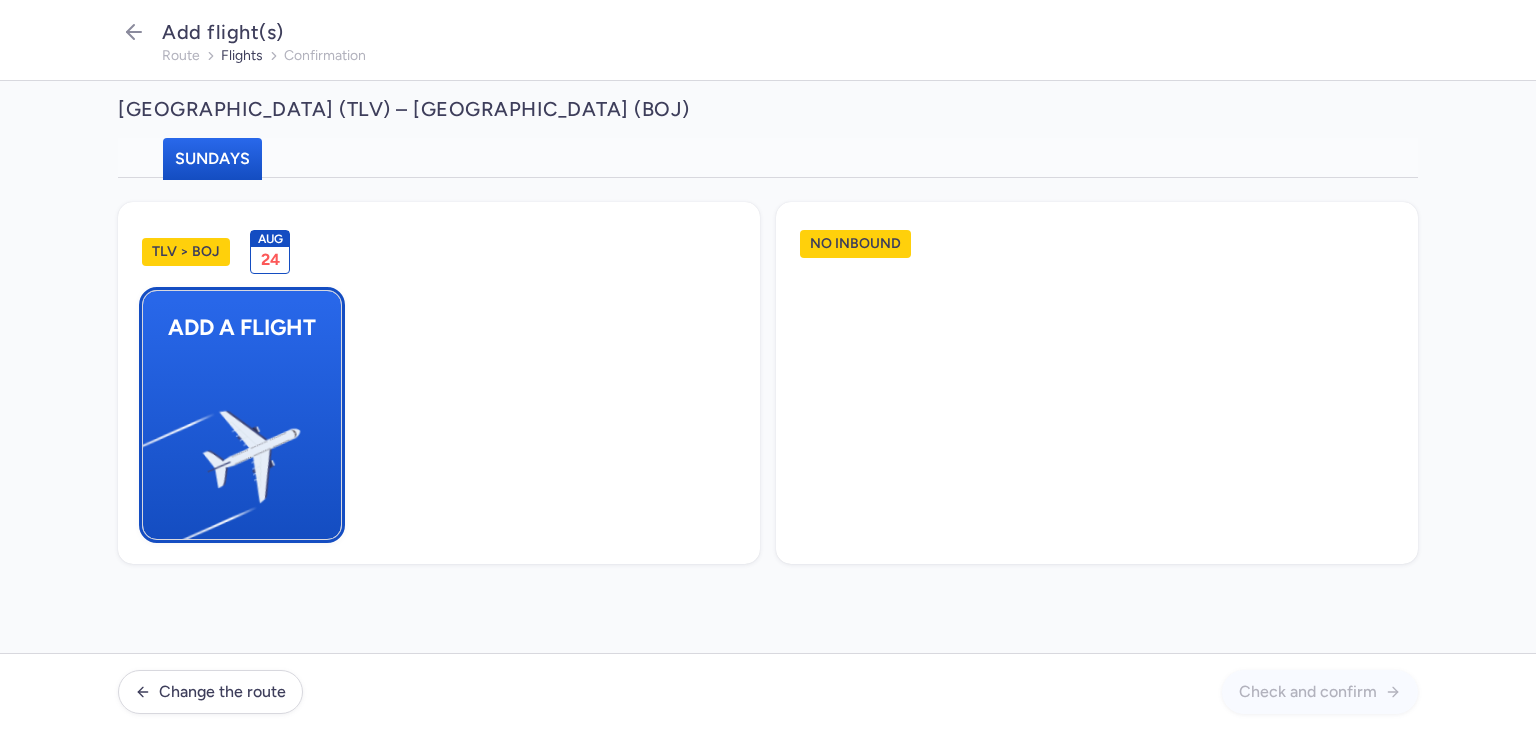click at bounding box center [153, 448] 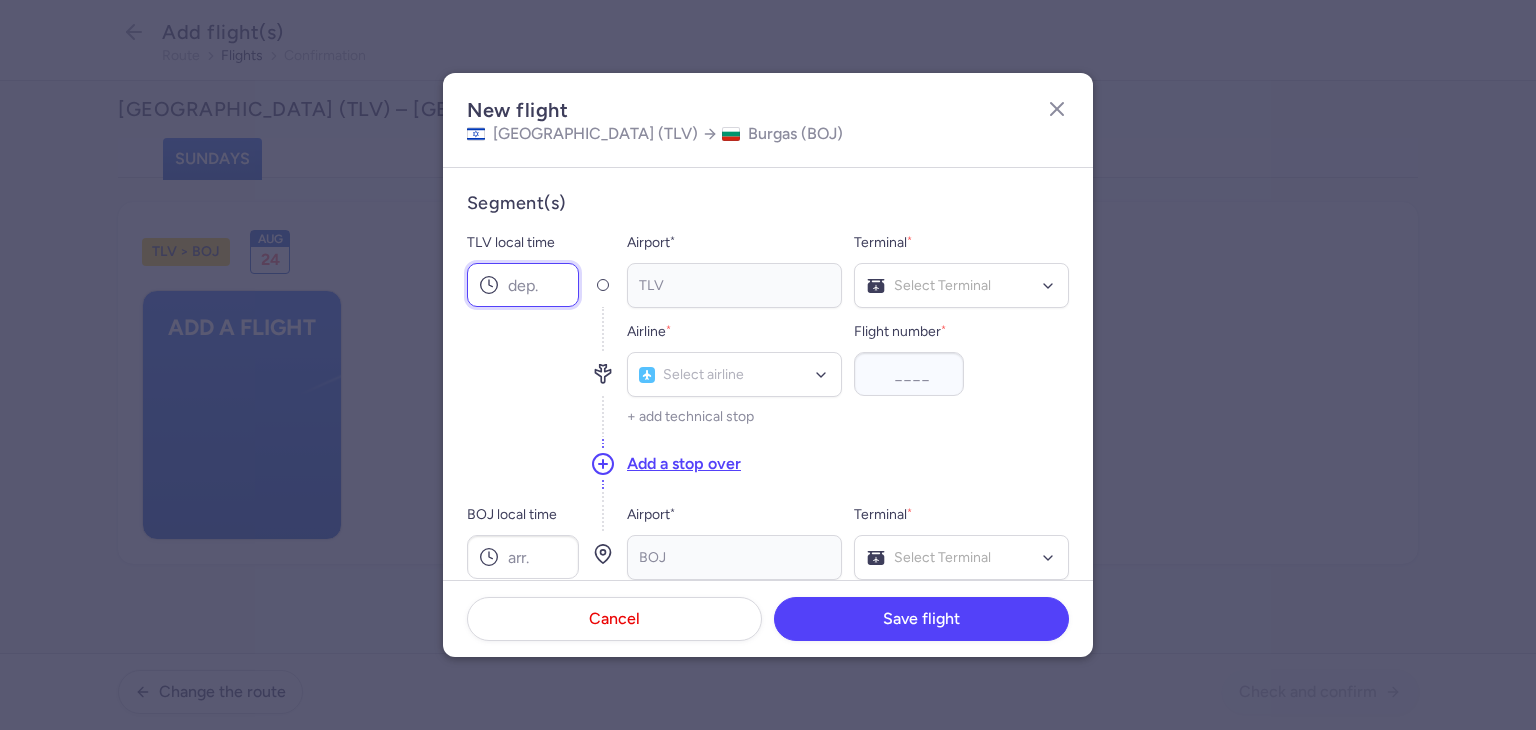click on "TLV local time" at bounding box center (523, 285) 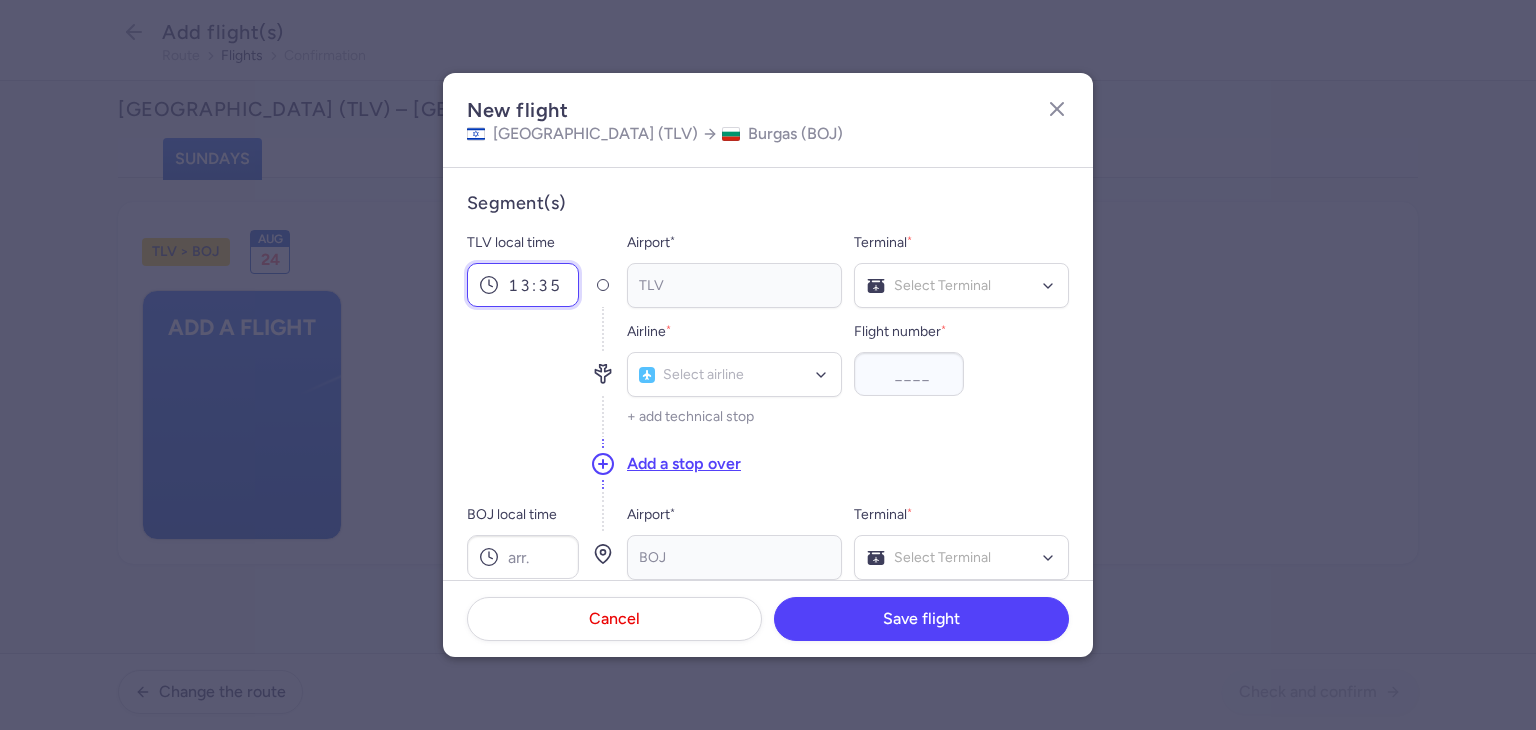 type on "13:35" 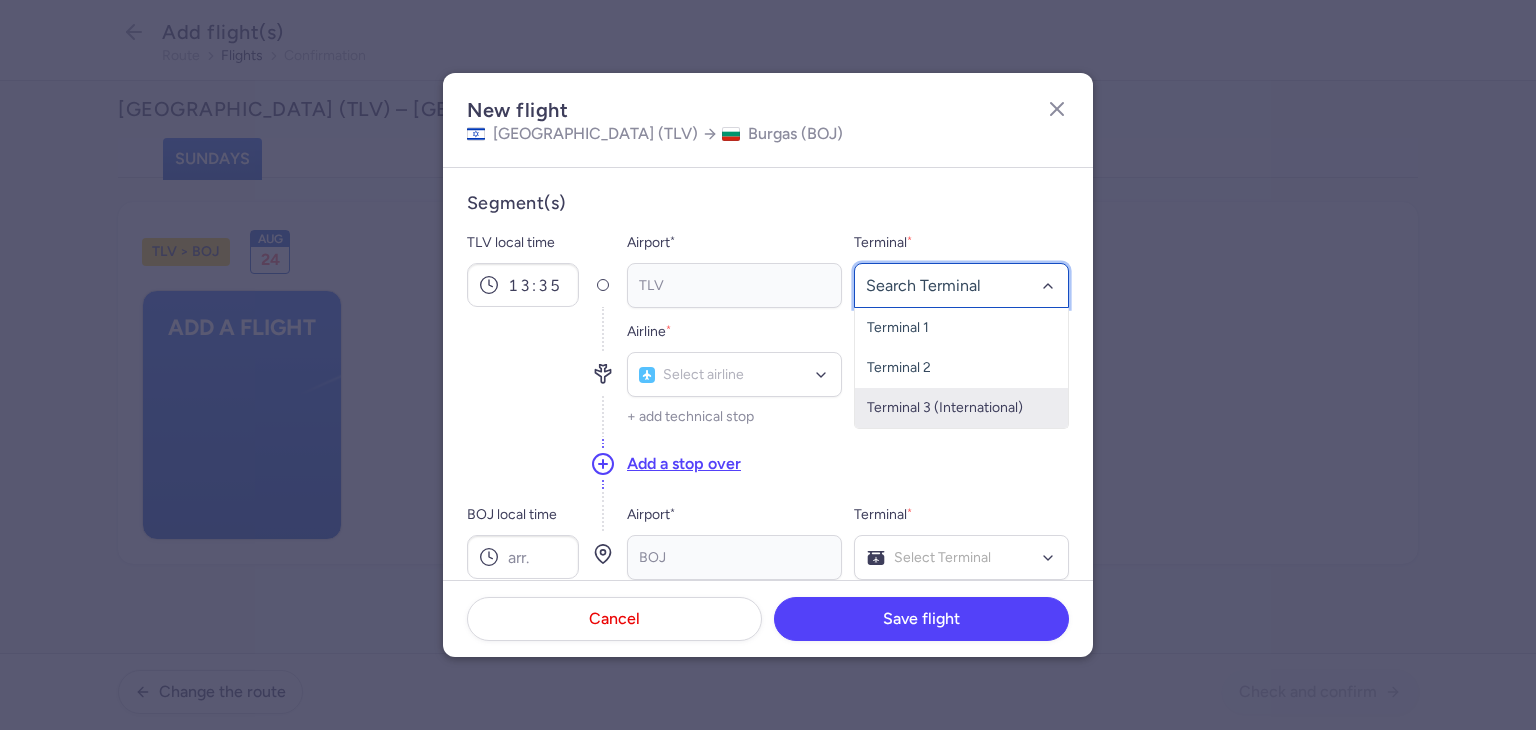 click on "Terminal 3 (International)" at bounding box center [961, 408] 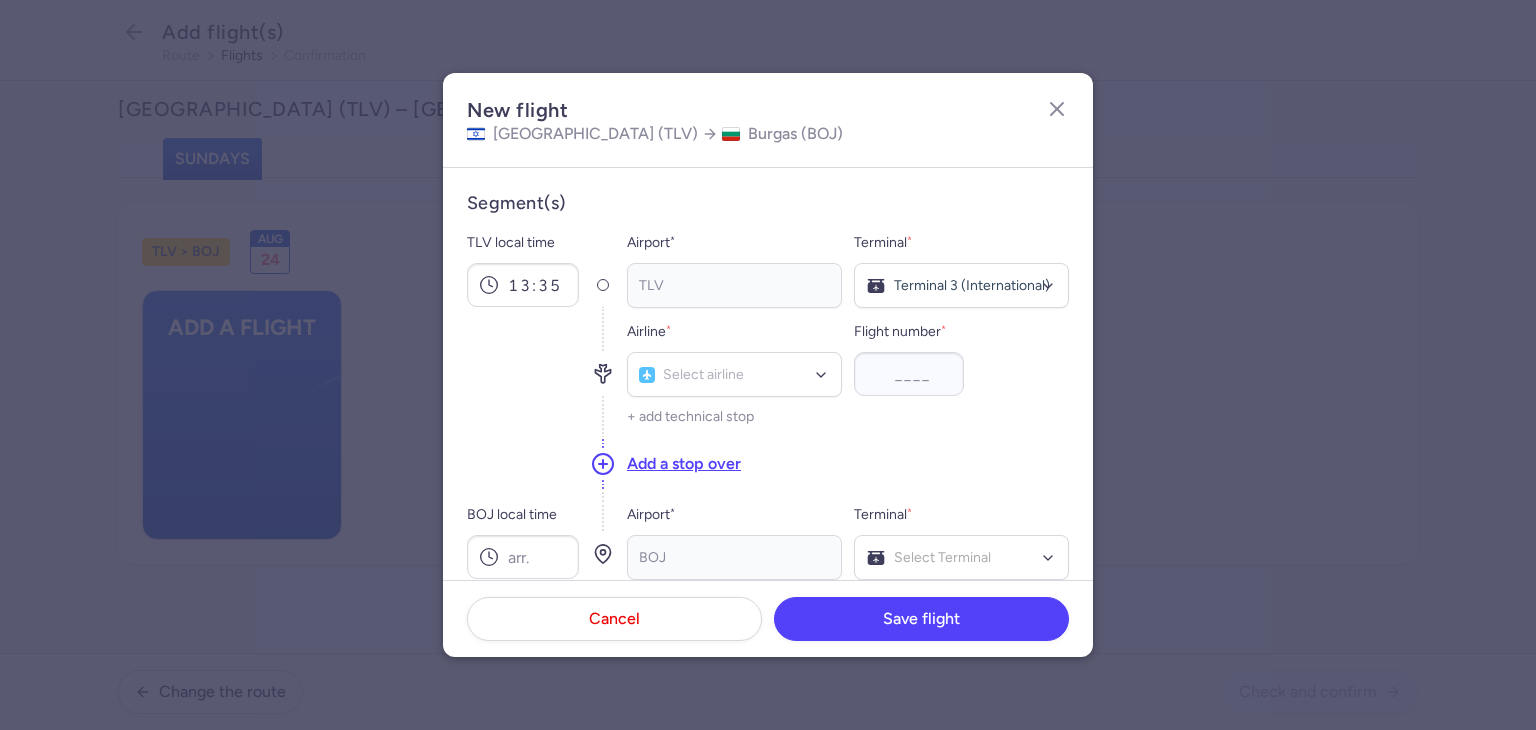 click on "Airline  * Select airline No elements found. Consider changing the search query. Type airline IATA code, name... Flight number  *  + add technical stop" at bounding box center [848, 372] 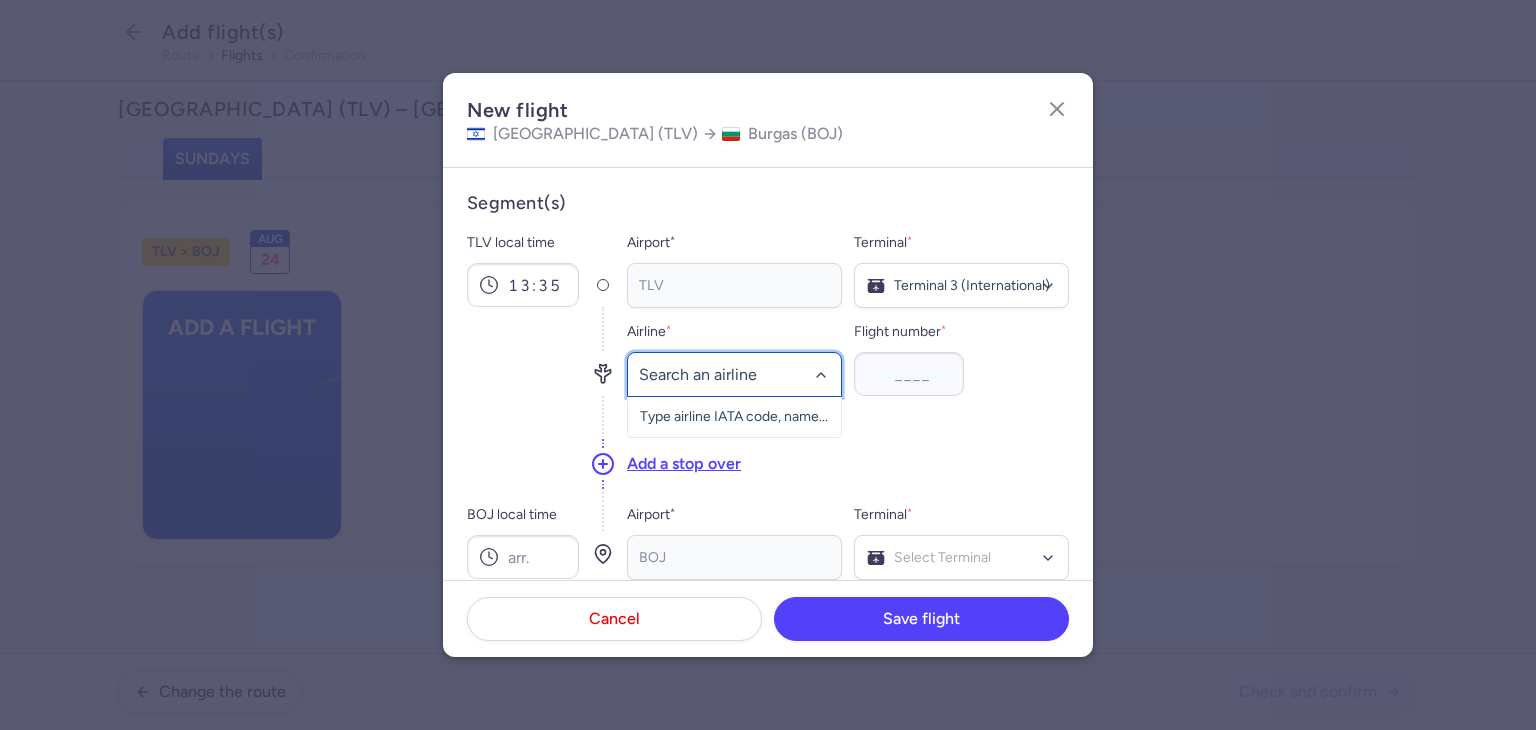 type on ";" 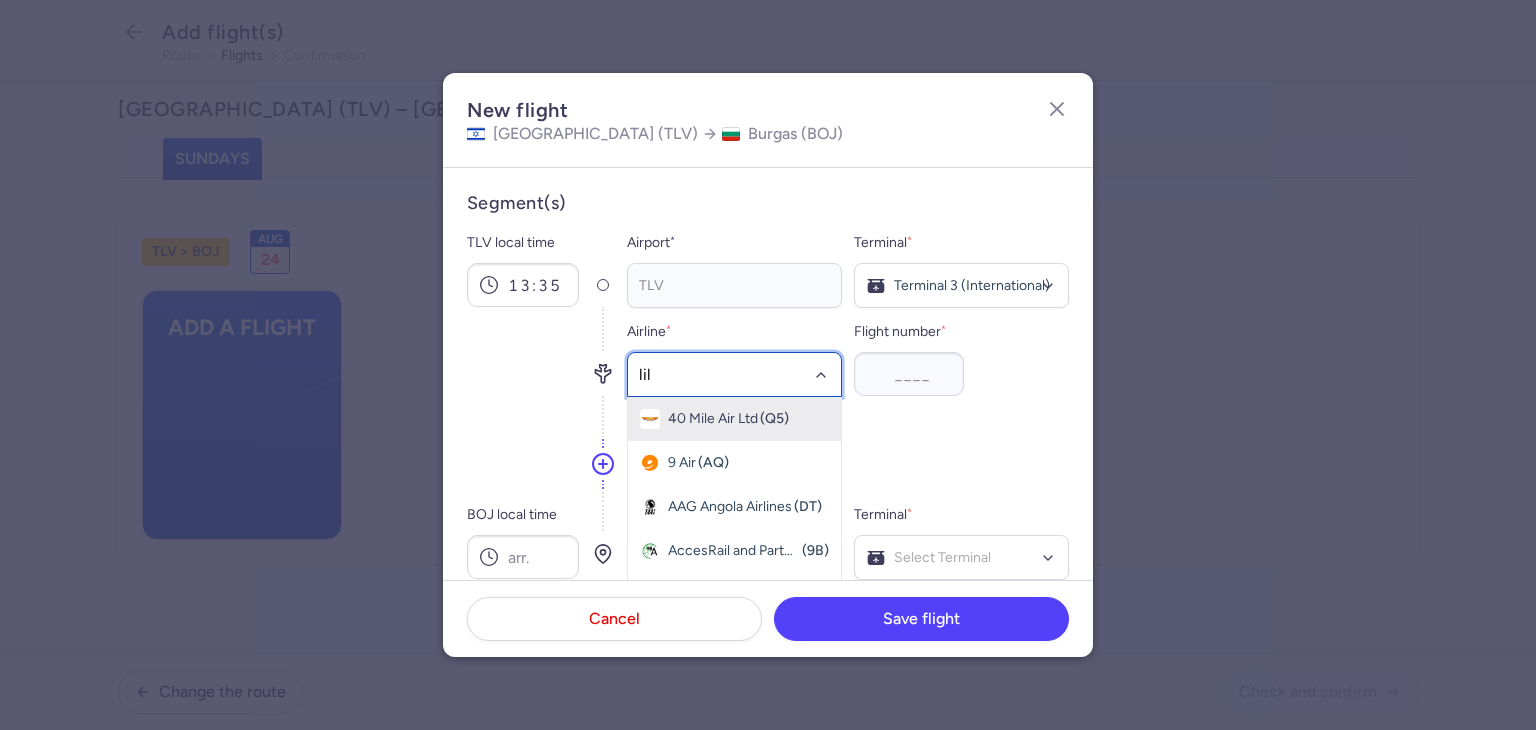 type on "lili" 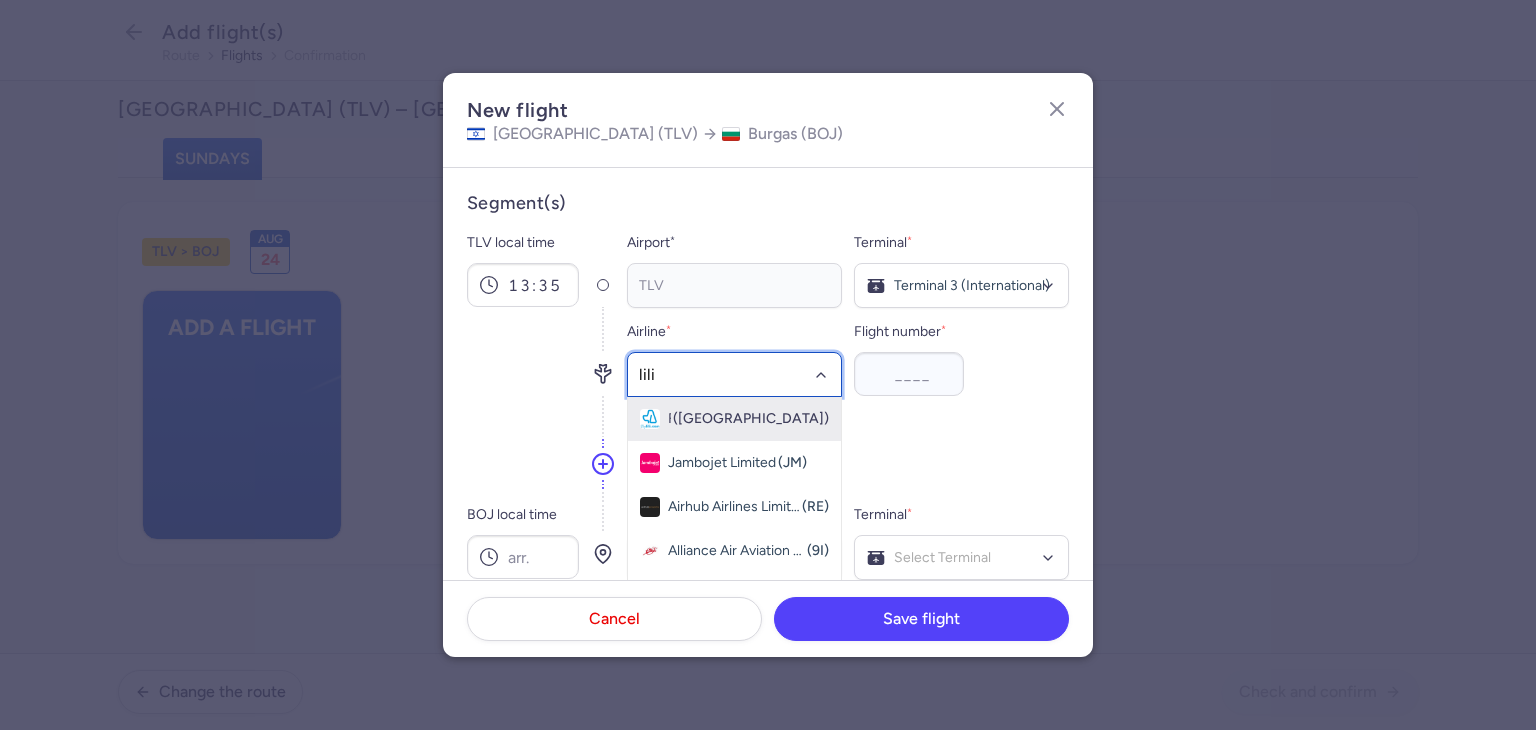 click on "Fly Lili ([GEOGRAPHIC_DATA])" 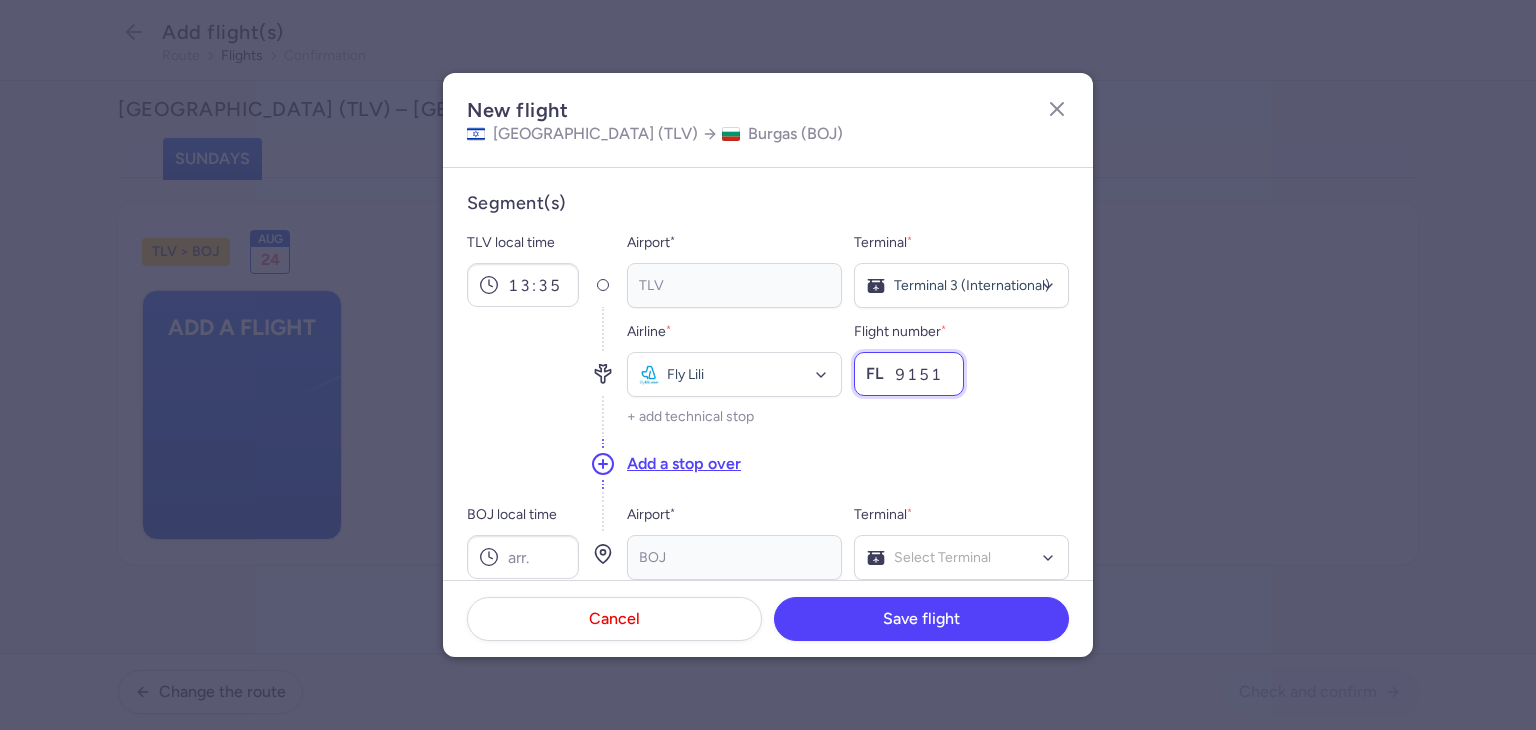 type on "9151" 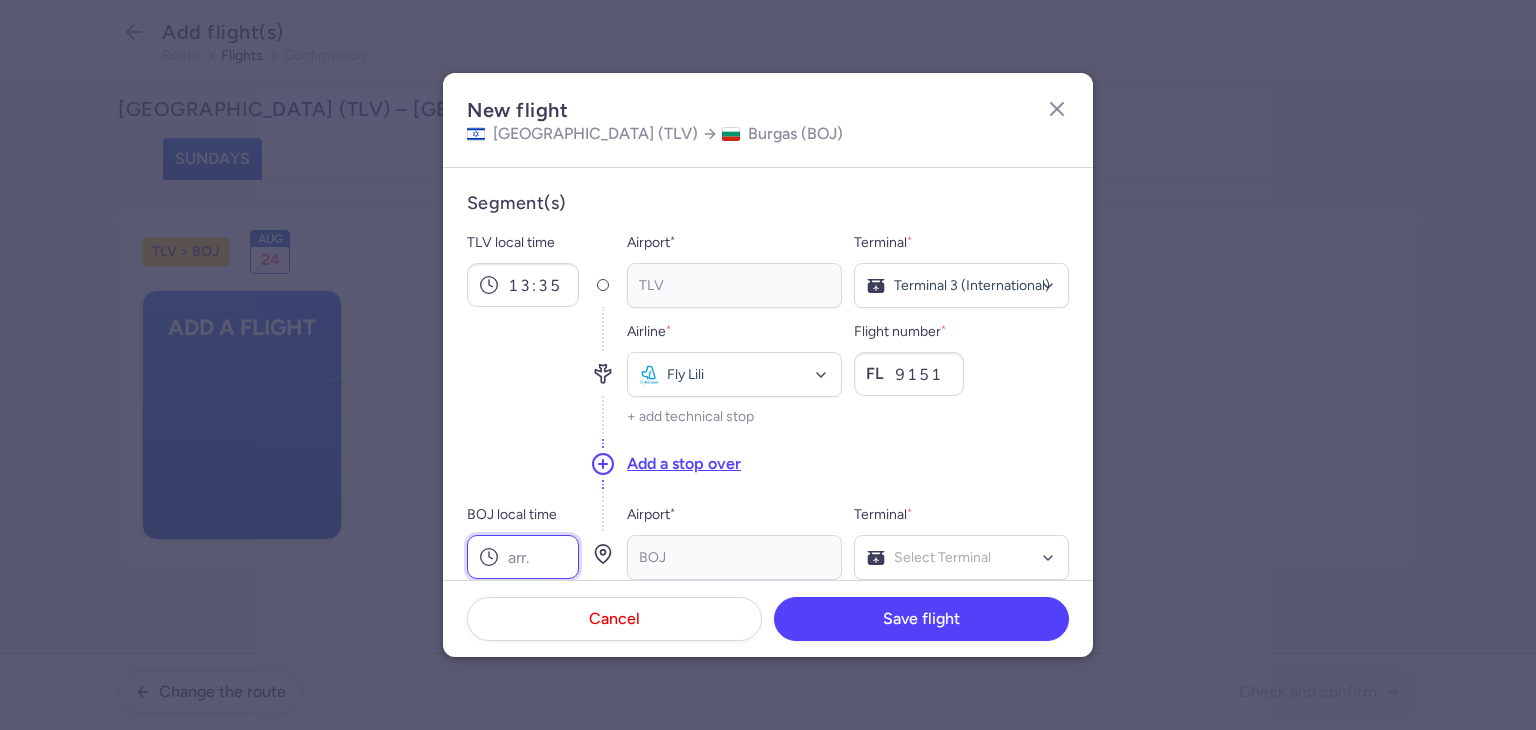 click on "BOJ local time" at bounding box center [523, 557] 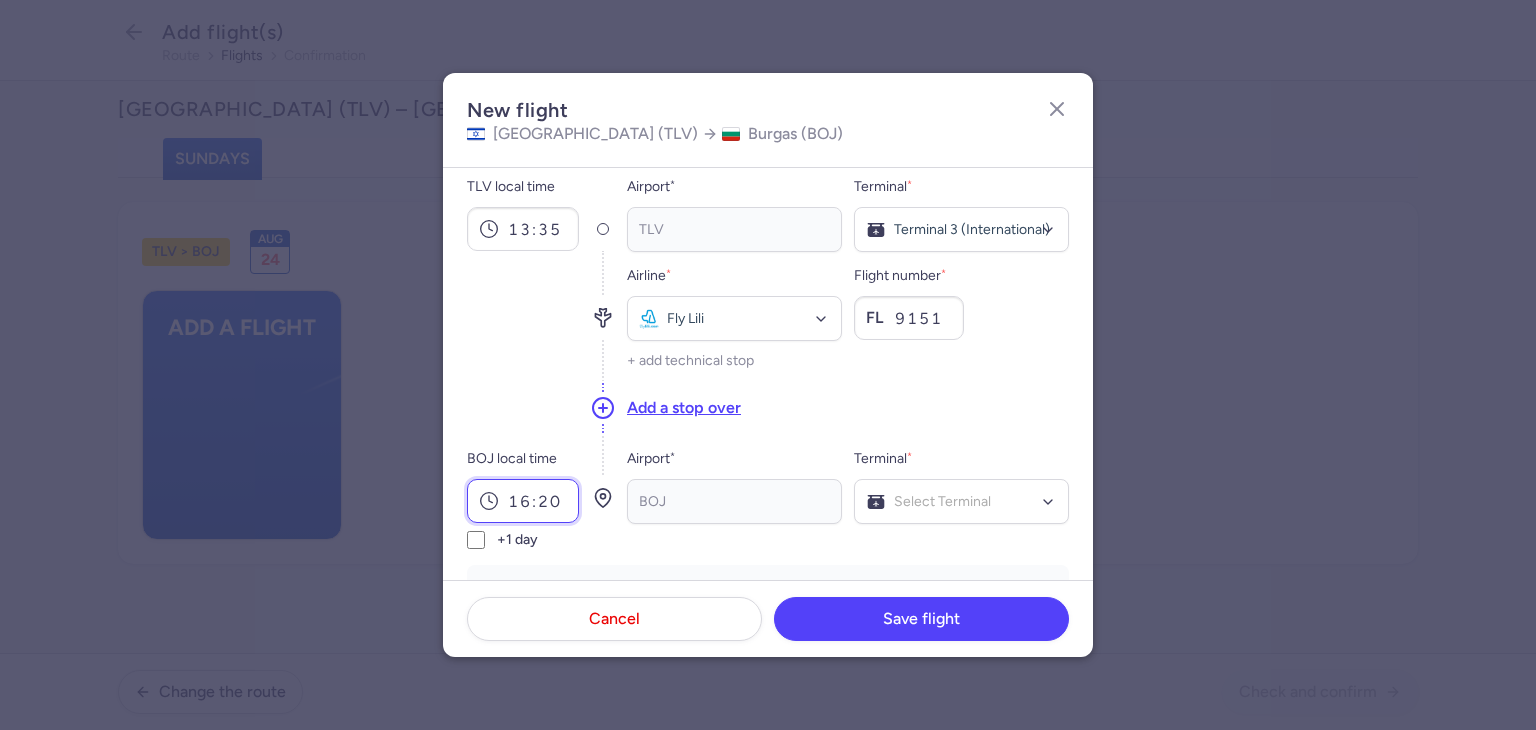 scroll, scrollTop: 100, scrollLeft: 0, axis: vertical 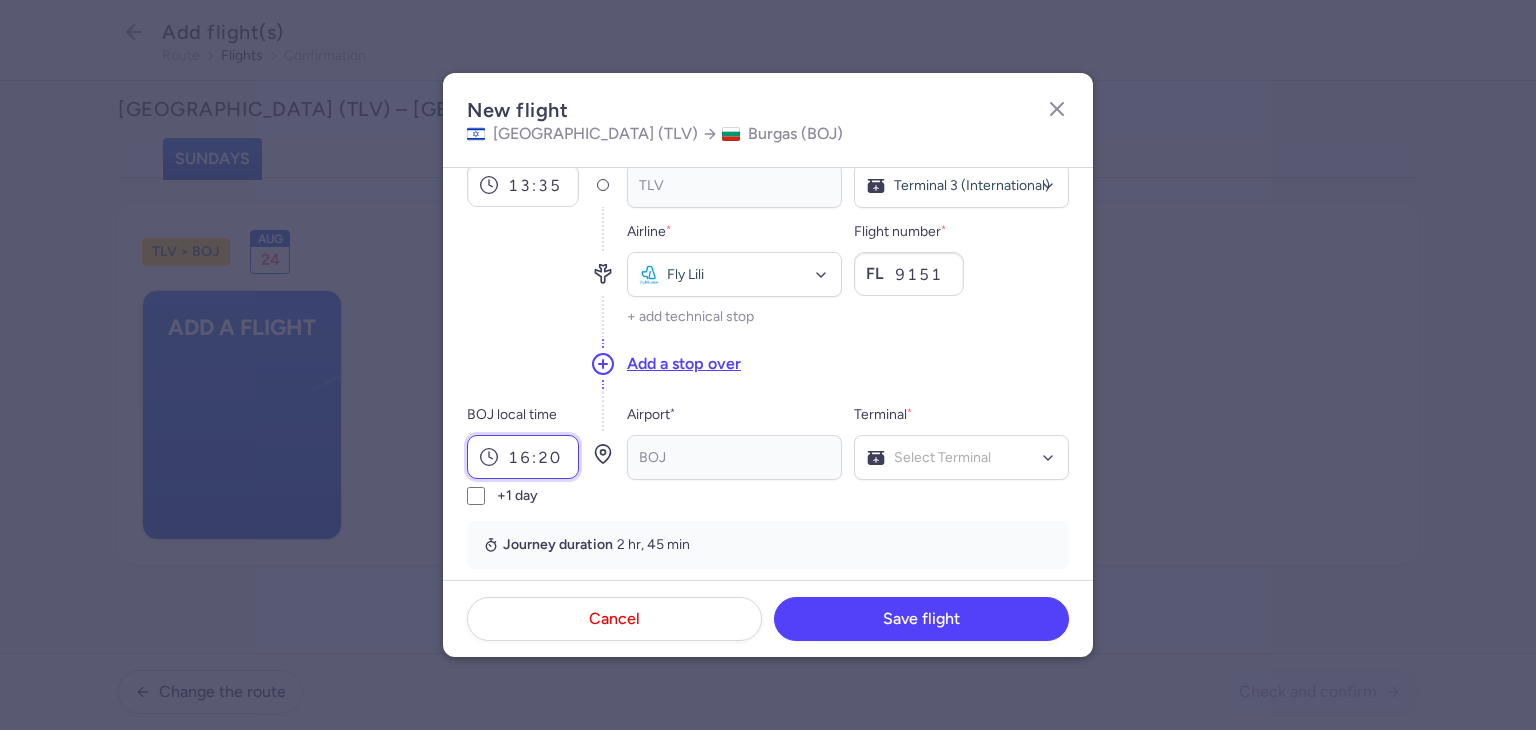 type on "16:20" 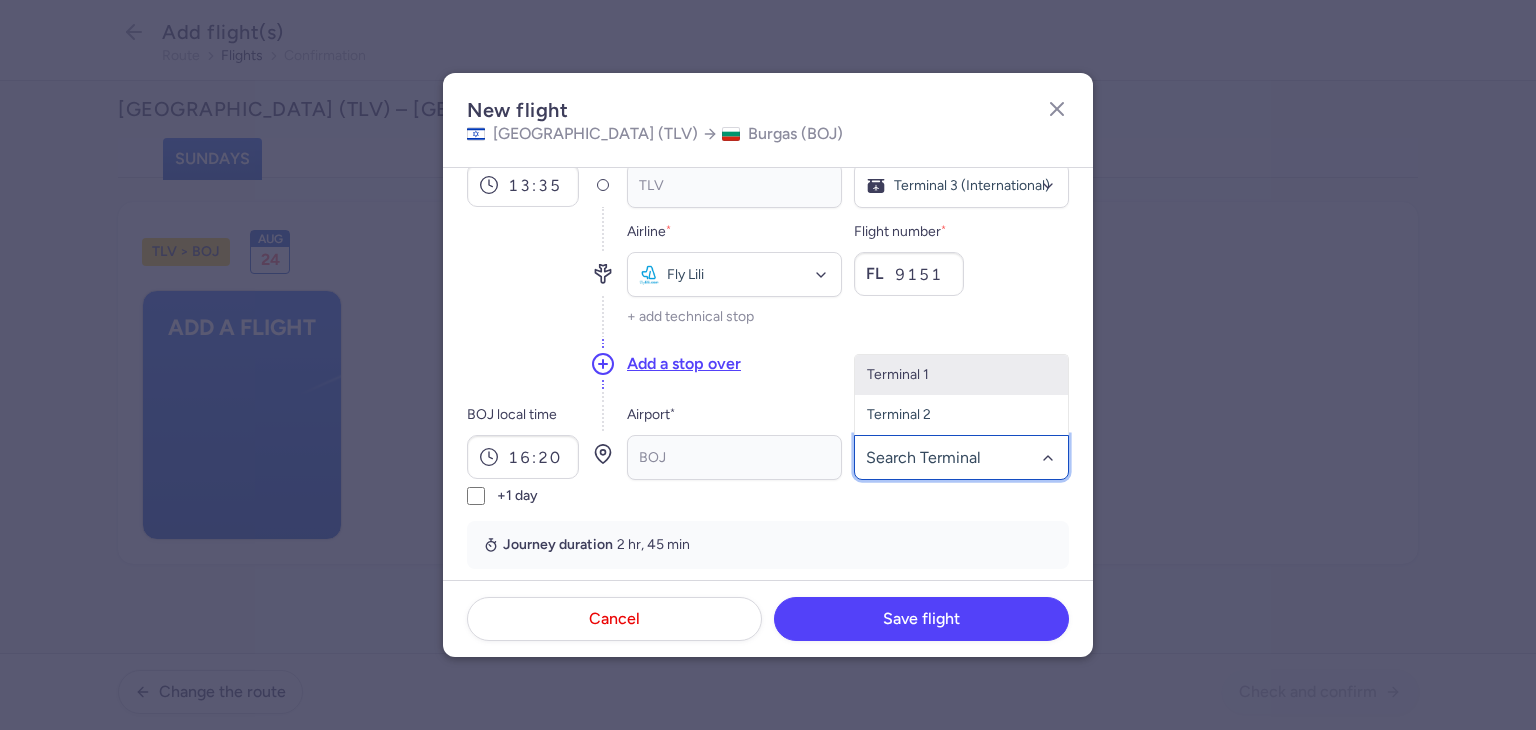 click 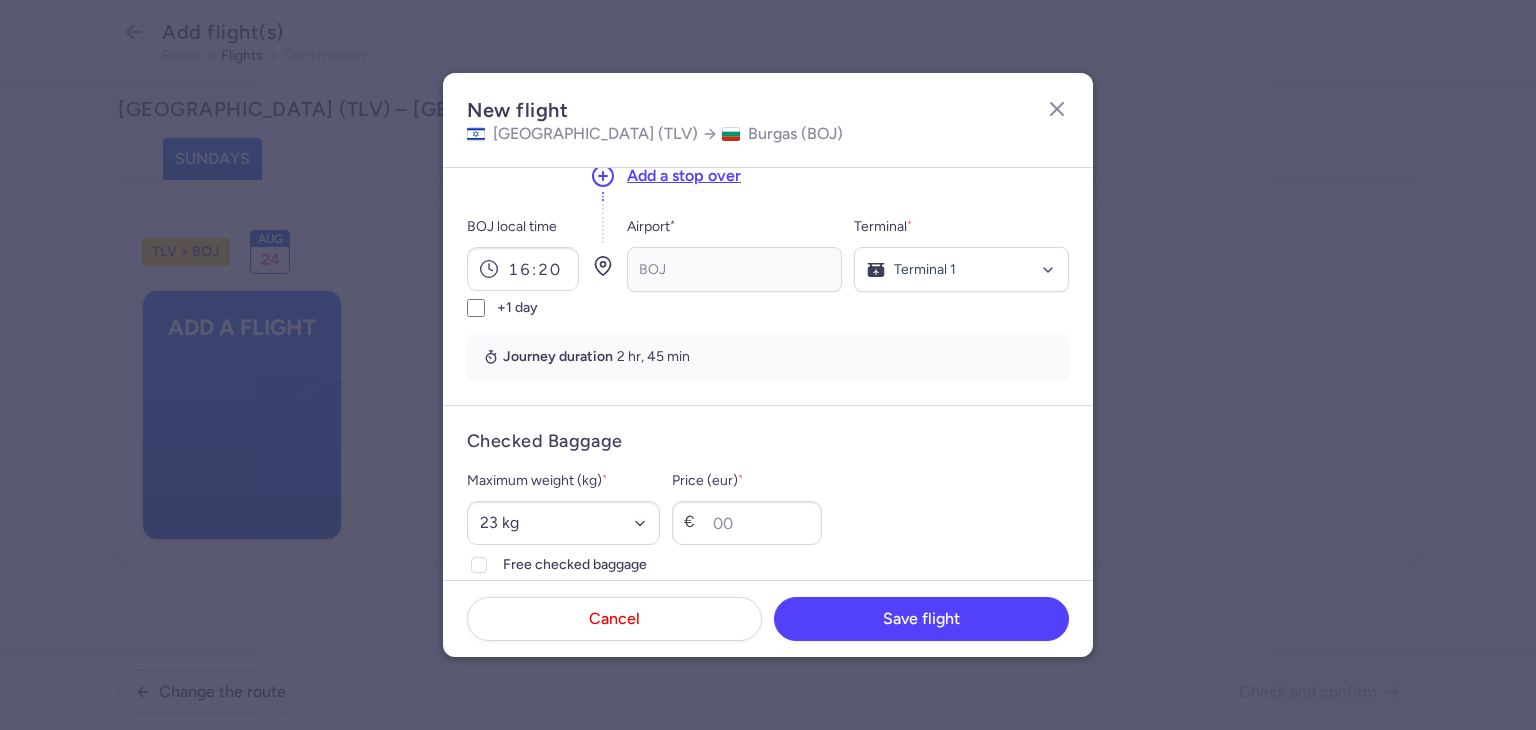 scroll, scrollTop: 300, scrollLeft: 0, axis: vertical 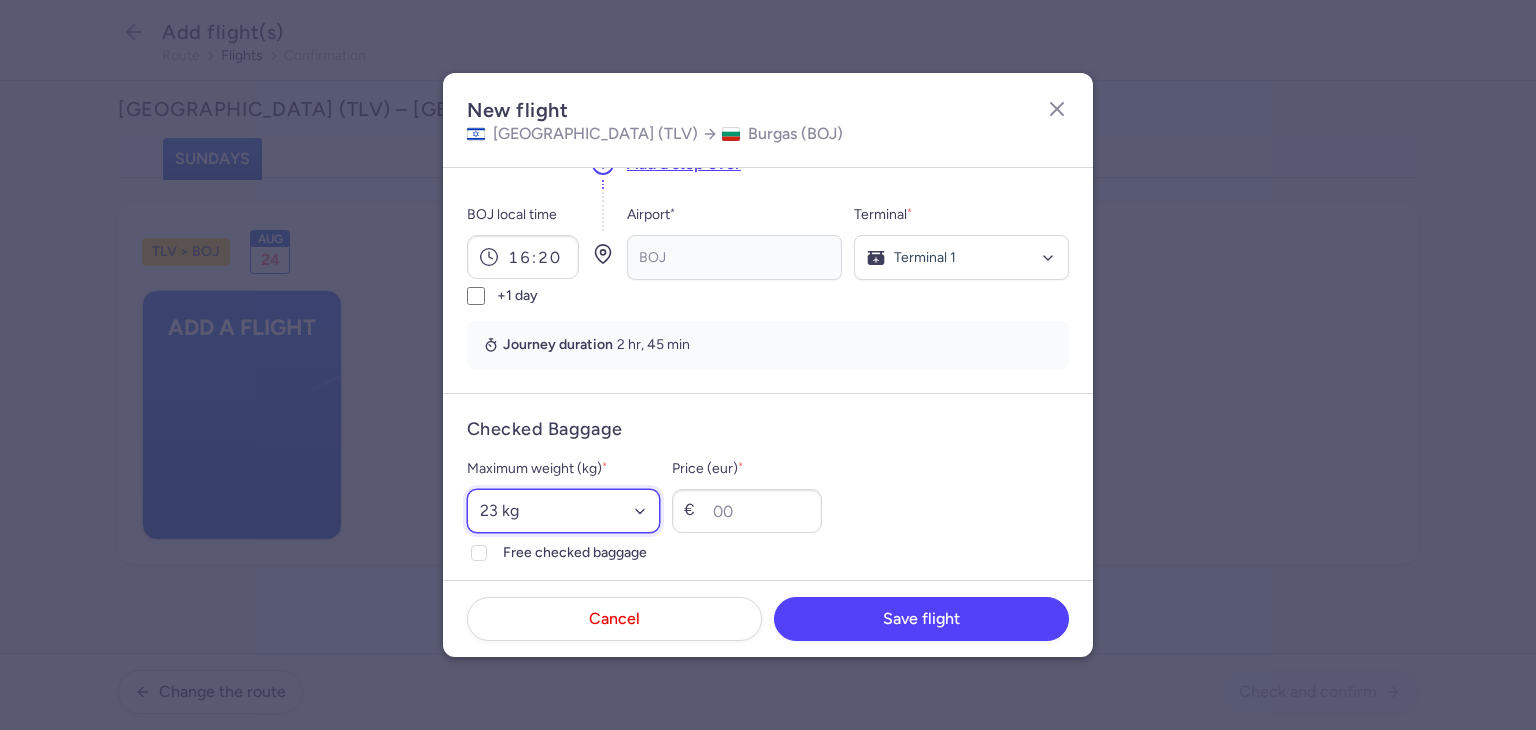 click on "Select an option 15 kg 16 kg 17 kg 18 kg 19 kg 20 kg 21 kg 22 kg 23 kg 24 kg 25 kg 26 kg 27 kg 28 kg 29 kg 30 kg 31 kg 32 kg 33 kg 34 kg 35 kg" at bounding box center [563, 511] 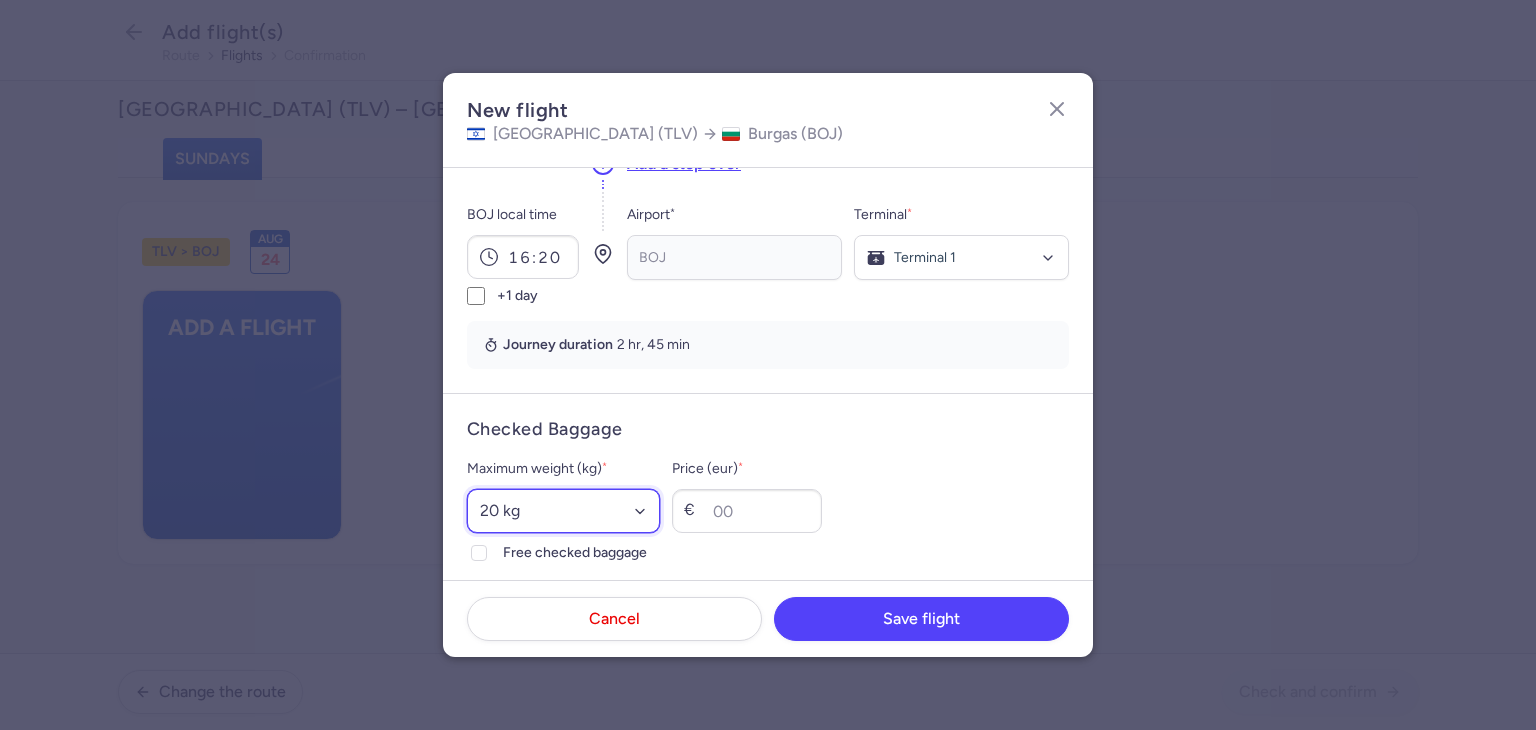click on "Select an option 15 kg 16 kg 17 kg 18 kg 19 kg 20 kg 21 kg 22 kg 23 kg 24 kg 25 kg 26 kg 27 kg 28 kg 29 kg 30 kg 31 kg 32 kg 33 kg 34 kg 35 kg" at bounding box center [563, 511] 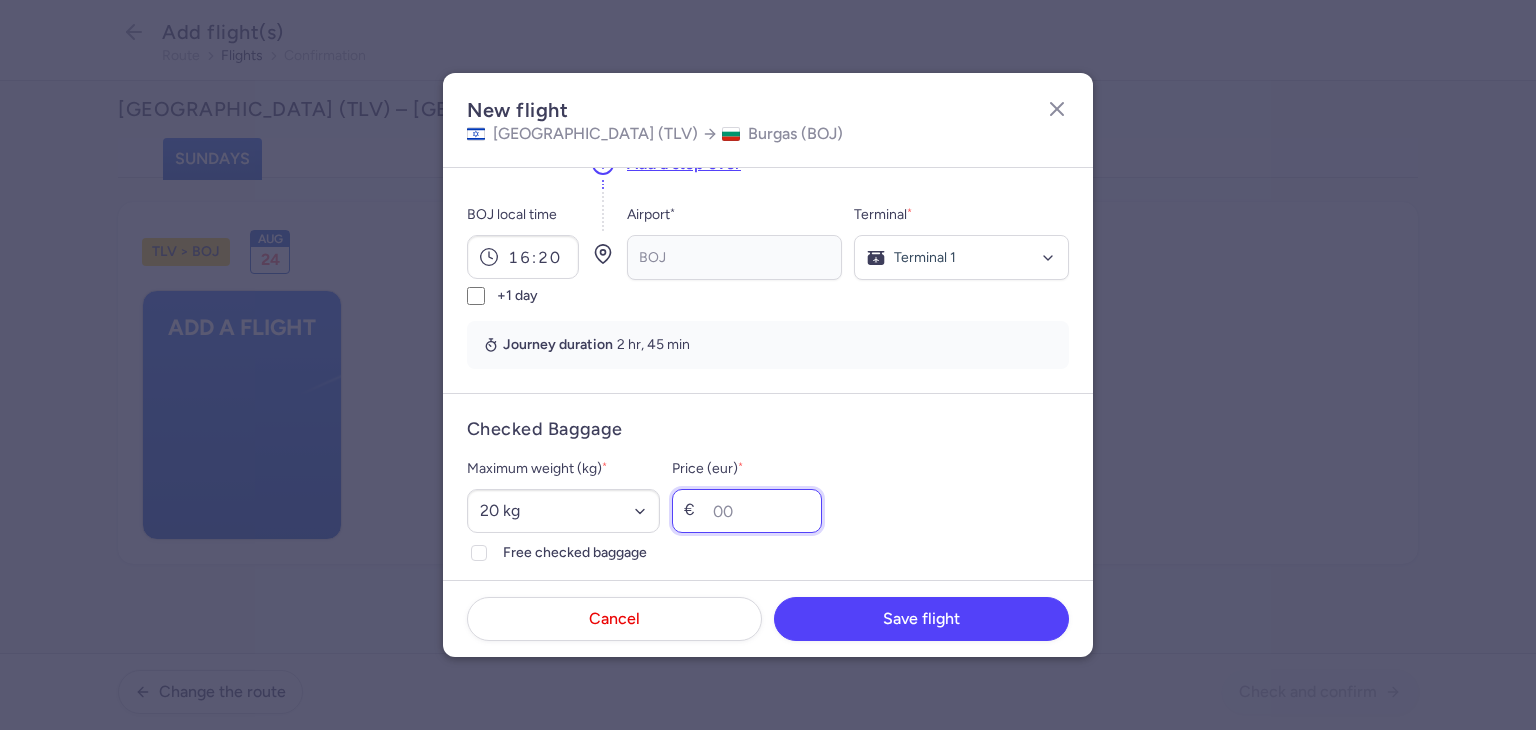 click on "Price (eur)  *" at bounding box center (747, 511) 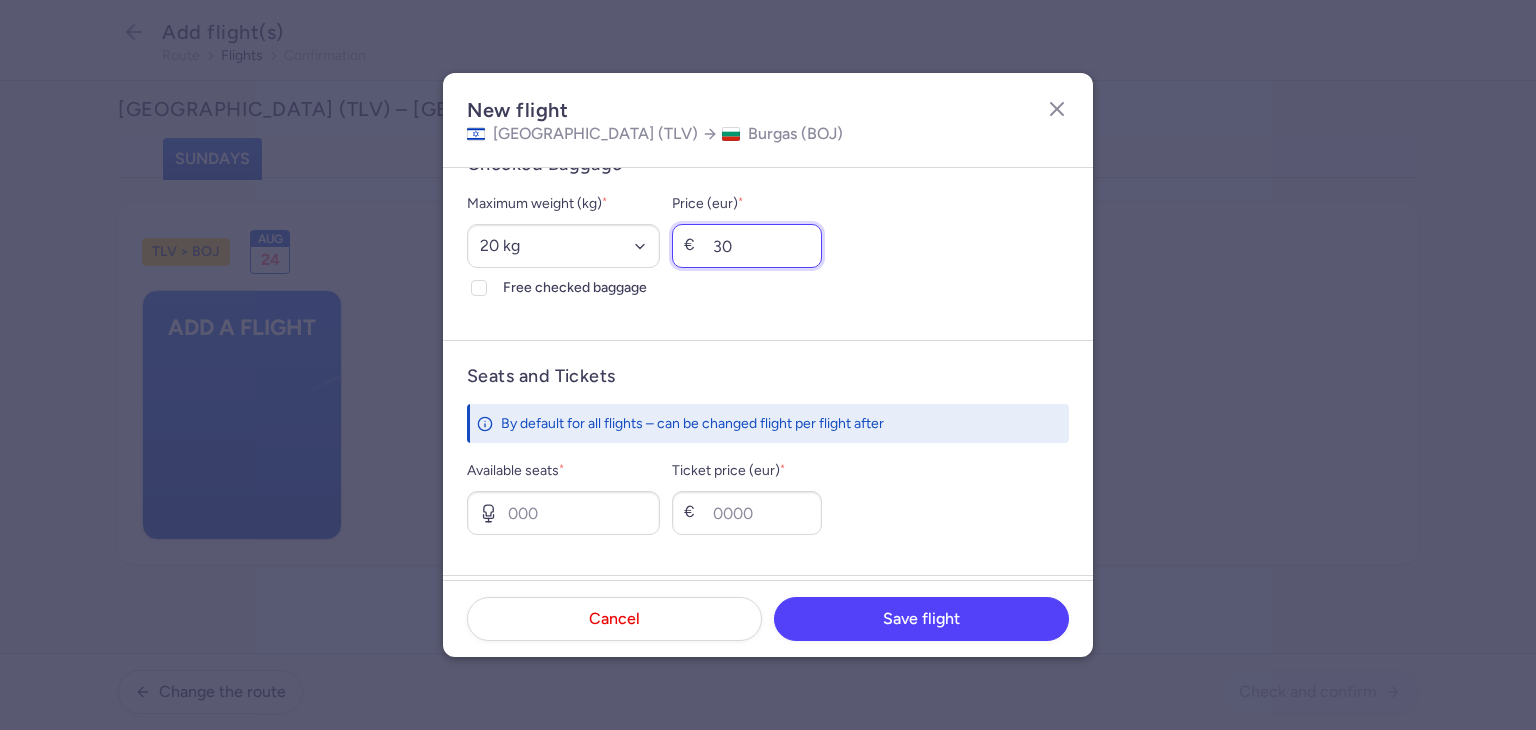 scroll, scrollTop: 600, scrollLeft: 0, axis: vertical 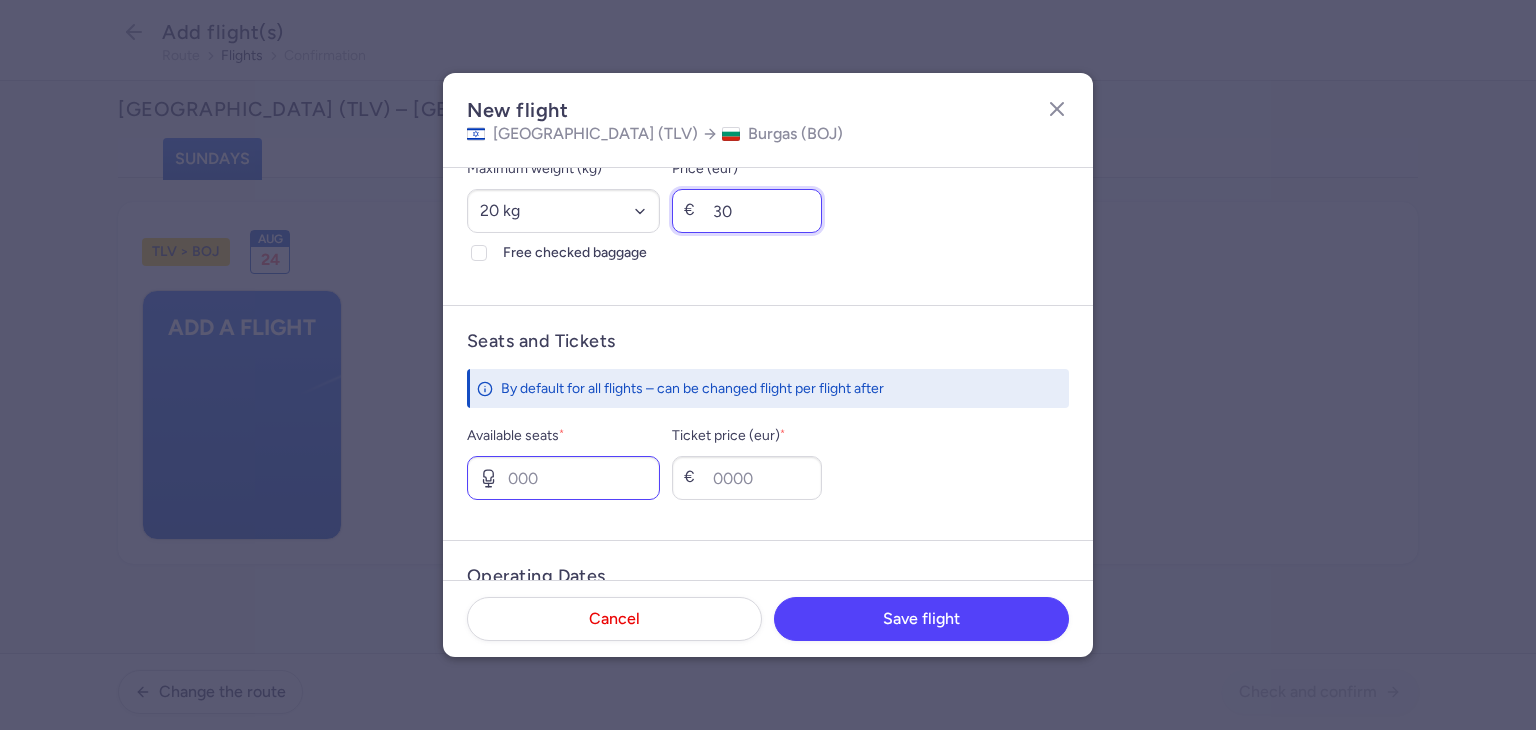 type on "30" 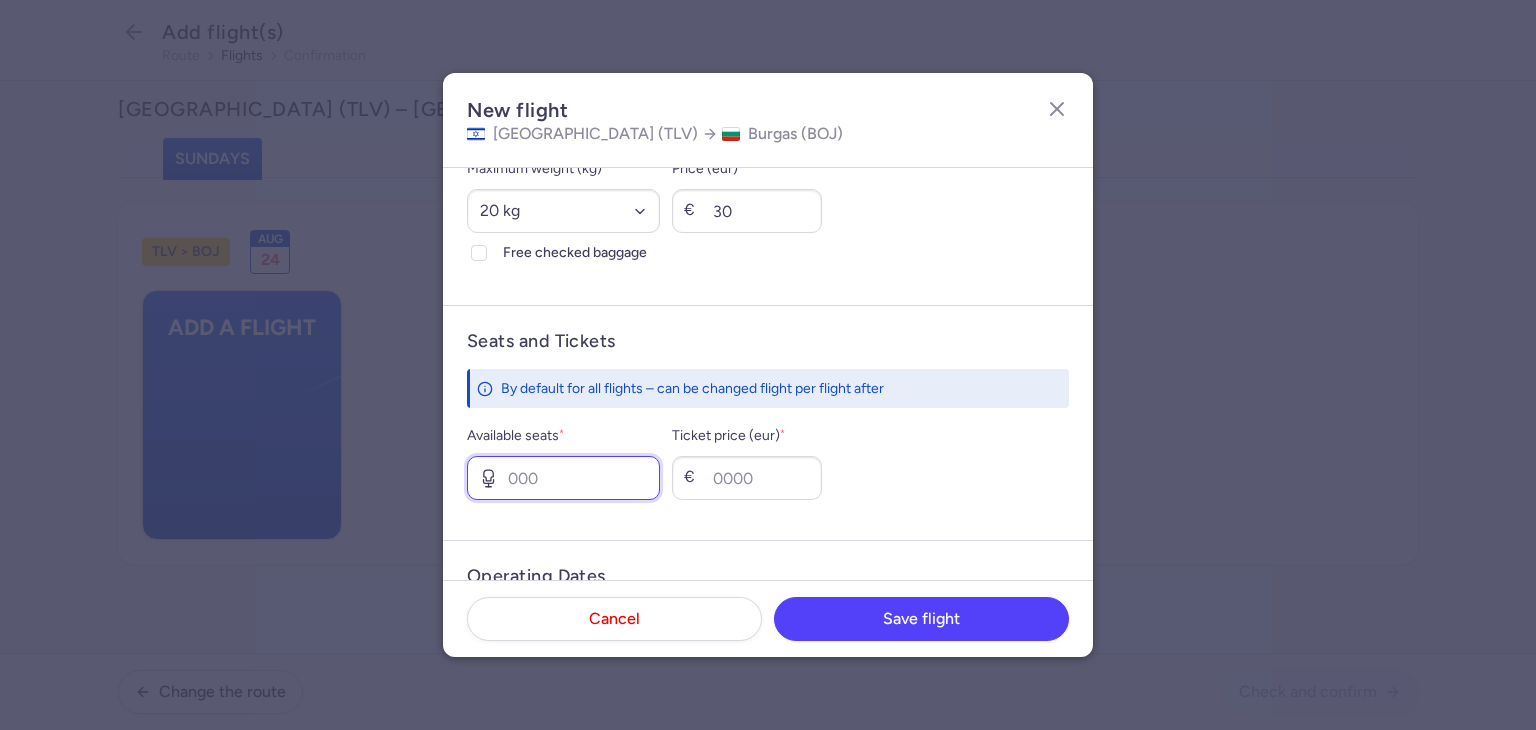 click on "Available seats  *" at bounding box center (563, 478) 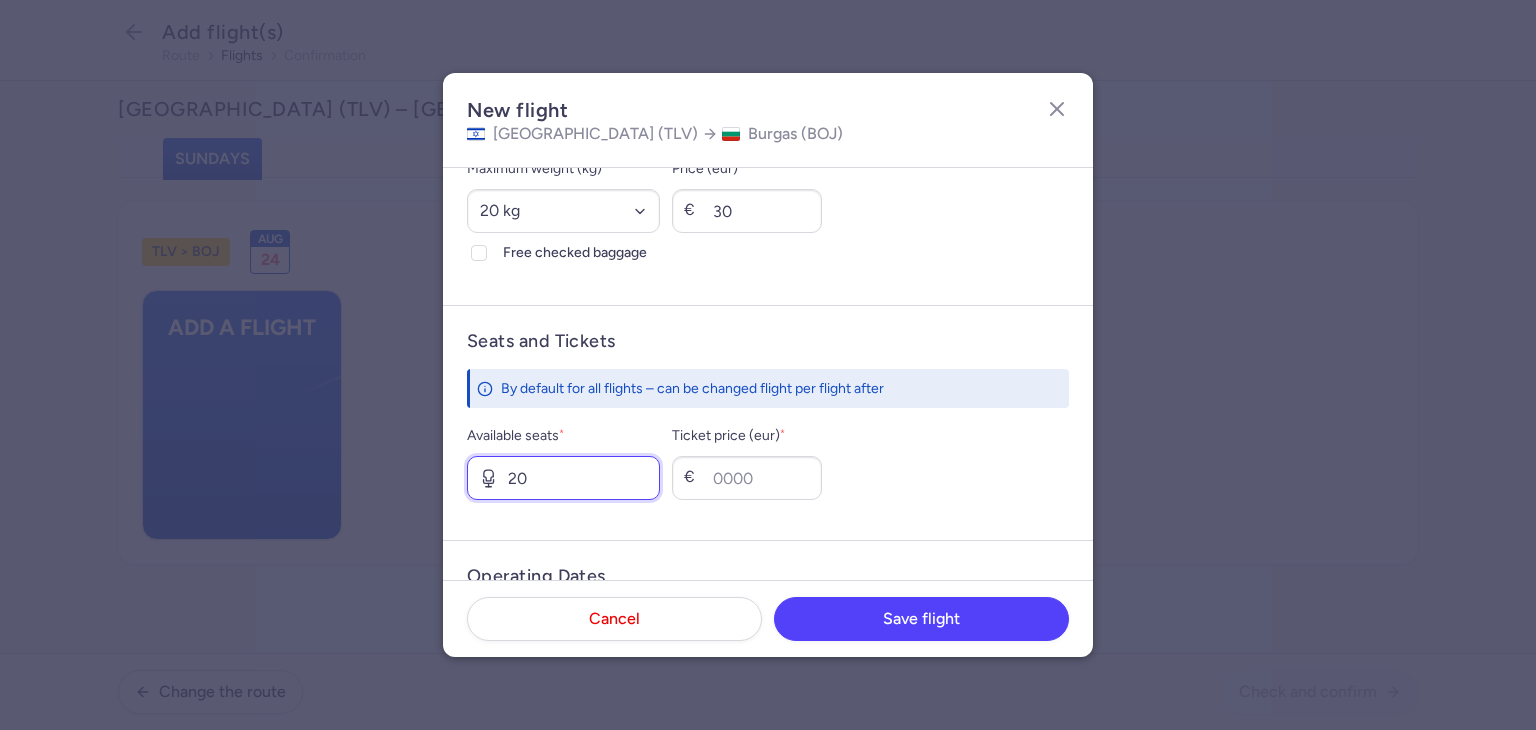 type on "20" 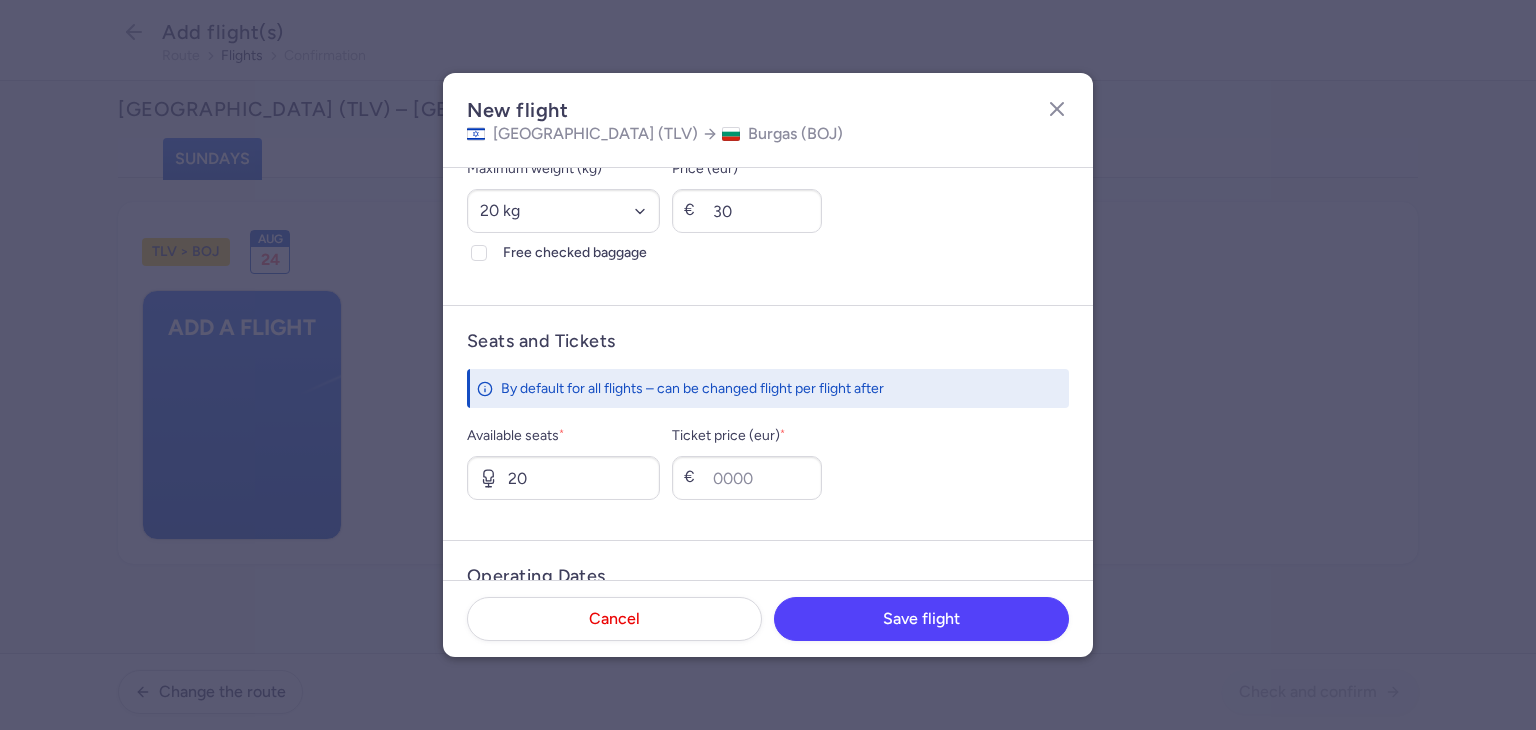 click on "Ticket price (eur)  * €" at bounding box center (747, 462) 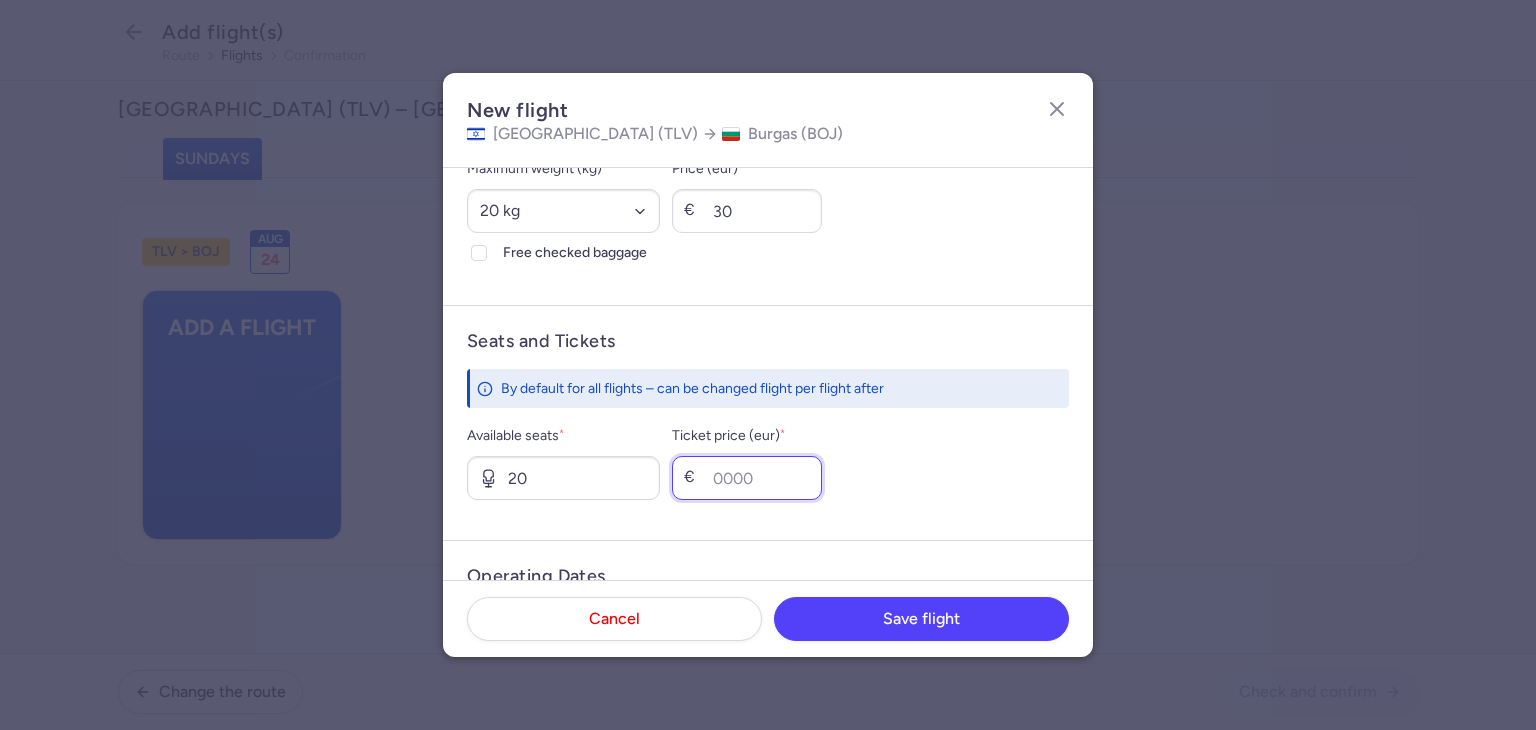 click on "Ticket price (eur)  *" at bounding box center [747, 478] 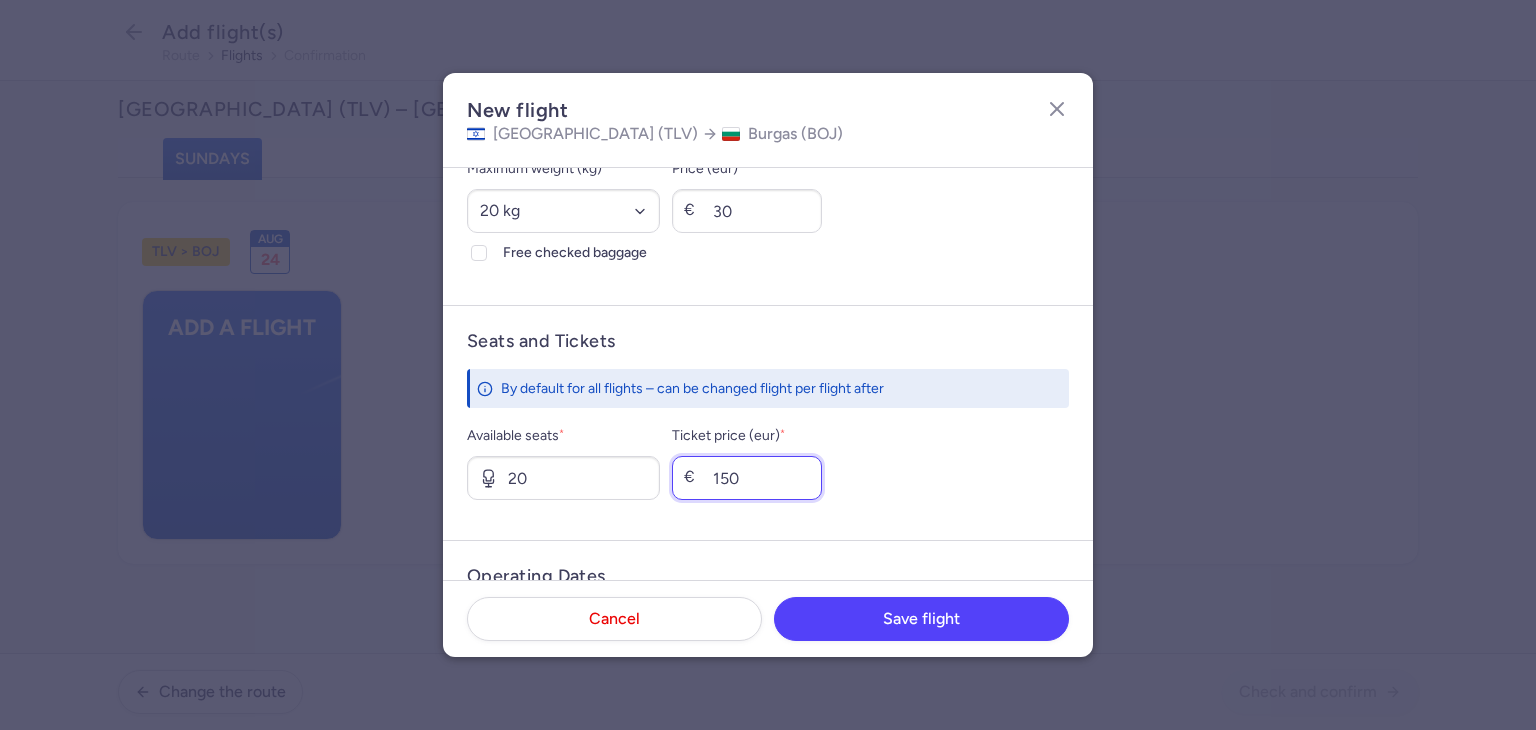 type on "150" 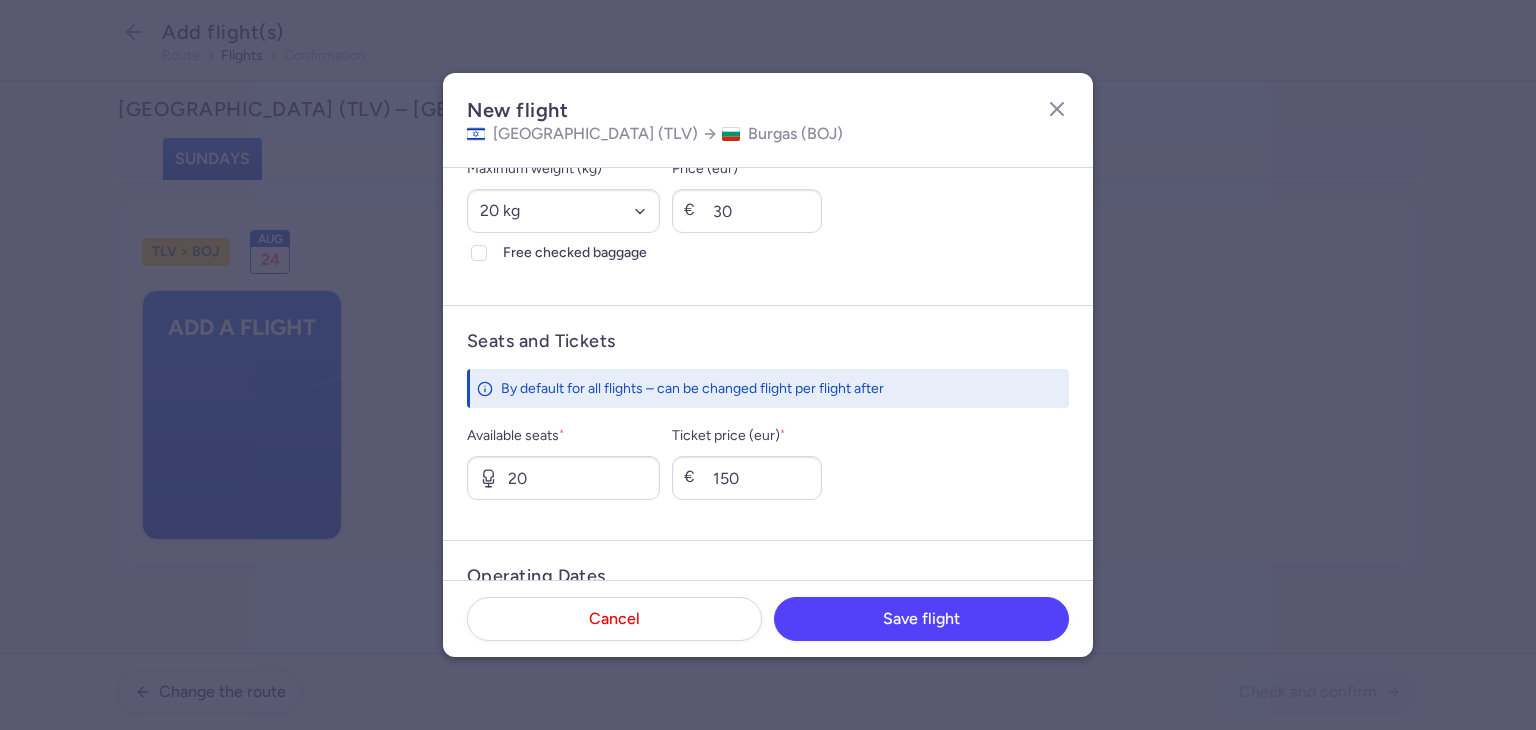 click on "Available seats  * 20 Ticket price (eur)  * € 150" at bounding box center [768, 462] 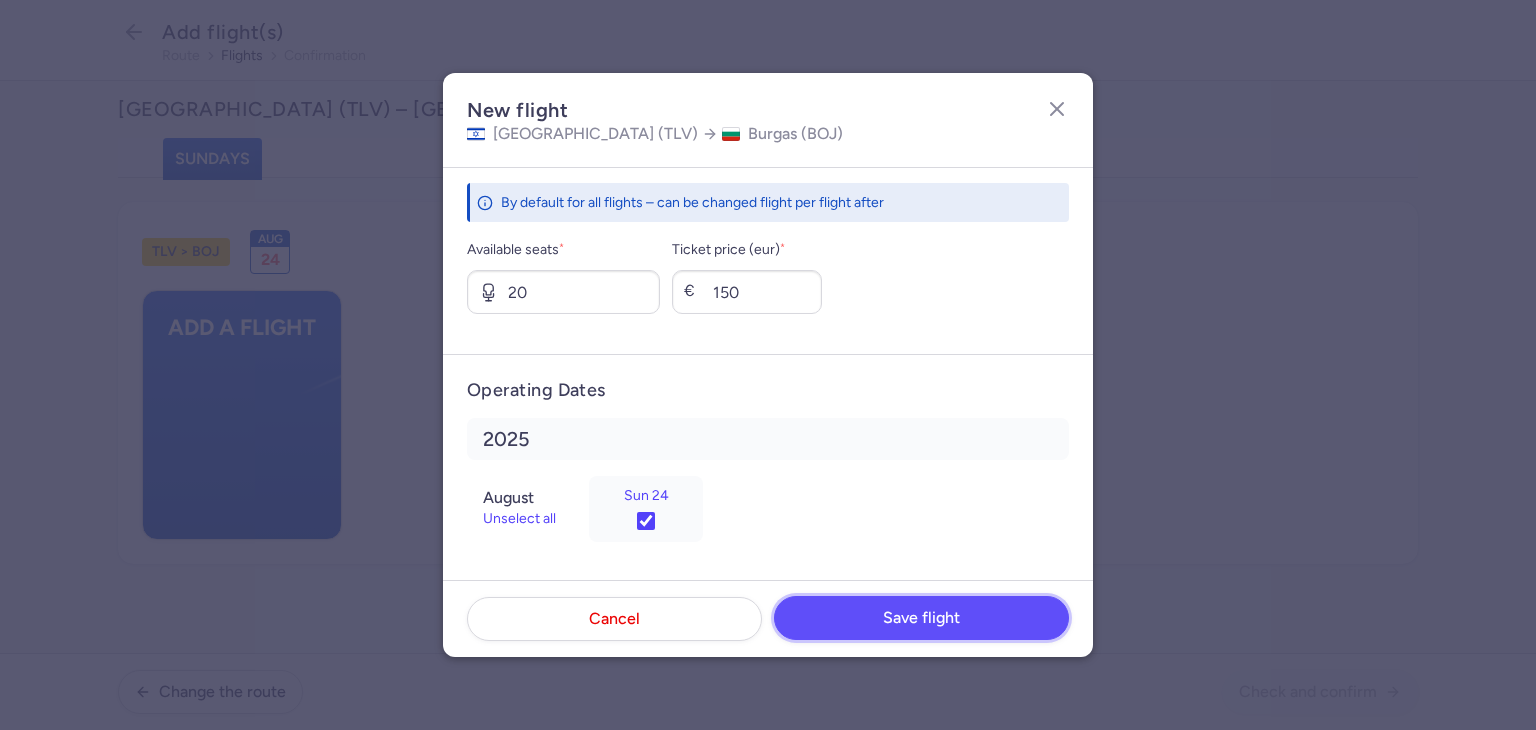 click on "Save flight" at bounding box center (921, 618) 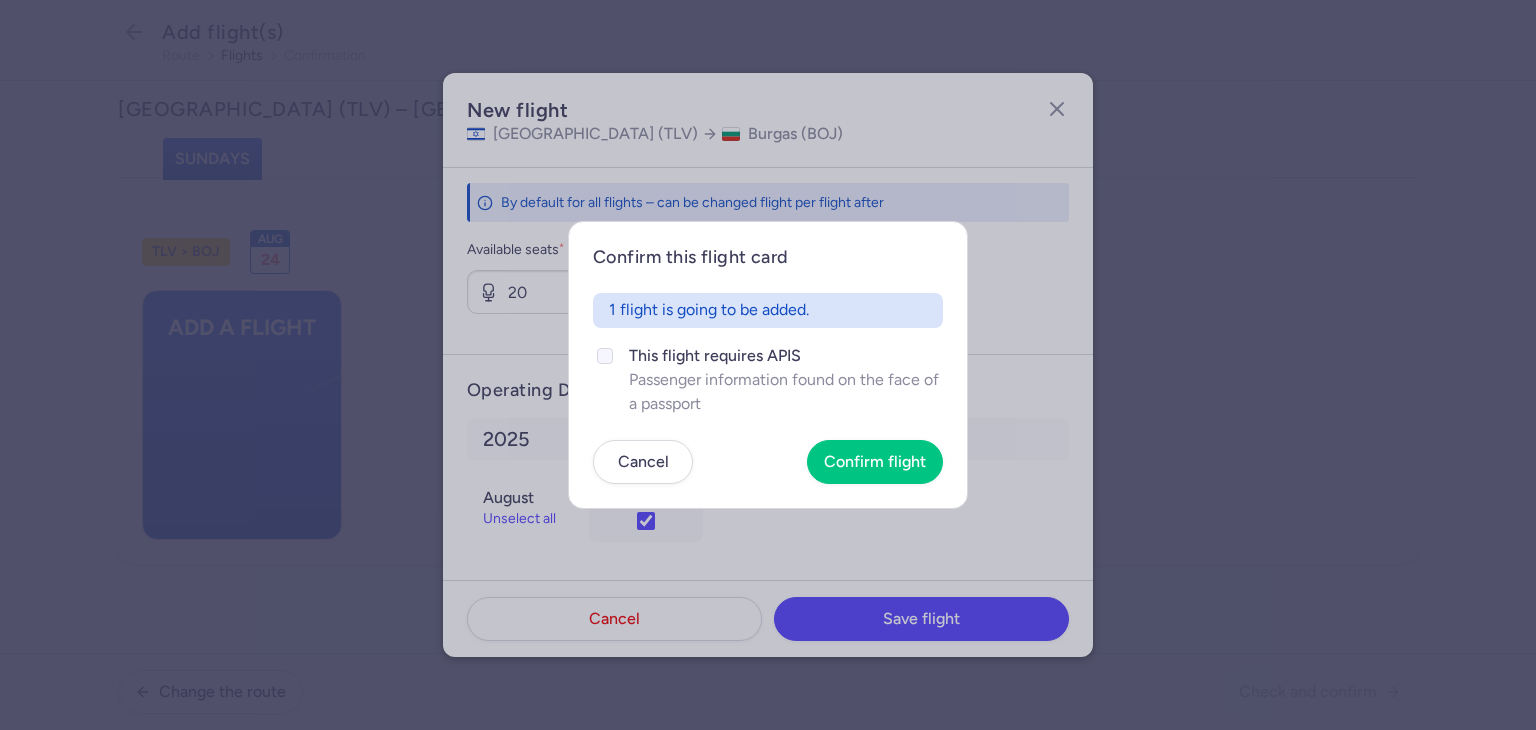 click on "This flight requires APIS" 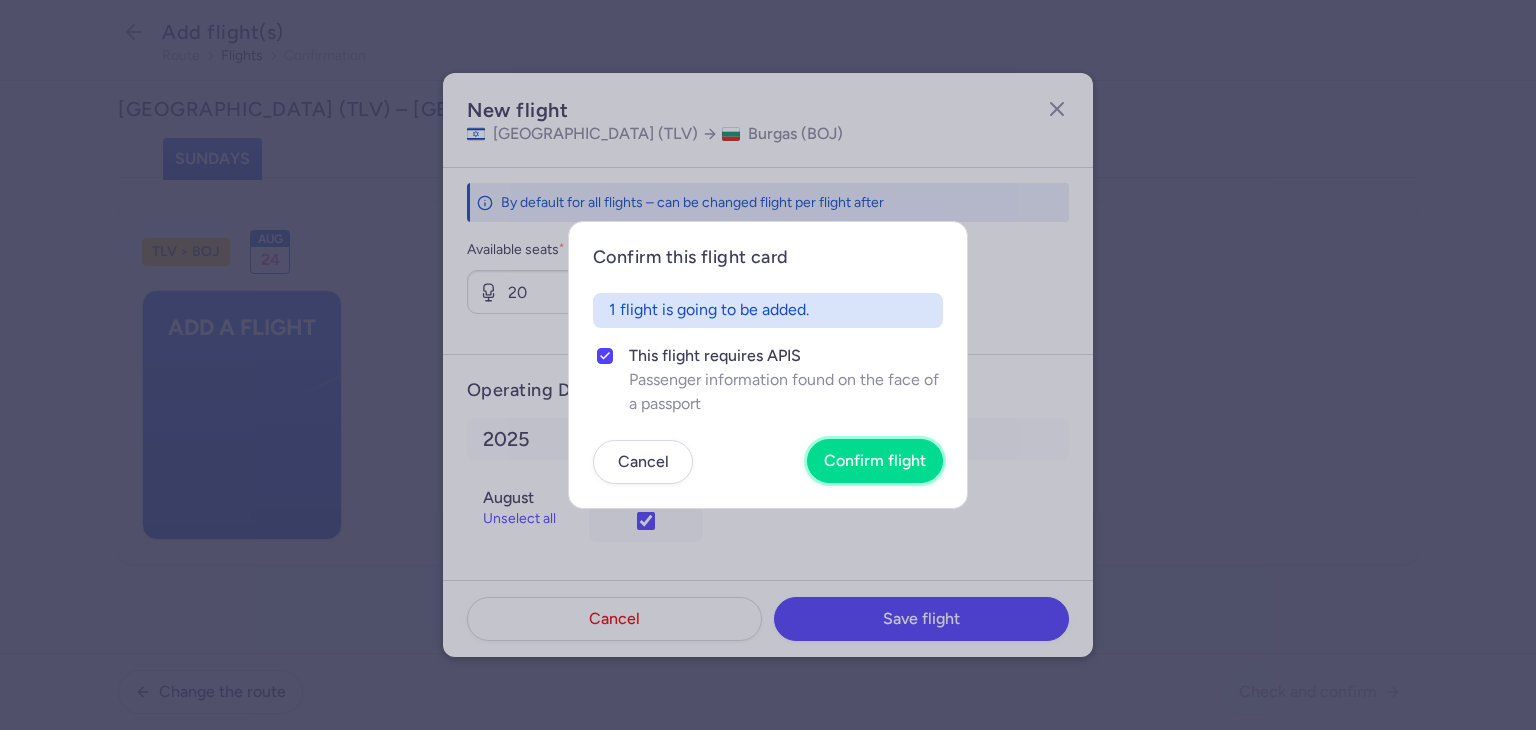 click on "Confirm flight" at bounding box center (875, 461) 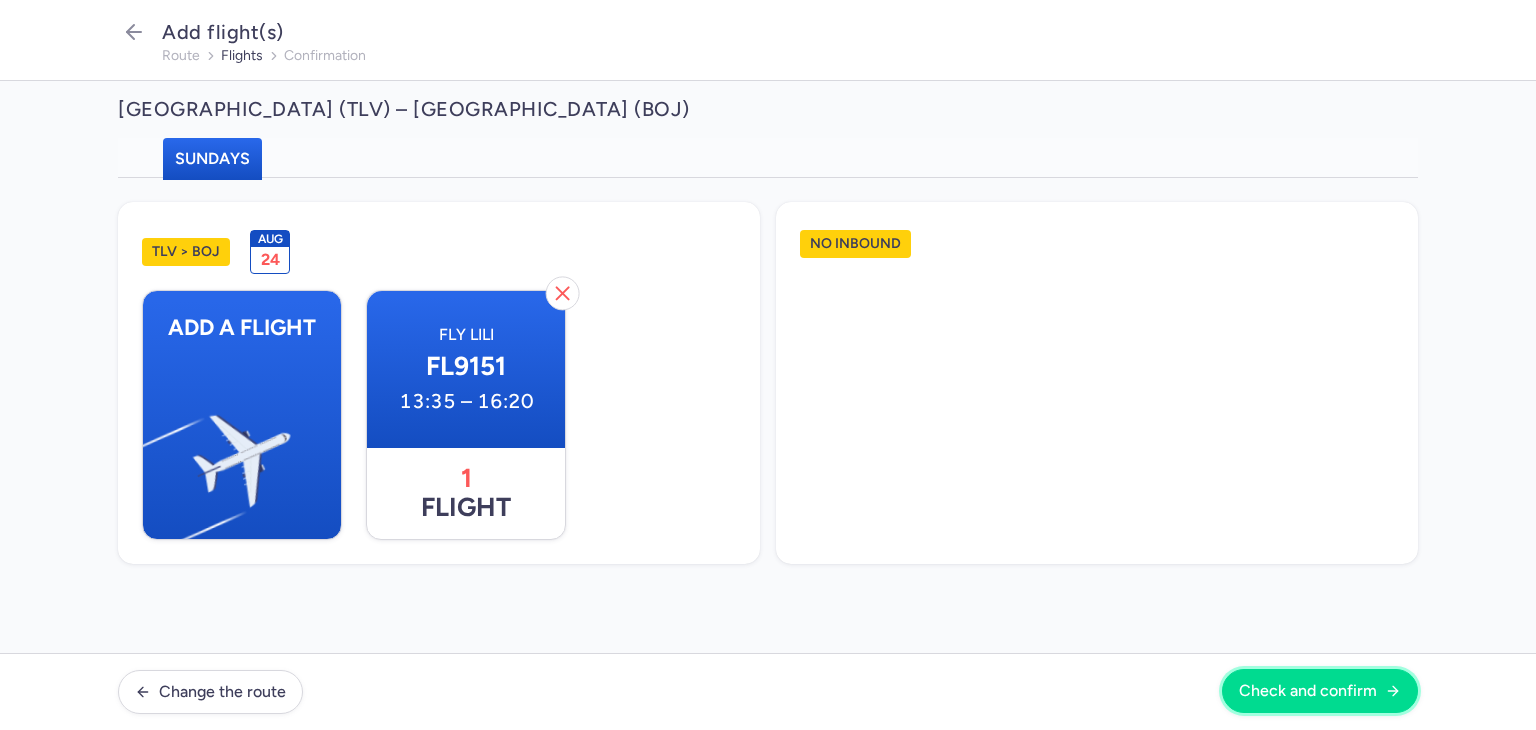 click on "Check and confirm" at bounding box center [1308, 691] 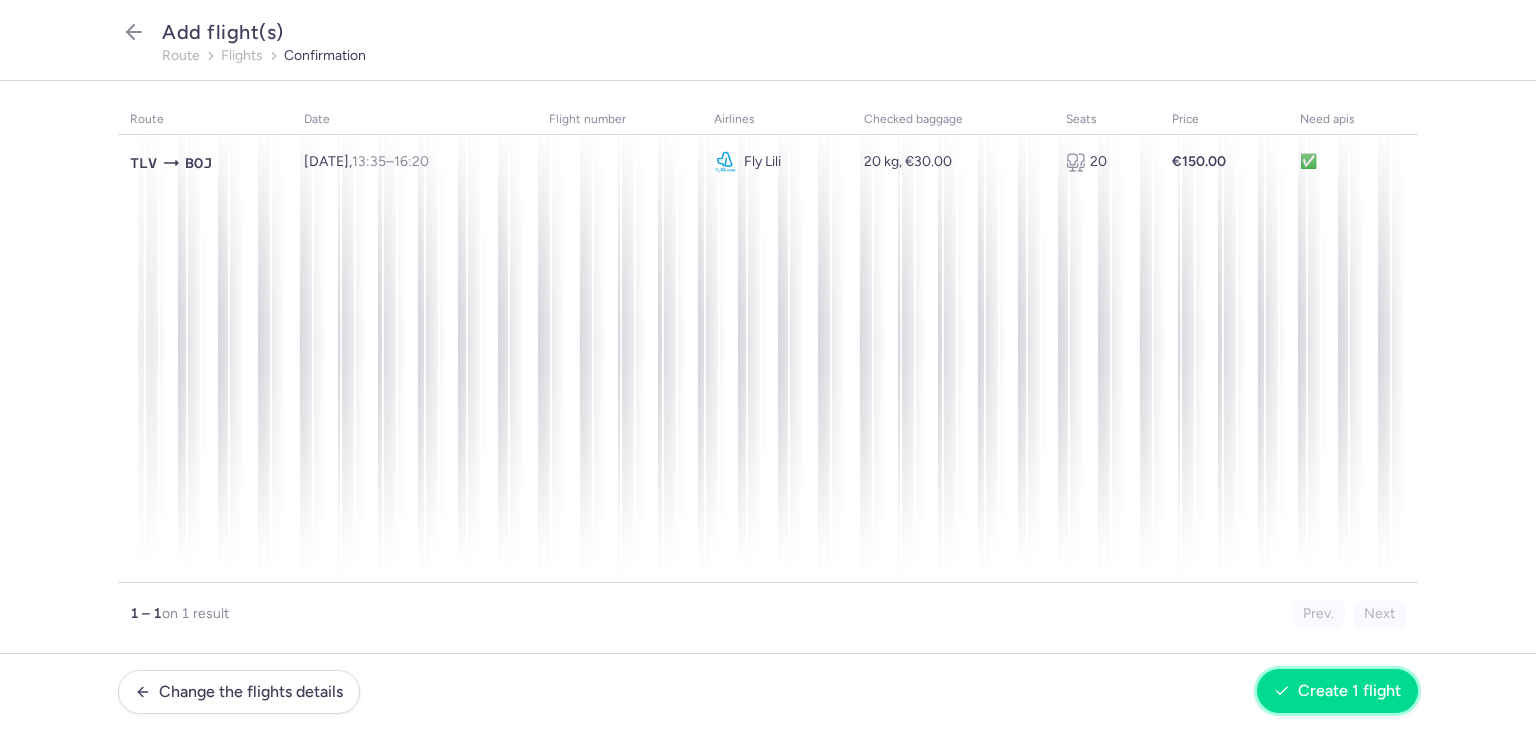 click on "Create 1 flight" at bounding box center (1349, 691) 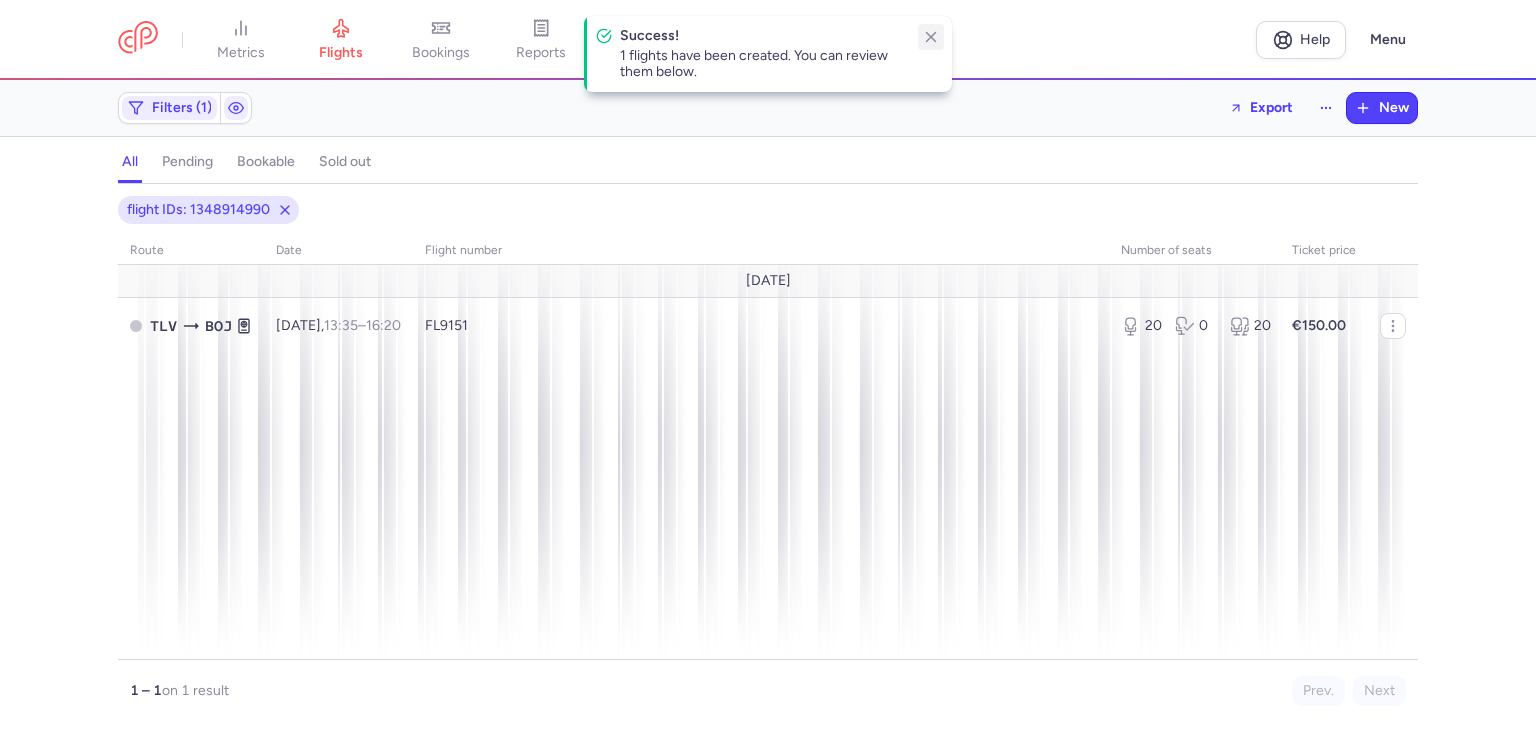 click at bounding box center (931, 37) 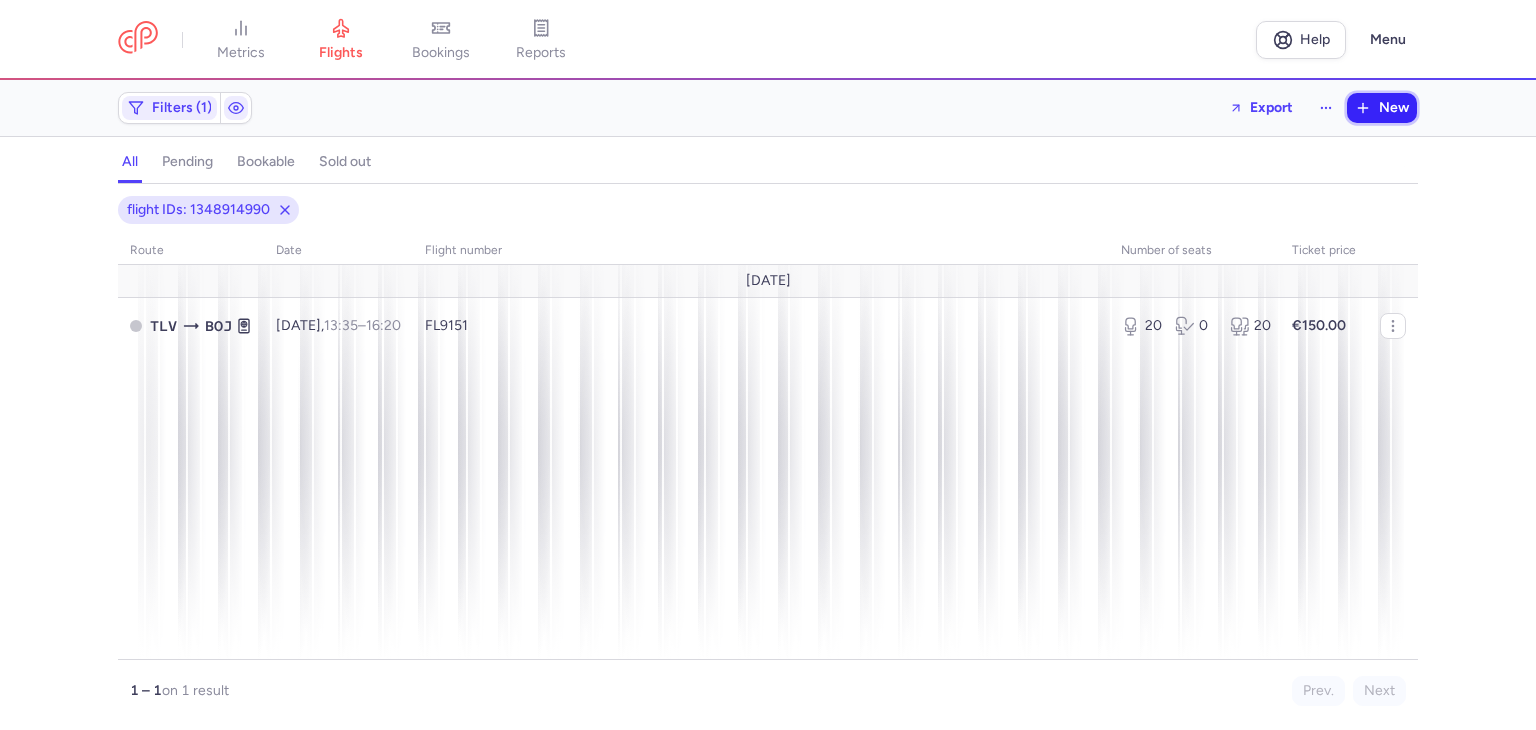 click on "New" at bounding box center (1394, 108) 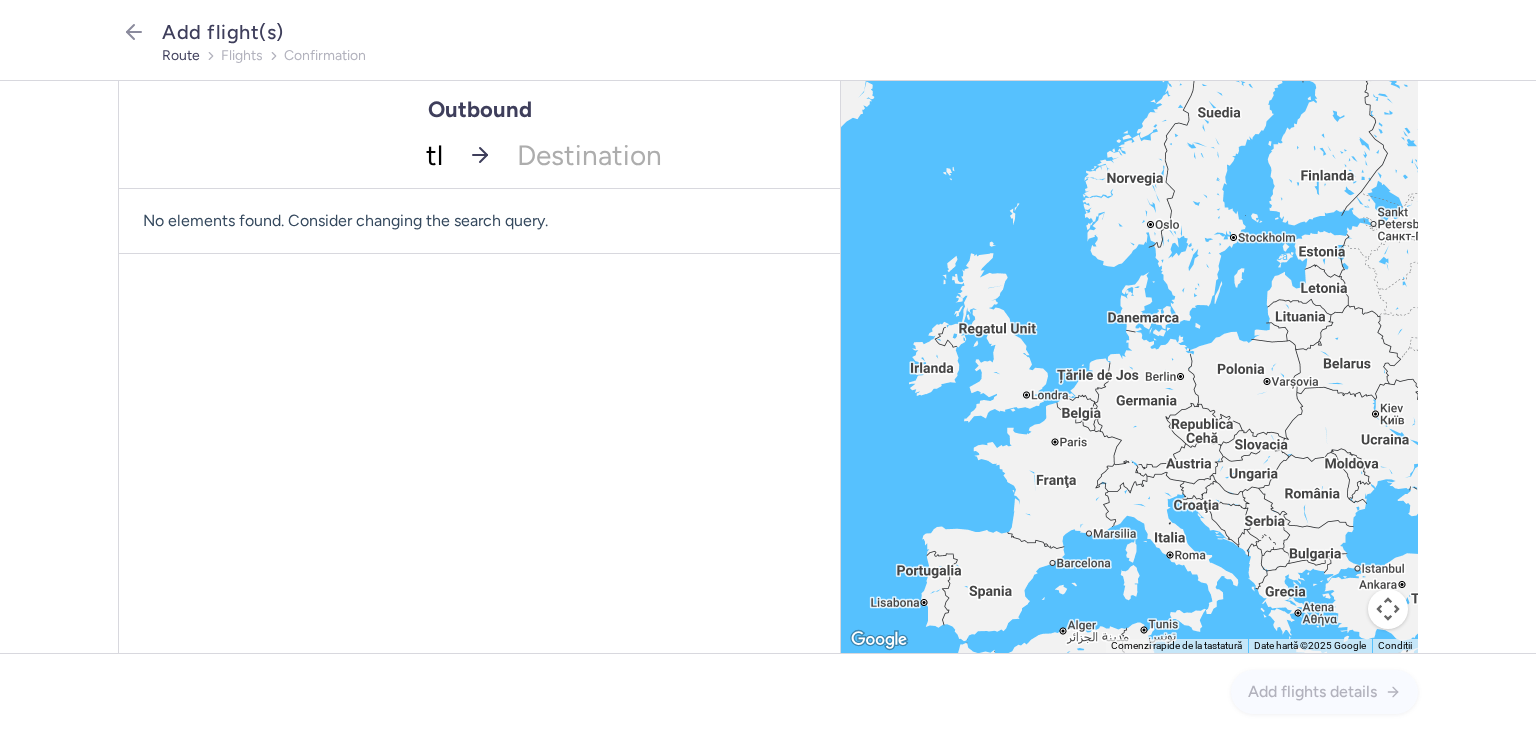 type on "tlv" 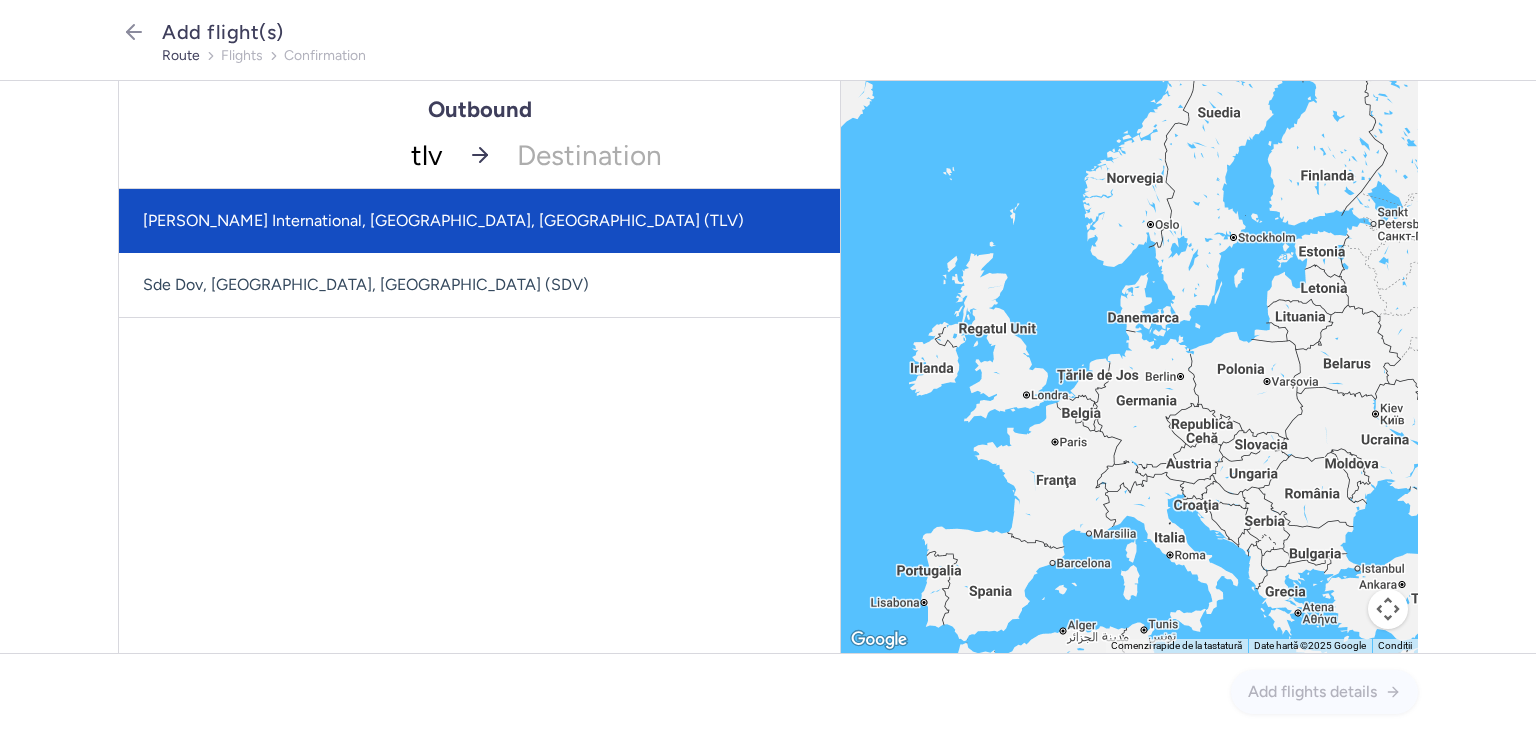 click on "[PERSON_NAME] International, [GEOGRAPHIC_DATA], [GEOGRAPHIC_DATA] (TLV)" at bounding box center (479, 221) 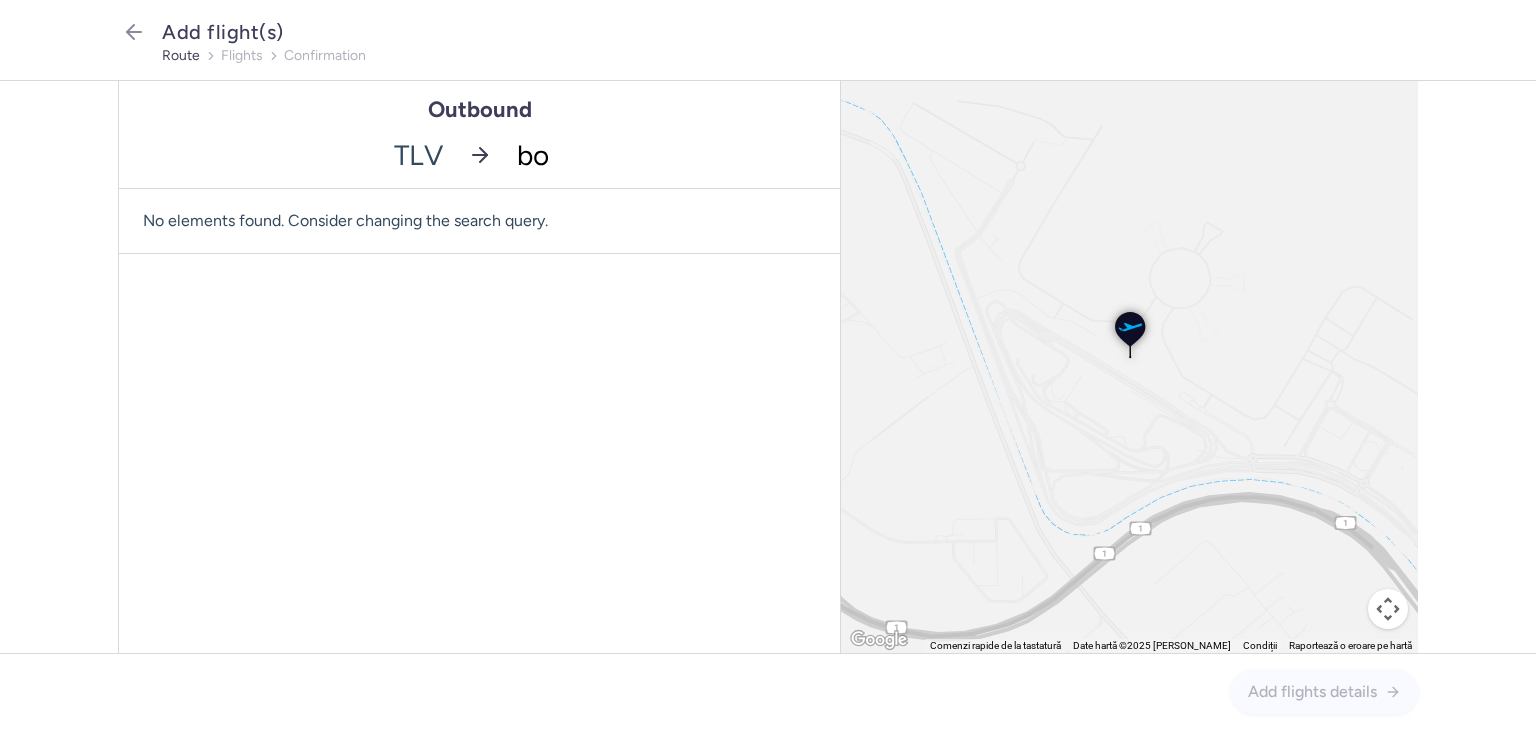 type on "boj" 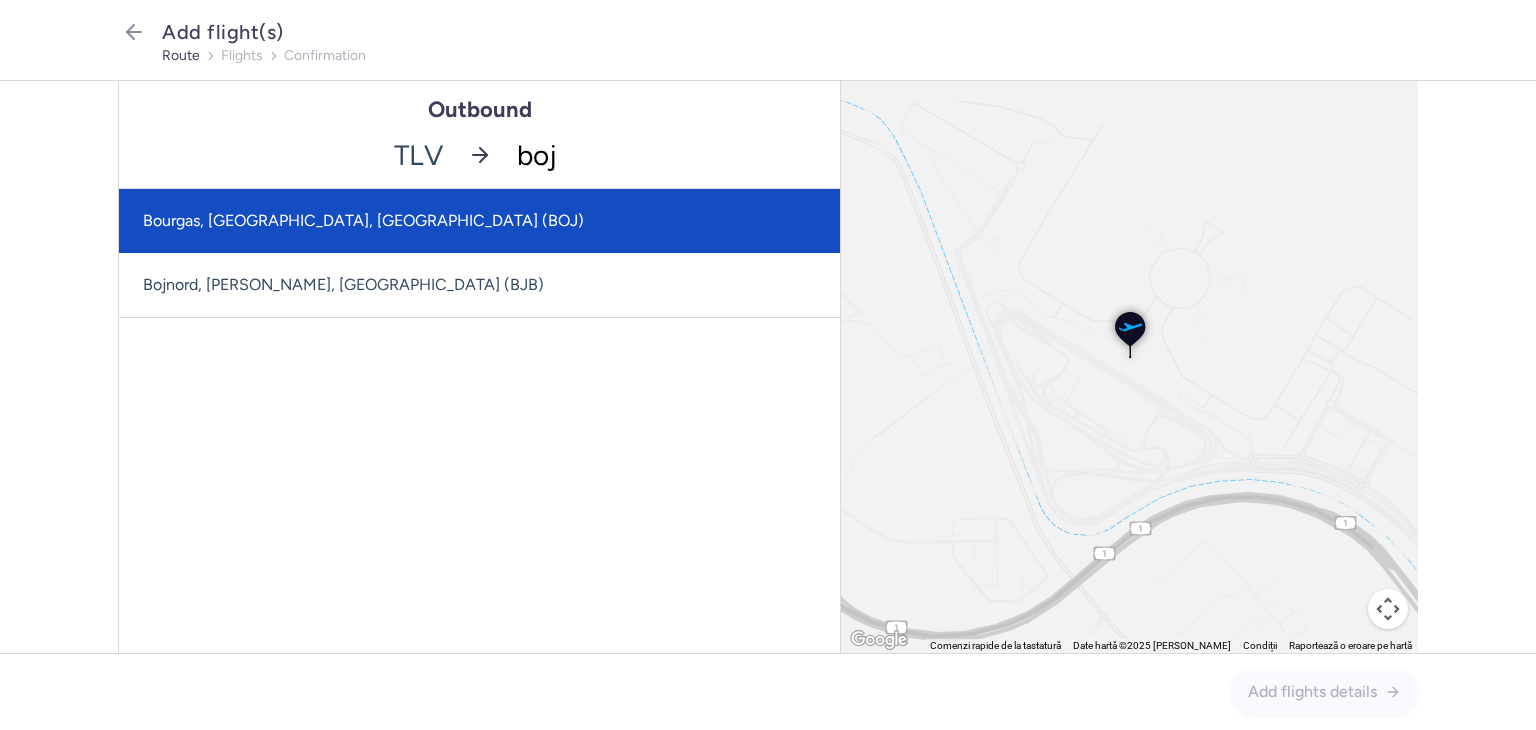 click on "Bourgas, [GEOGRAPHIC_DATA], [GEOGRAPHIC_DATA] (BOJ)" at bounding box center (479, 221) 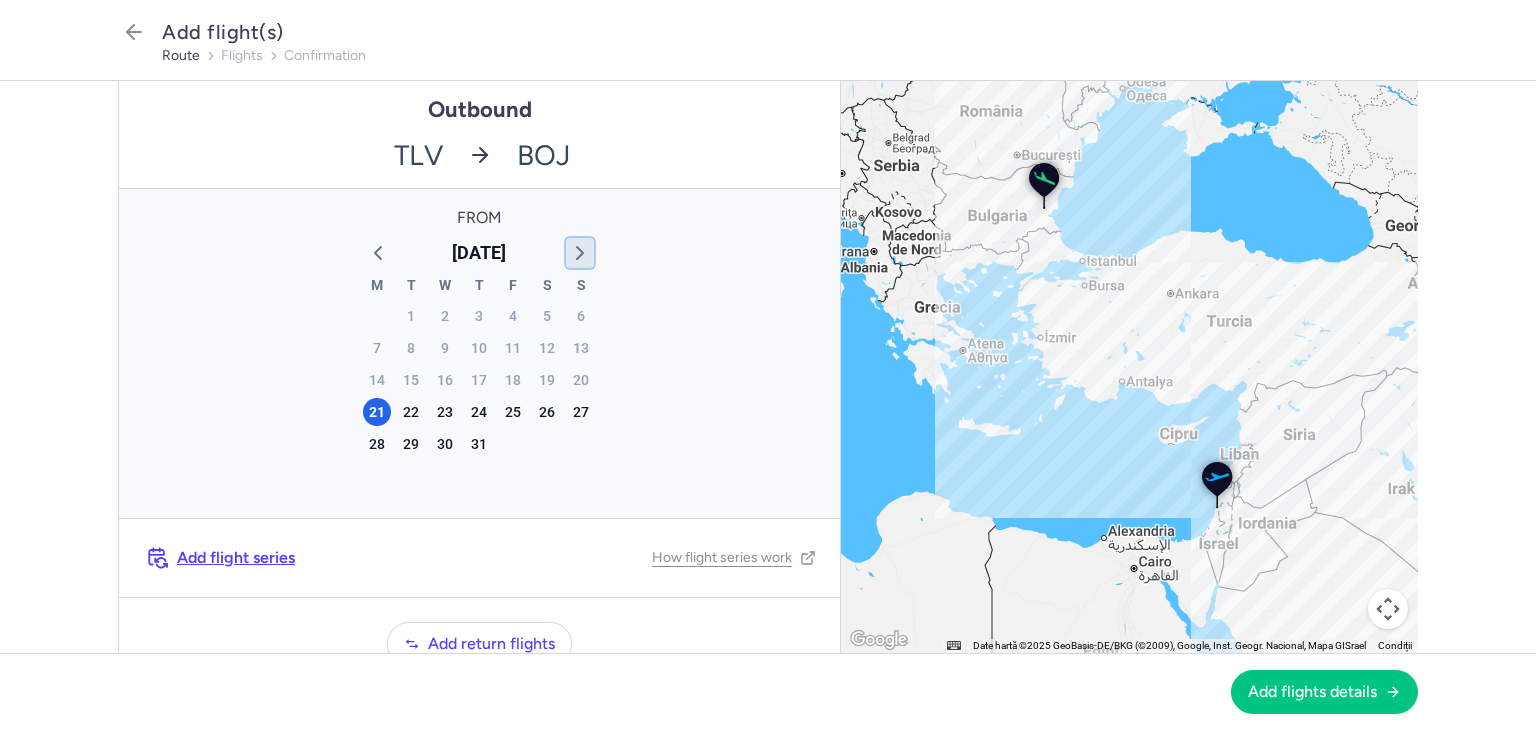 click 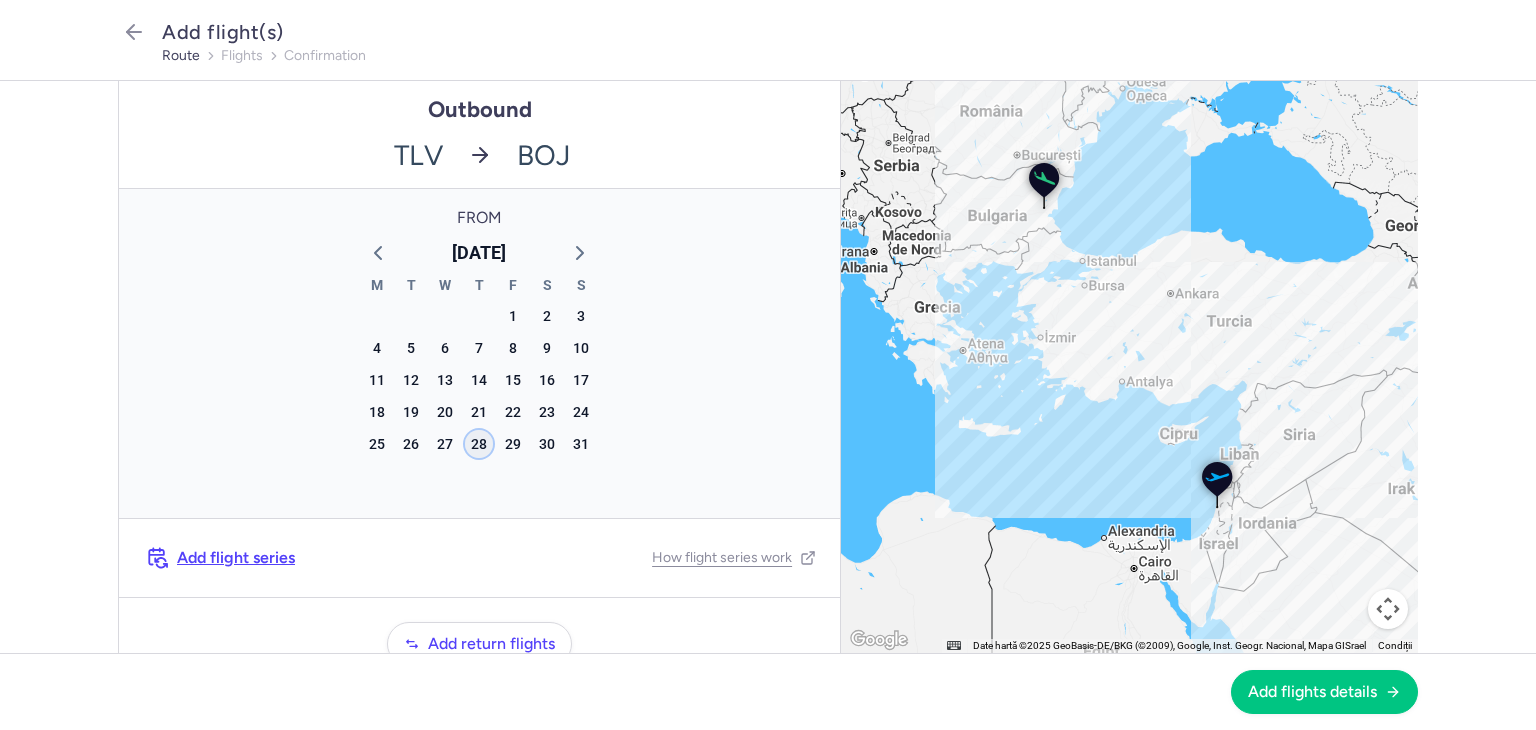 click on "28" 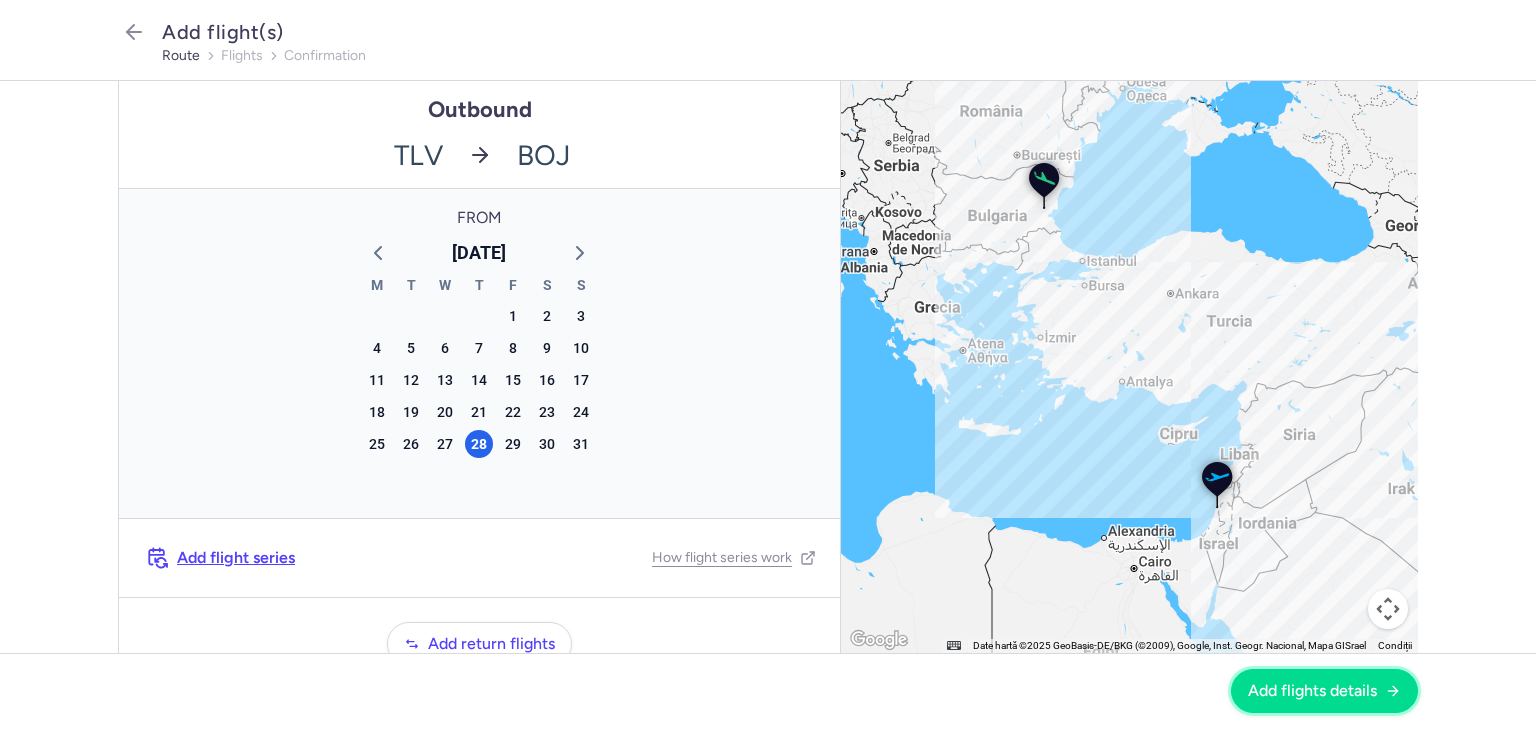 click on "Add flights details" at bounding box center (1324, 691) 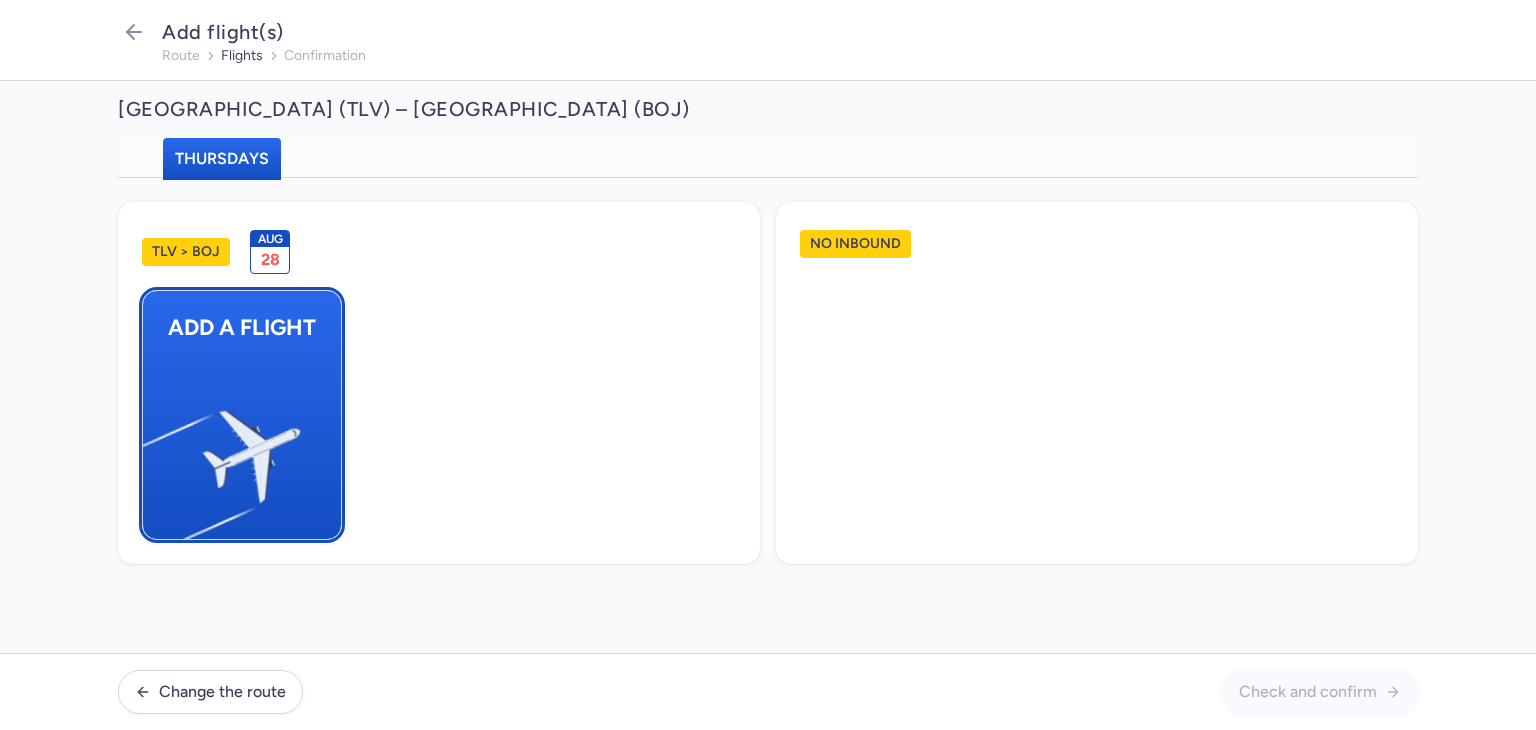 click at bounding box center [153, 448] 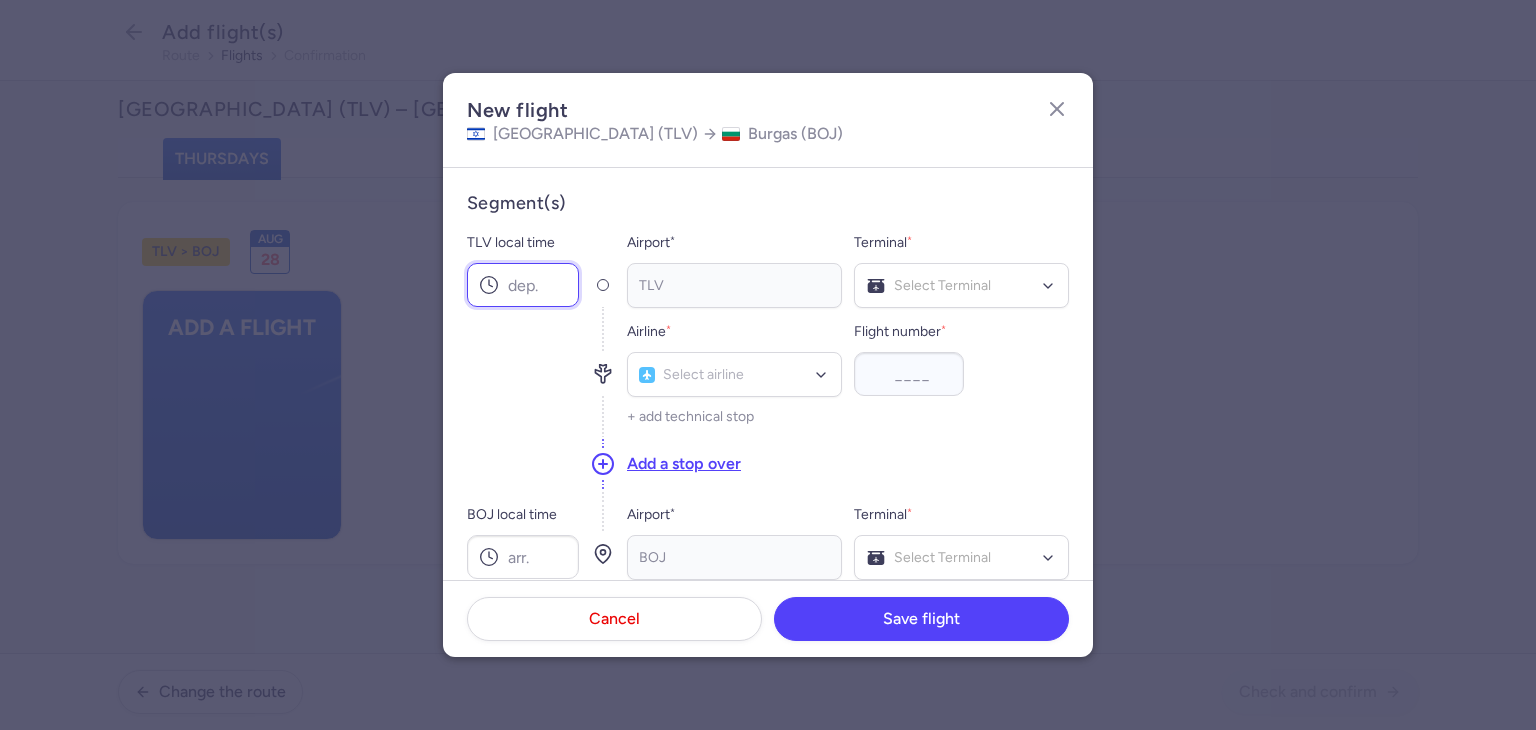click on "TLV local time" at bounding box center [523, 285] 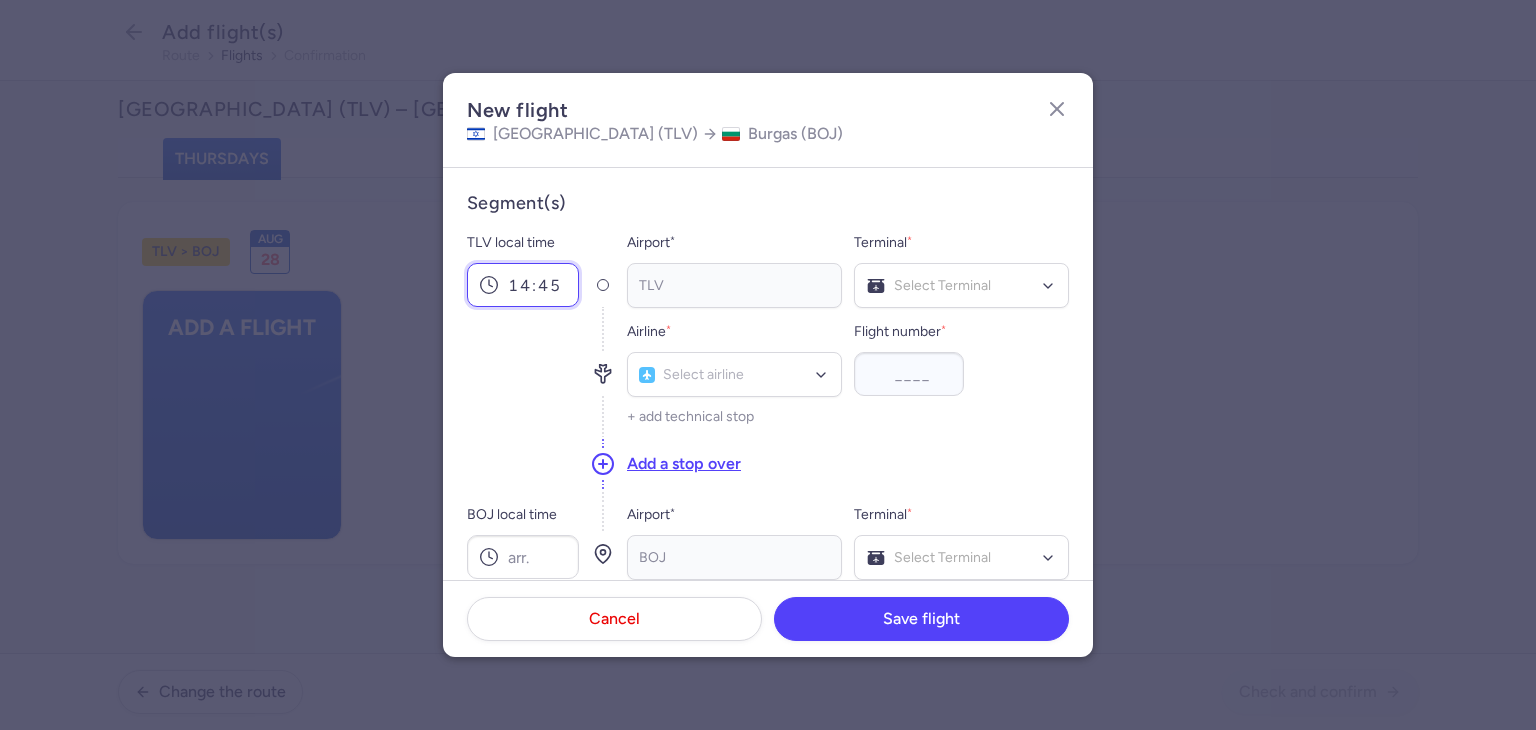 type on "14:45" 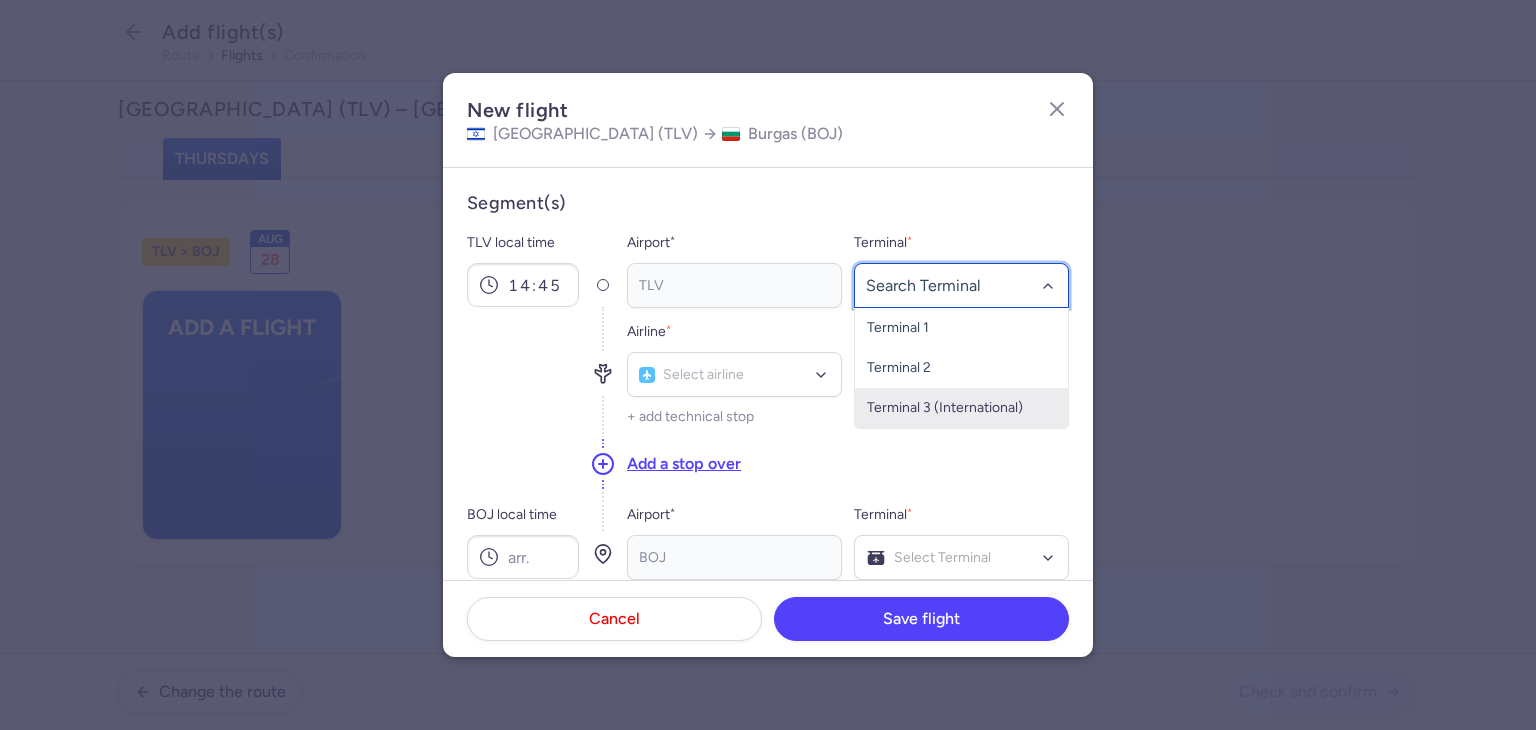 click on "Terminal 3 (International)" 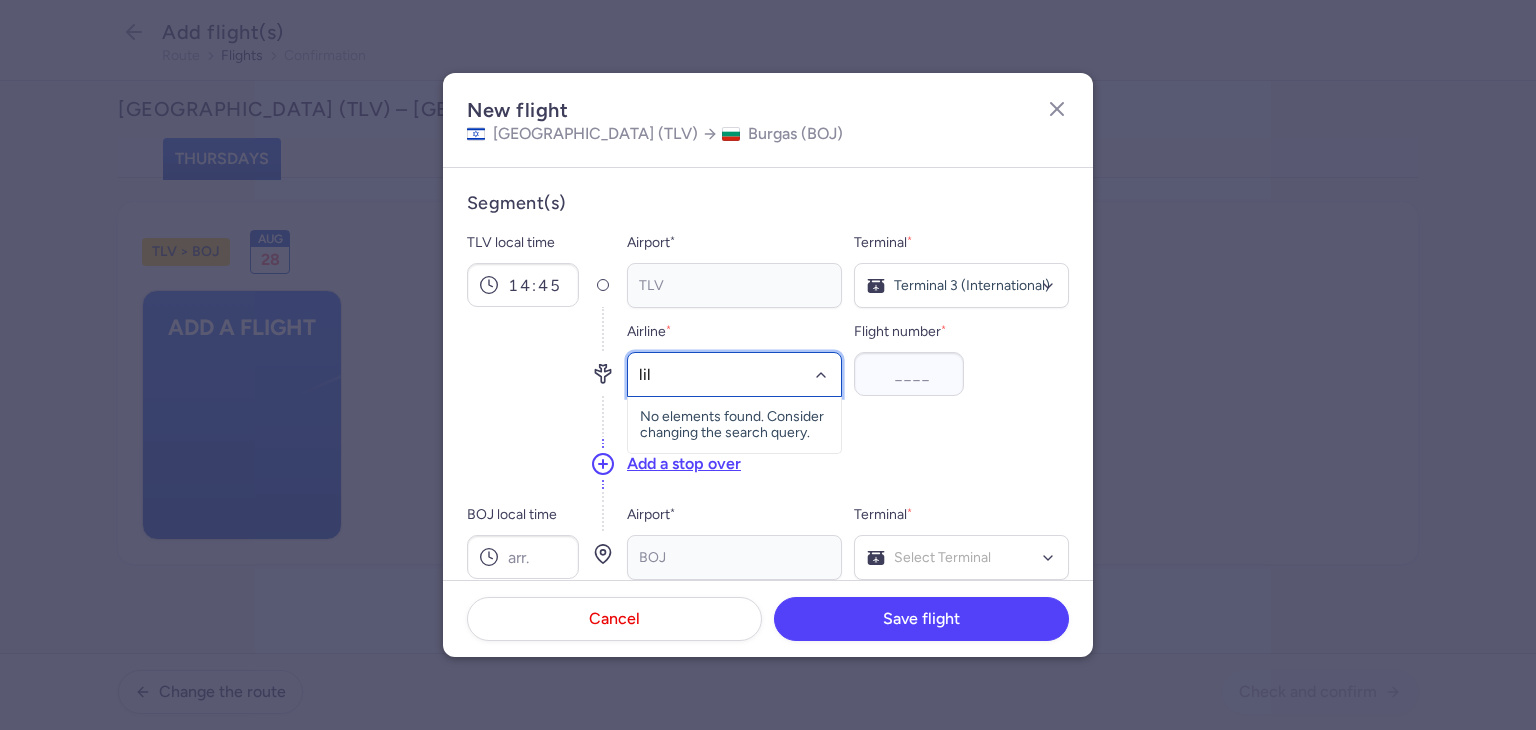 type on "lili" 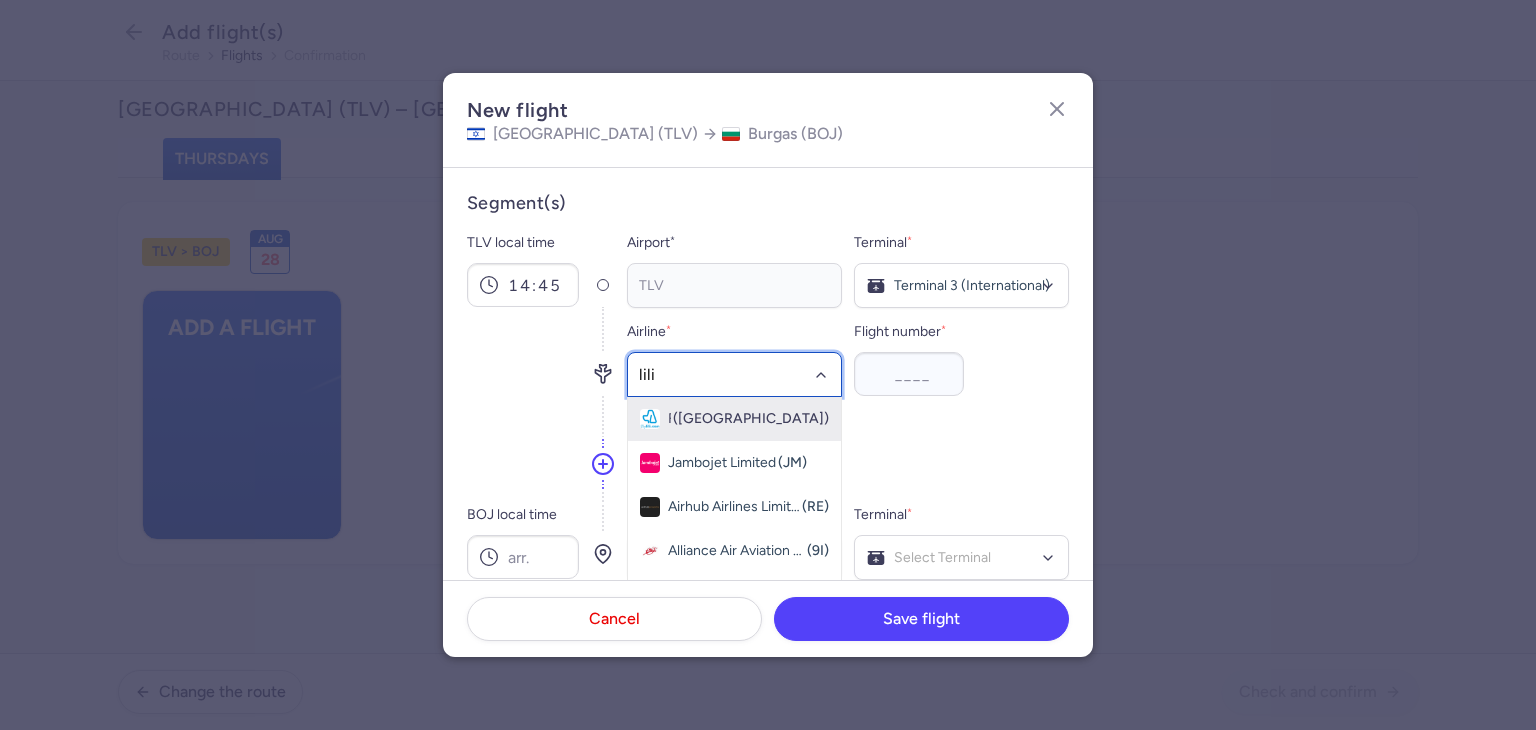 click on "([GEOGRAPHIC_DATA])" at bounding box center (751, 419) 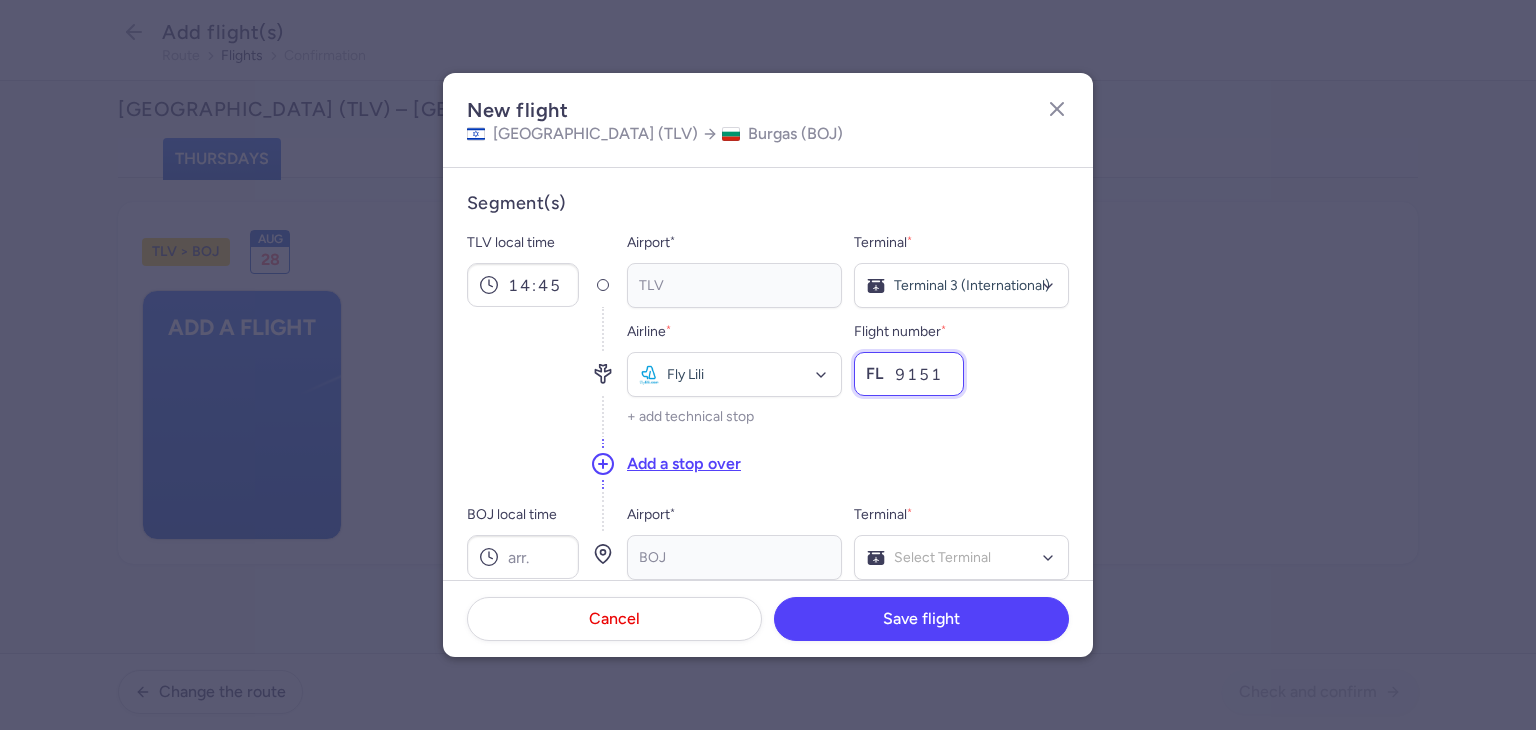 type on "9151" 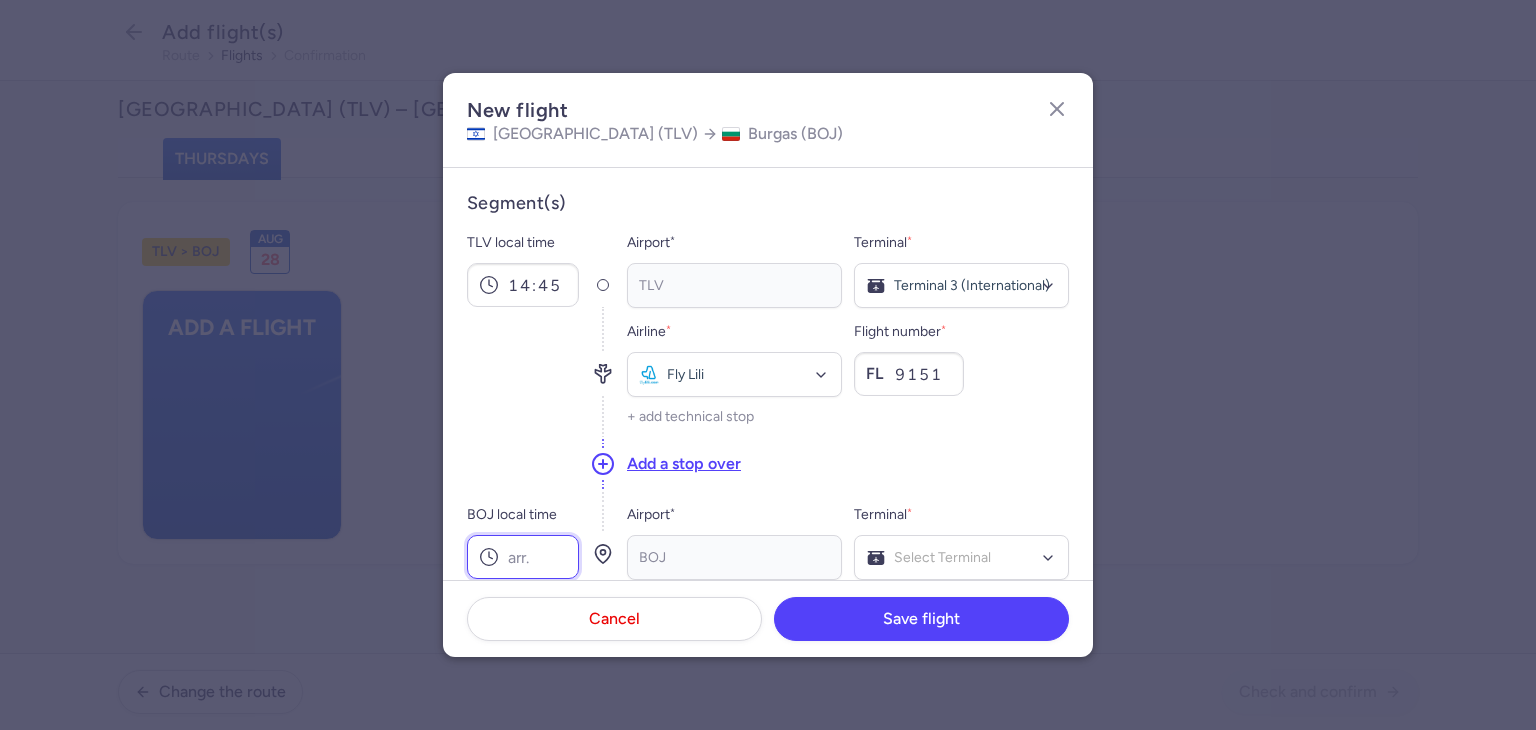 drag, startPoint x: 519, startPoint y: 544, endPoint x: 541, endPoint y: 532, distance: 25.059929 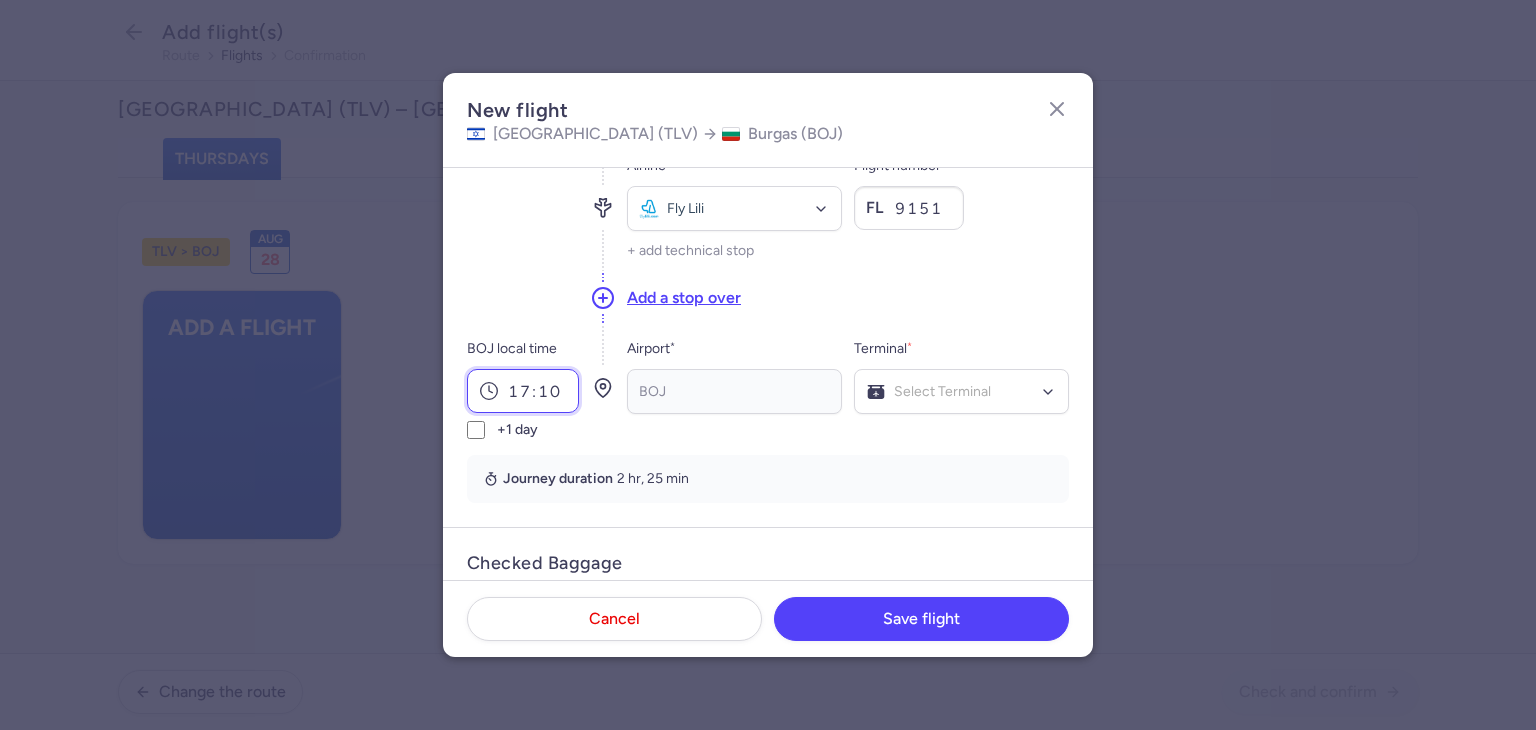 scroll, scrollTop: 200, scrollLeft: 0, axis: vertical 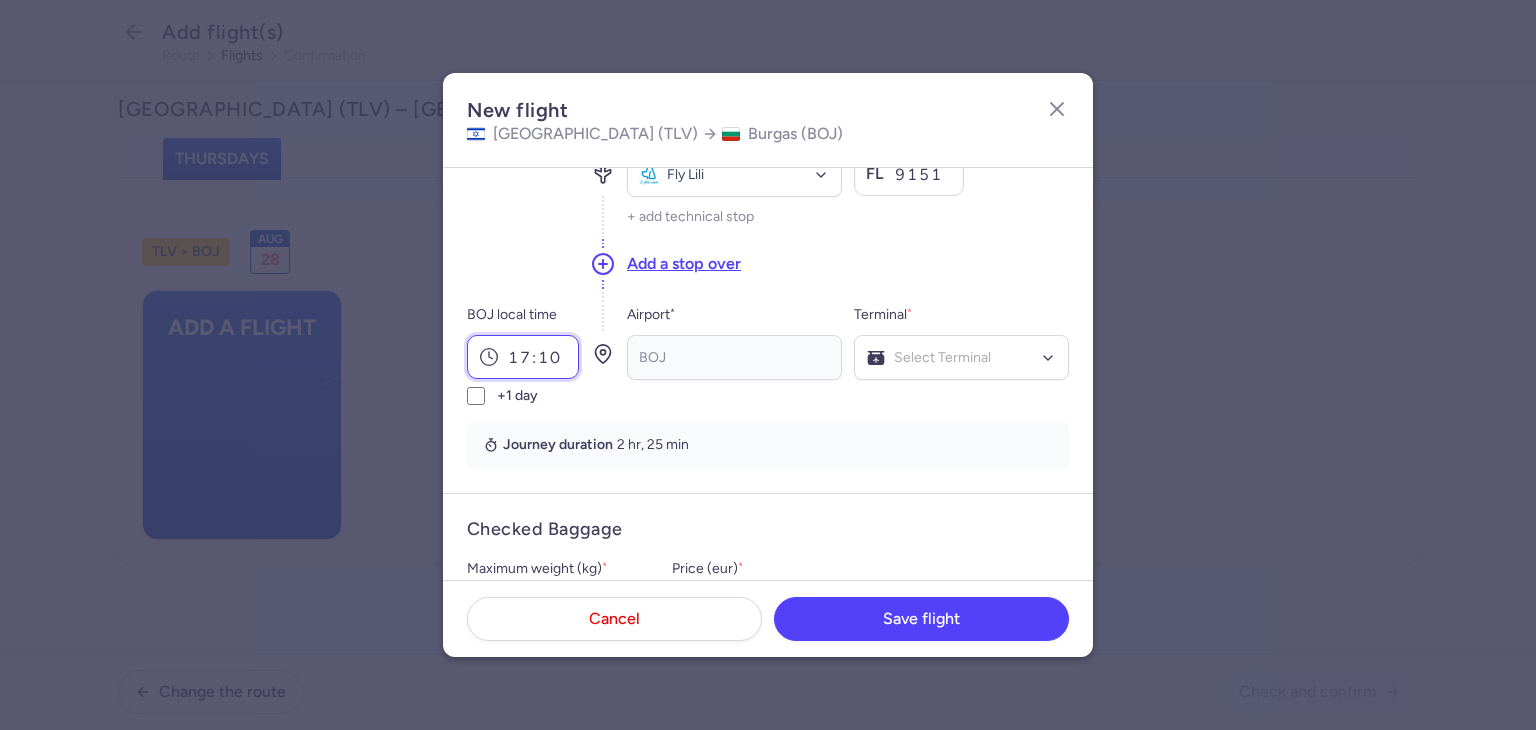type on "17:10" 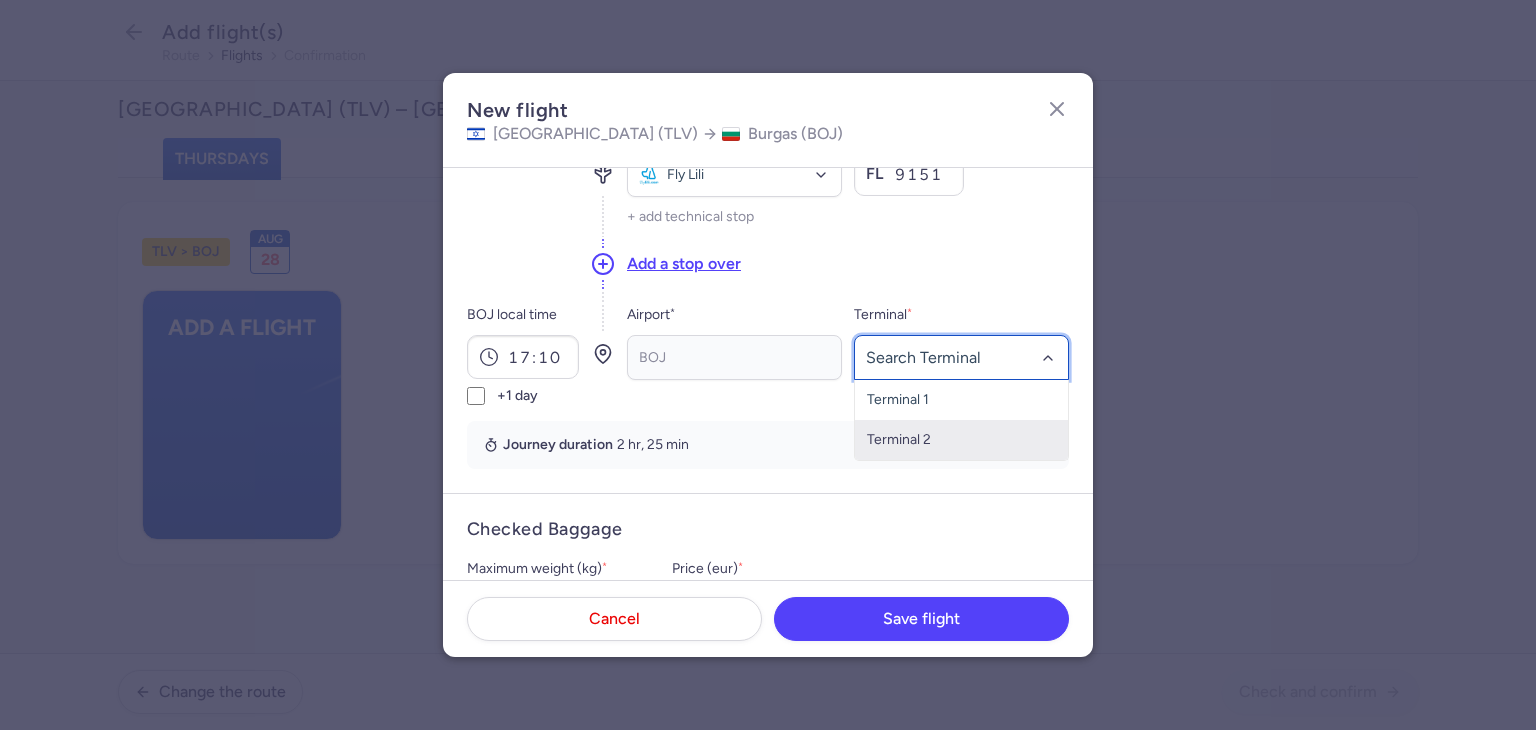 click on "Terminal 1" at bounding box center [961, 400] 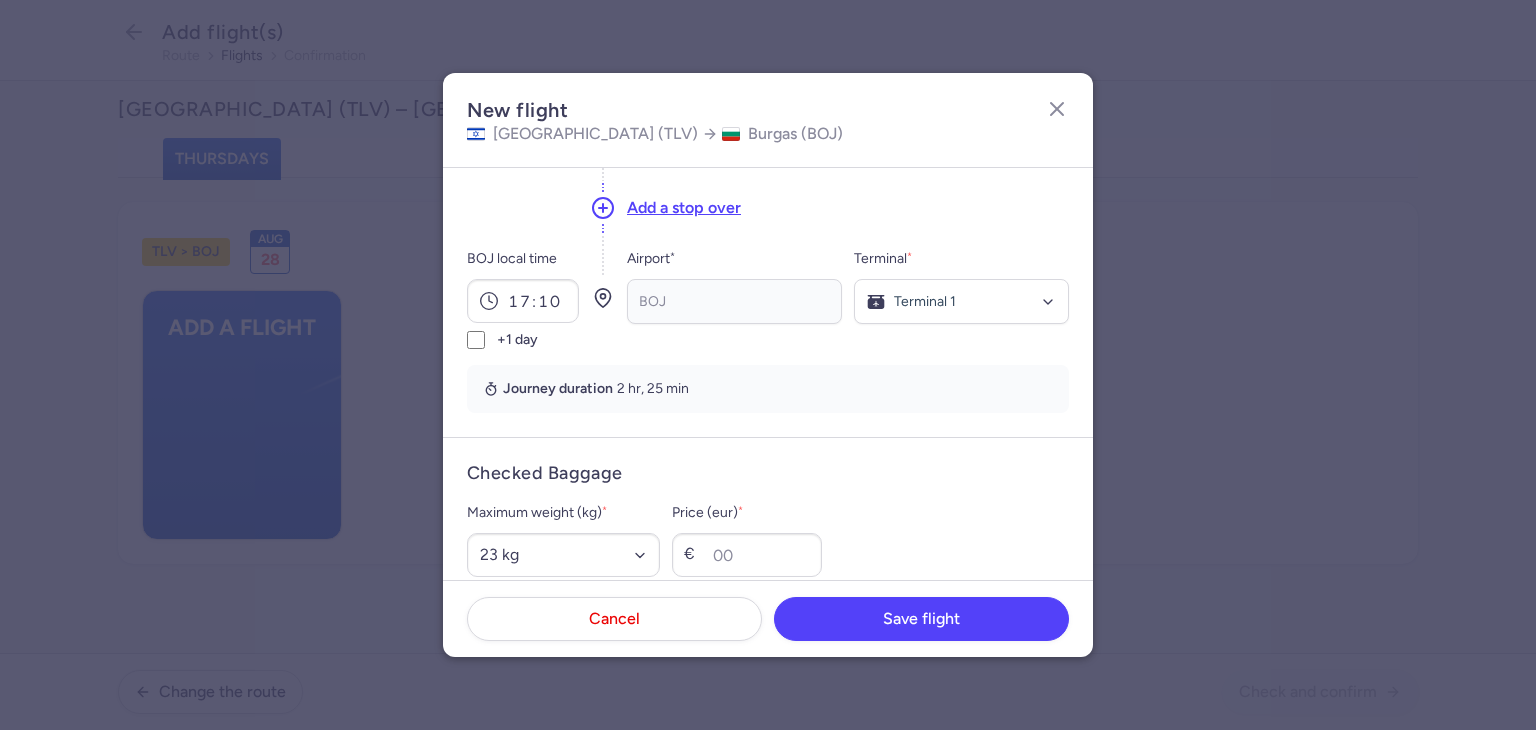 scroll, scrollTop: 300, scrollLeft: 0, axis: vertical 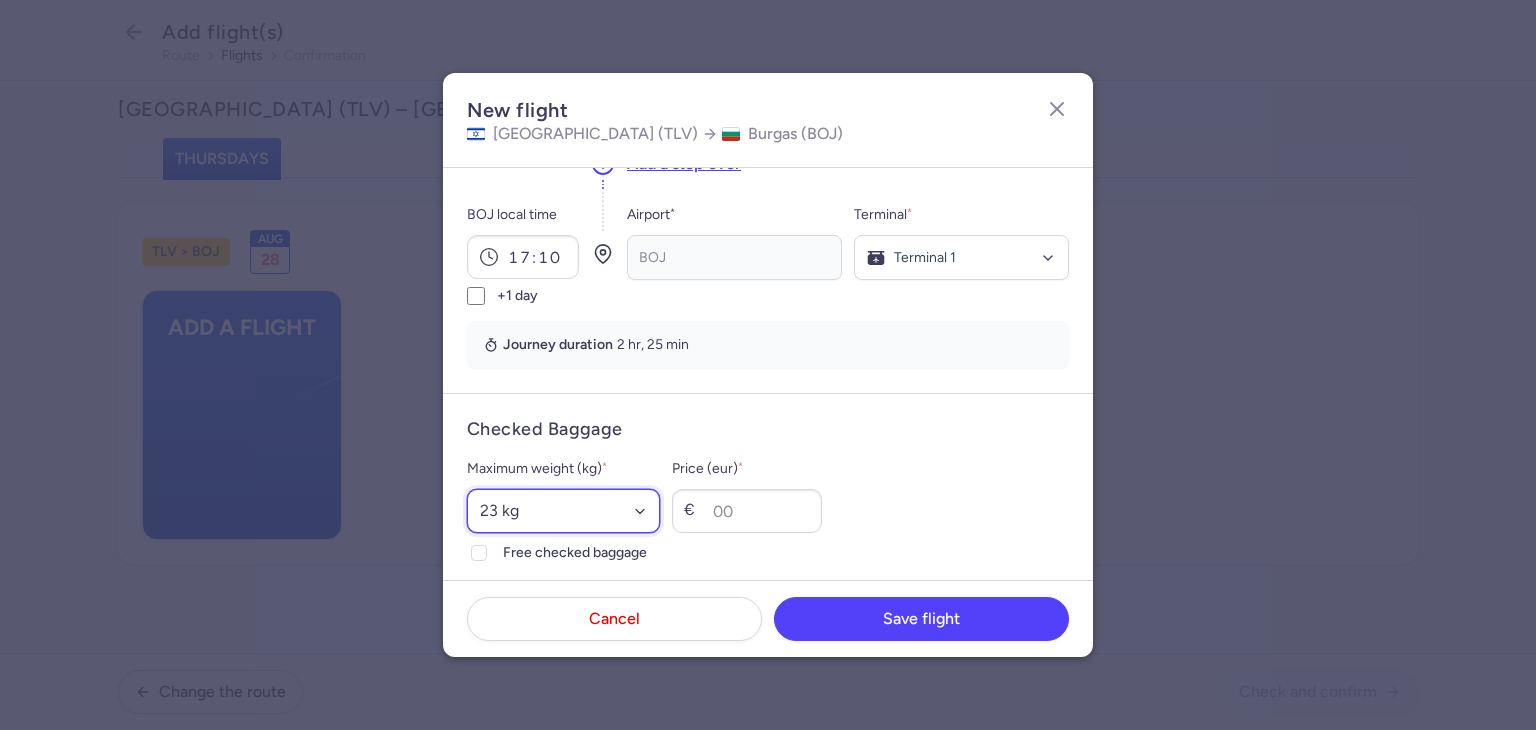 click on "Select an option 15 kg 16 kg 17 kg 18 kg 19 kg 20 kg 21 kg 22 kg 23 kg 24 kg 25 kg 26 kg 27 kg 28 kg 29 kg 30 kg 31 kg 32 kg 33 kg 34 kg 35 kg" at bounding box center (563, 511) 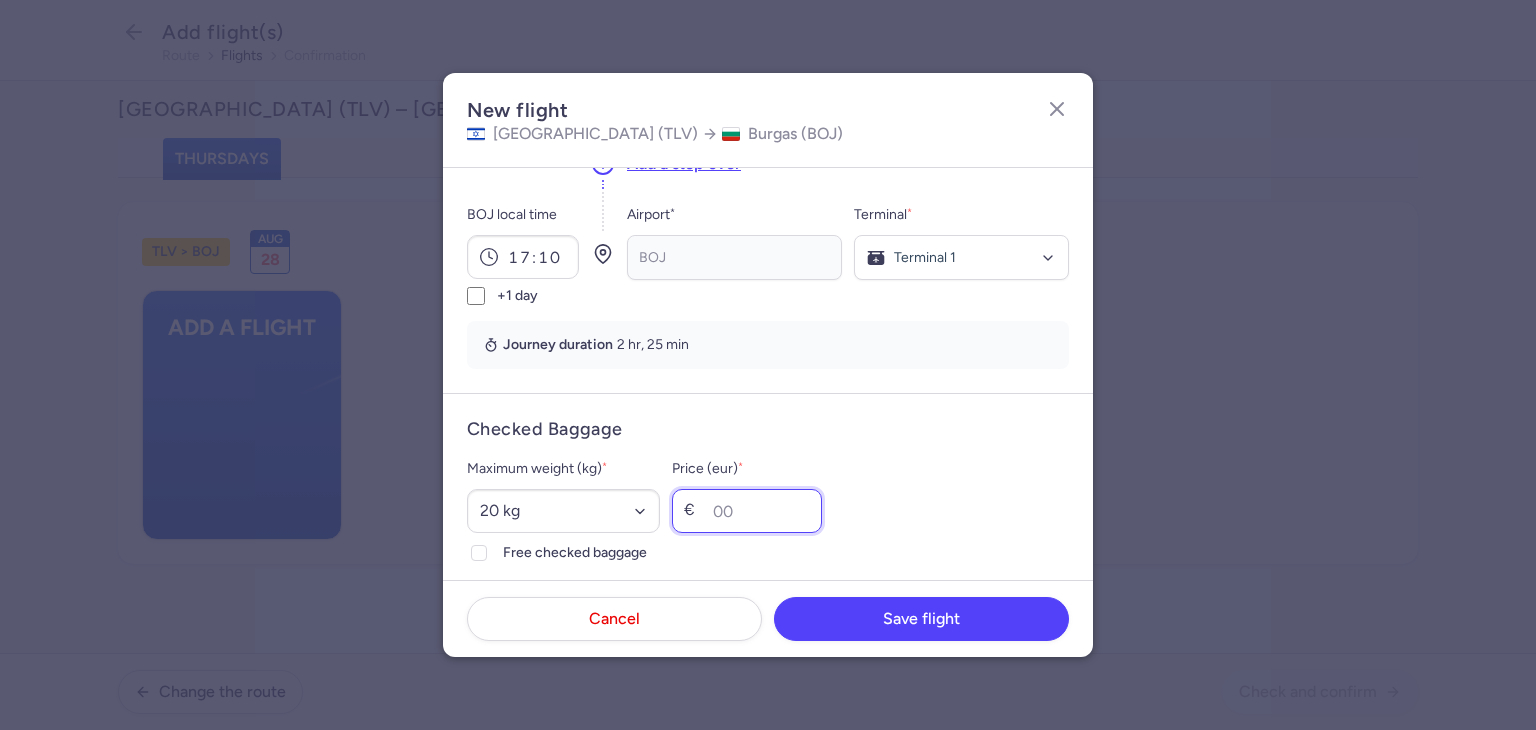 click on "Price (eur)  *" at bounding box center (747, 511) 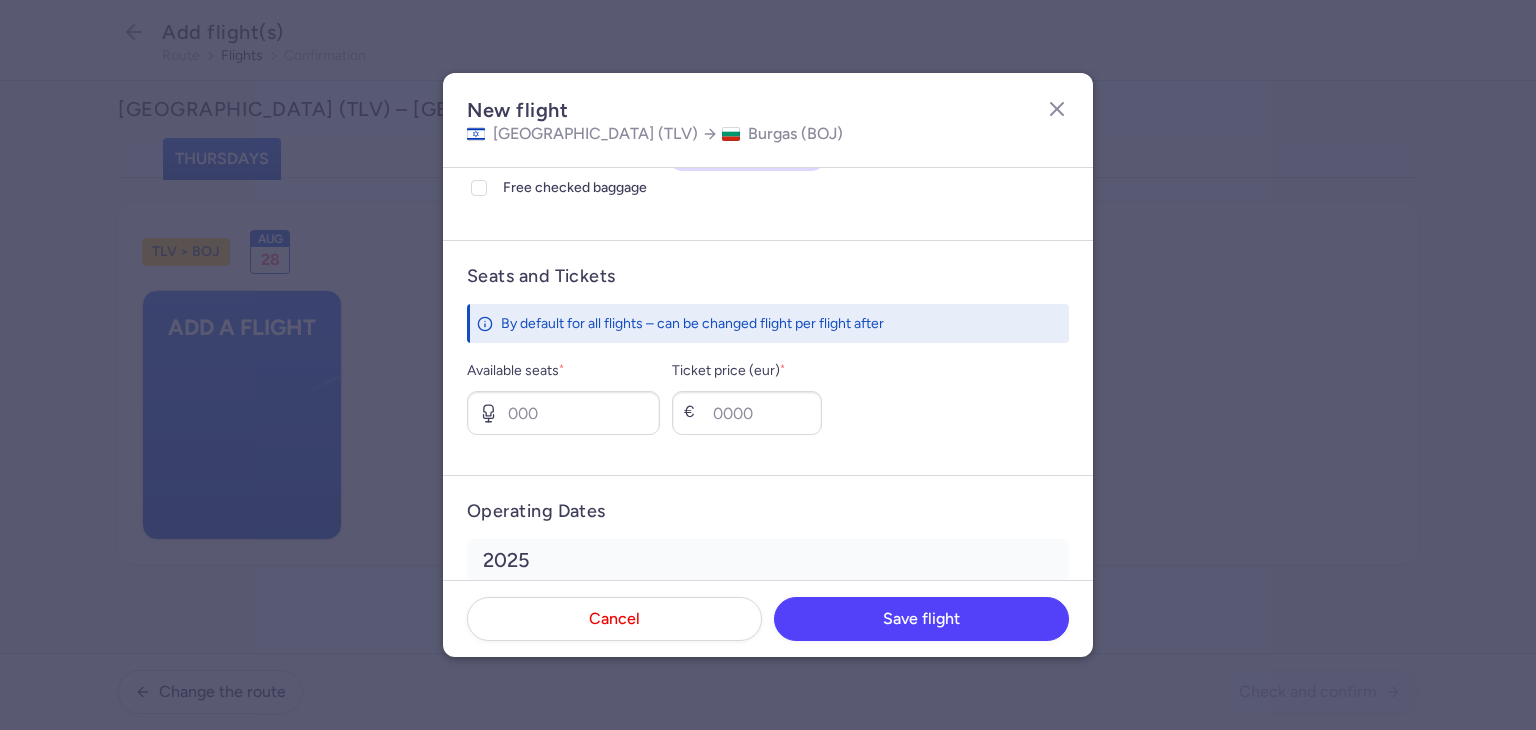 scroll, scrollTop: 700, scrollLeft: 0, axis: vertical 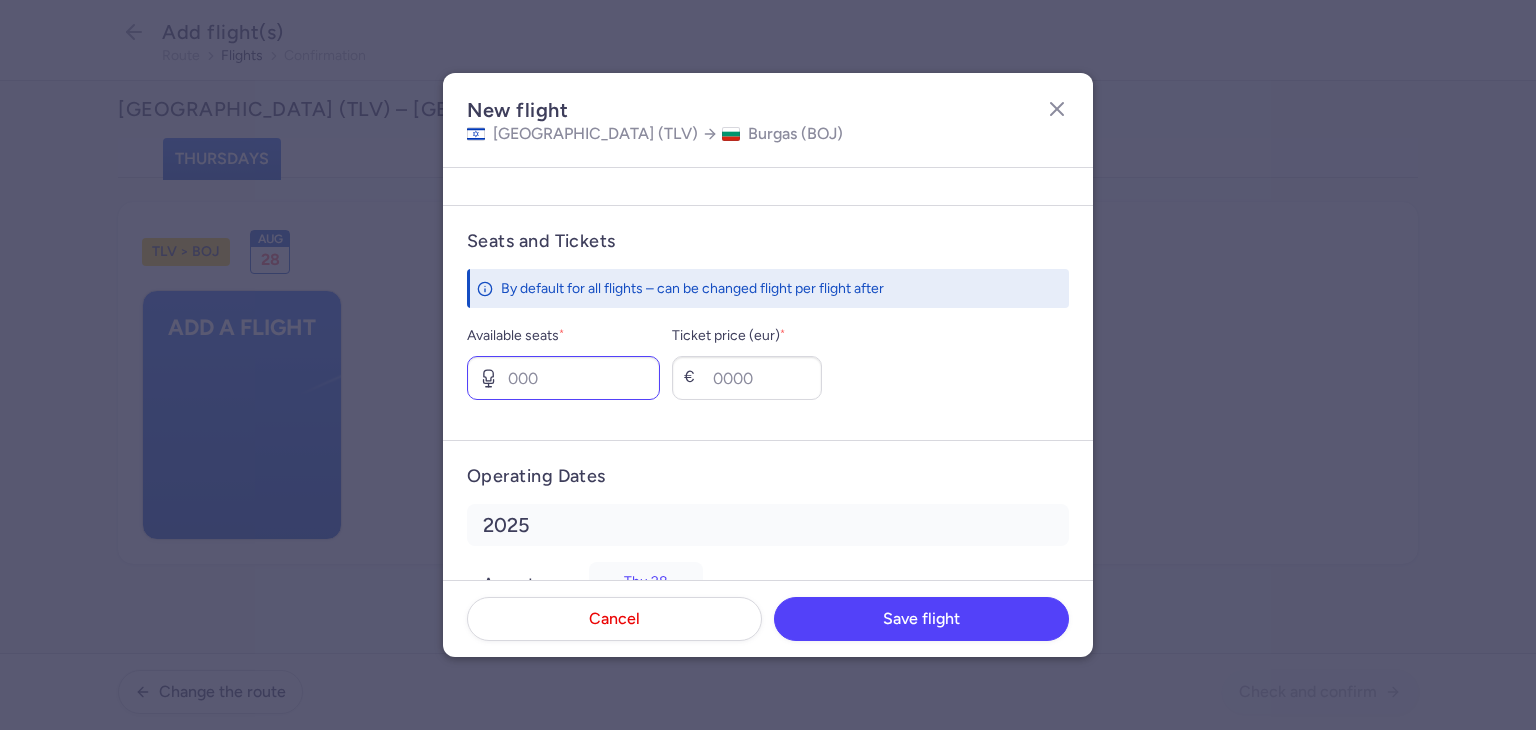 type on "30" 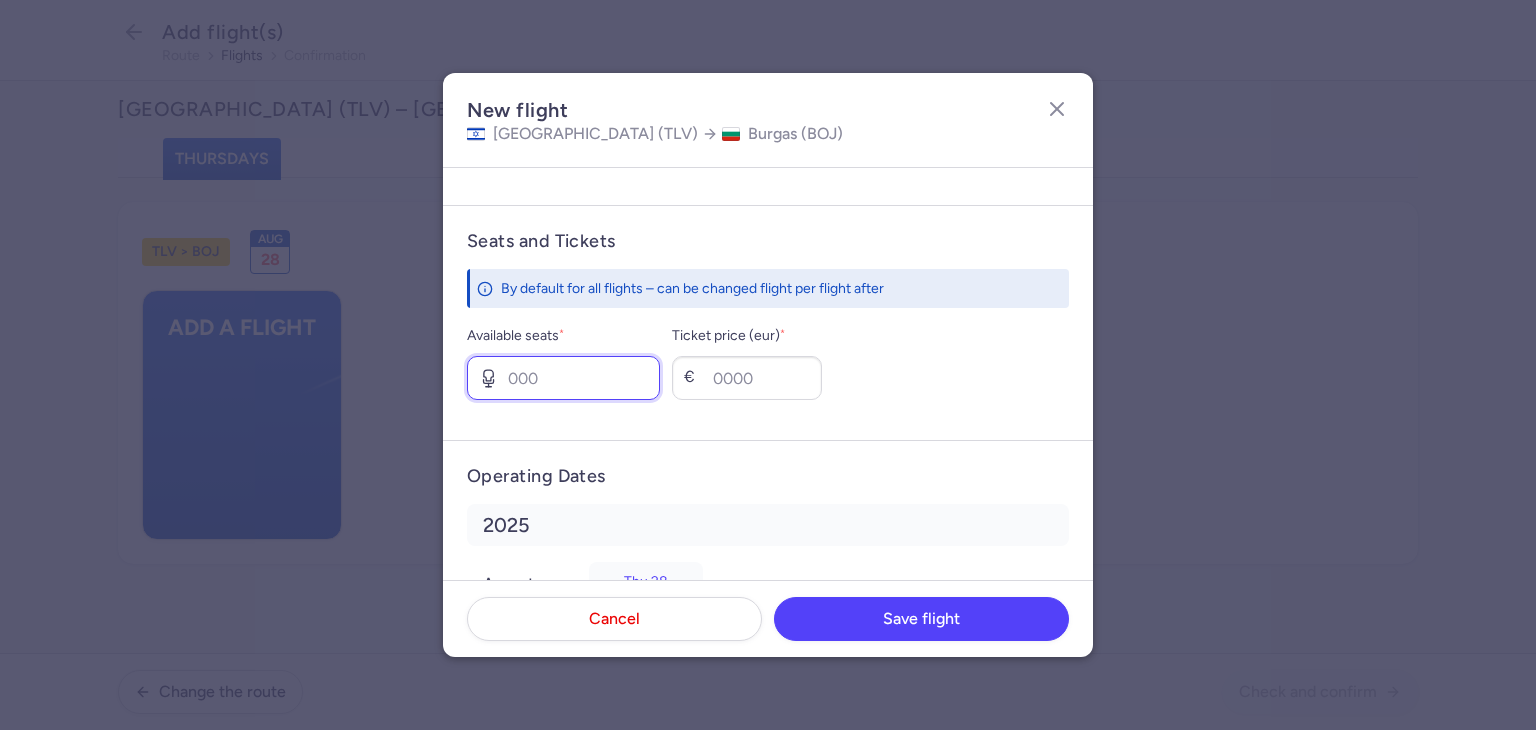 click on "Available seats  *" at bounding box center [563, 378] 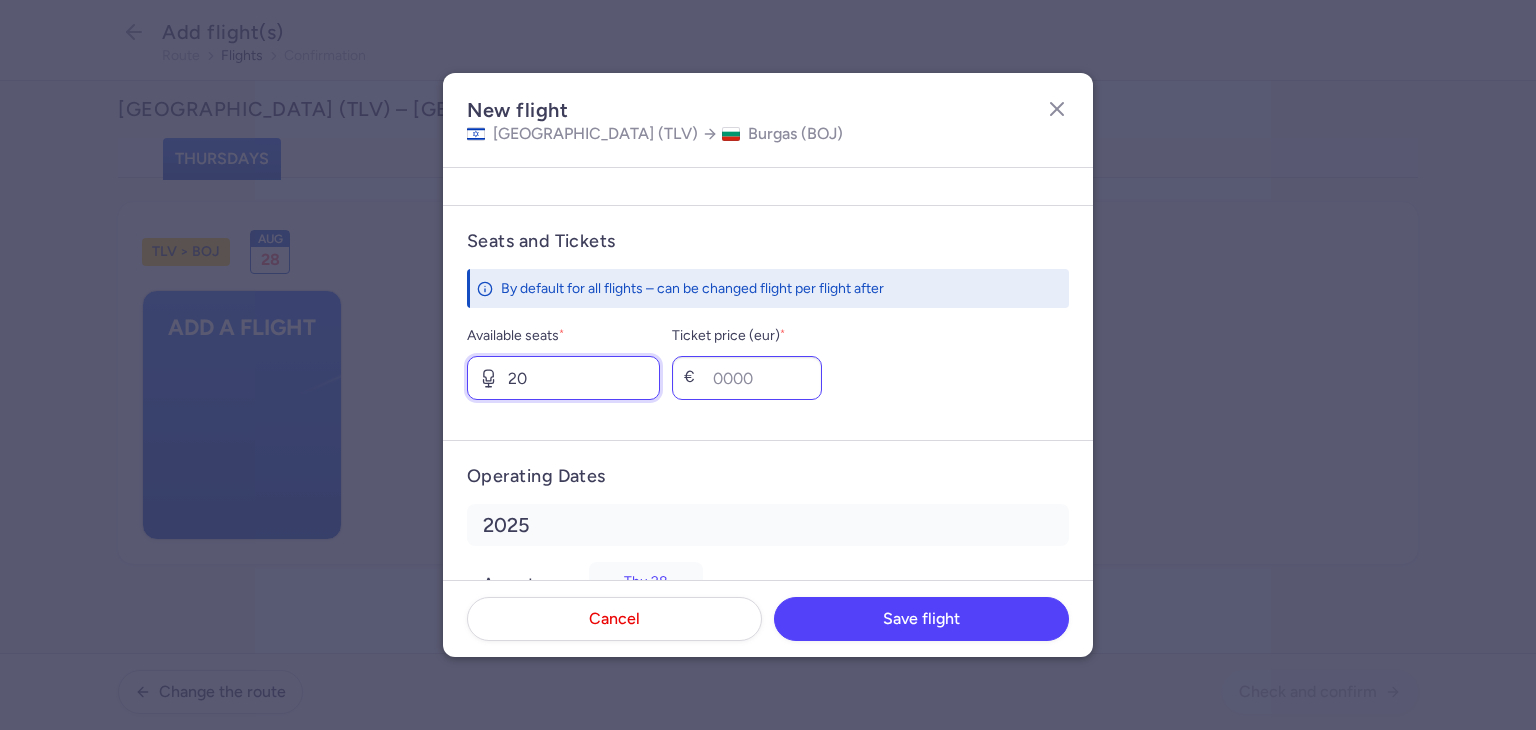 type on "20" 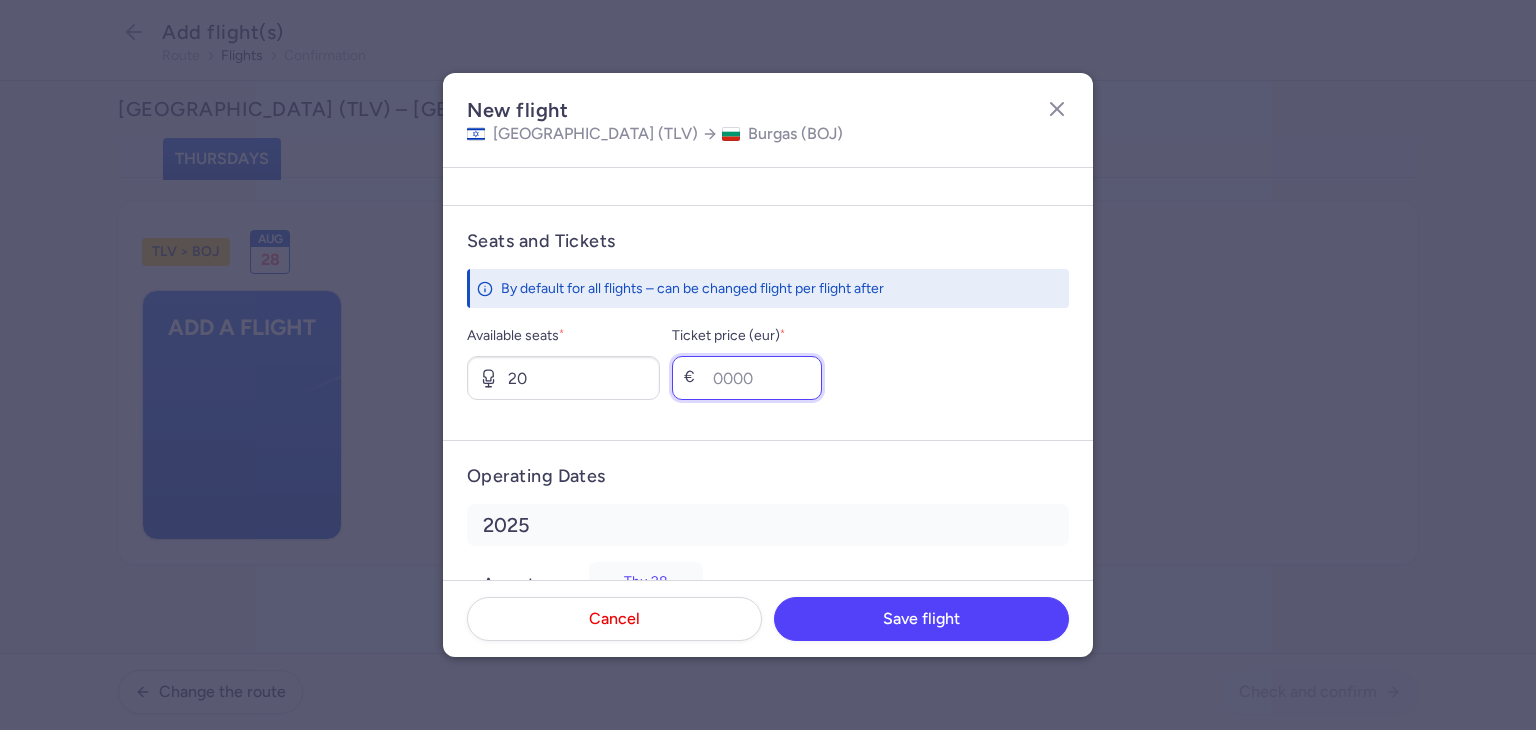 click on "Ticket price (eur)  *" at bounding box center (747, 378) 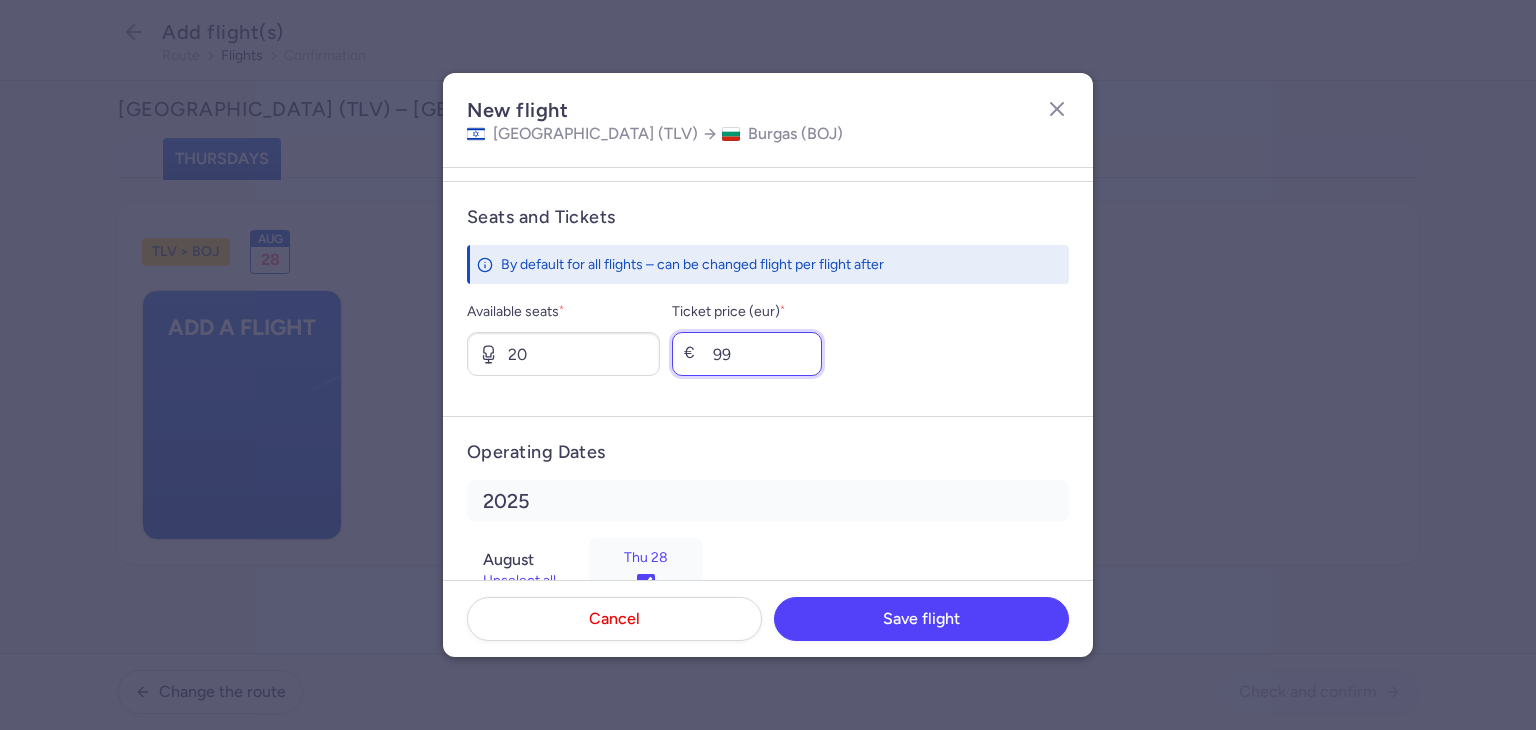 scroll, scrollTop: 786, scrollLeft: 0, axis: vertical 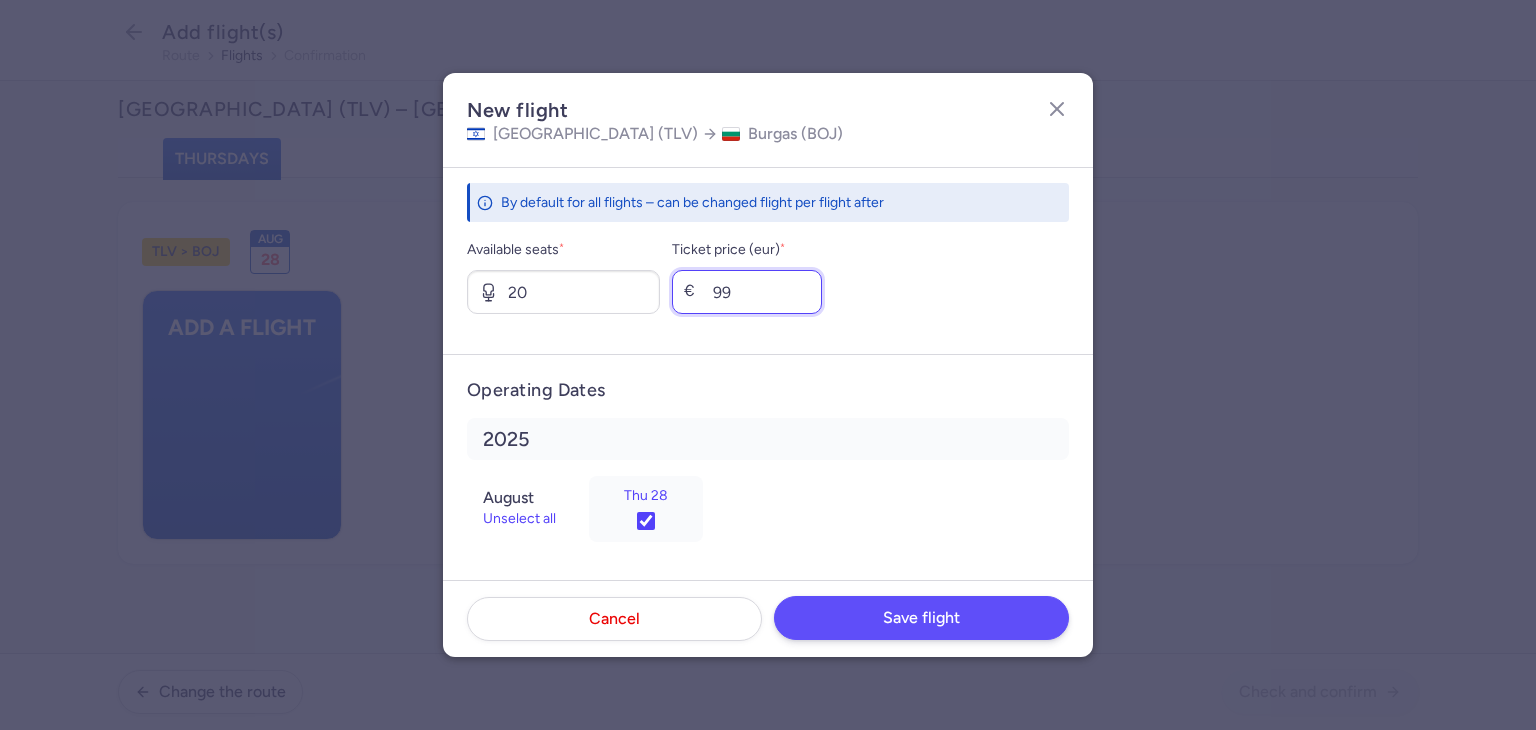 type on "99" 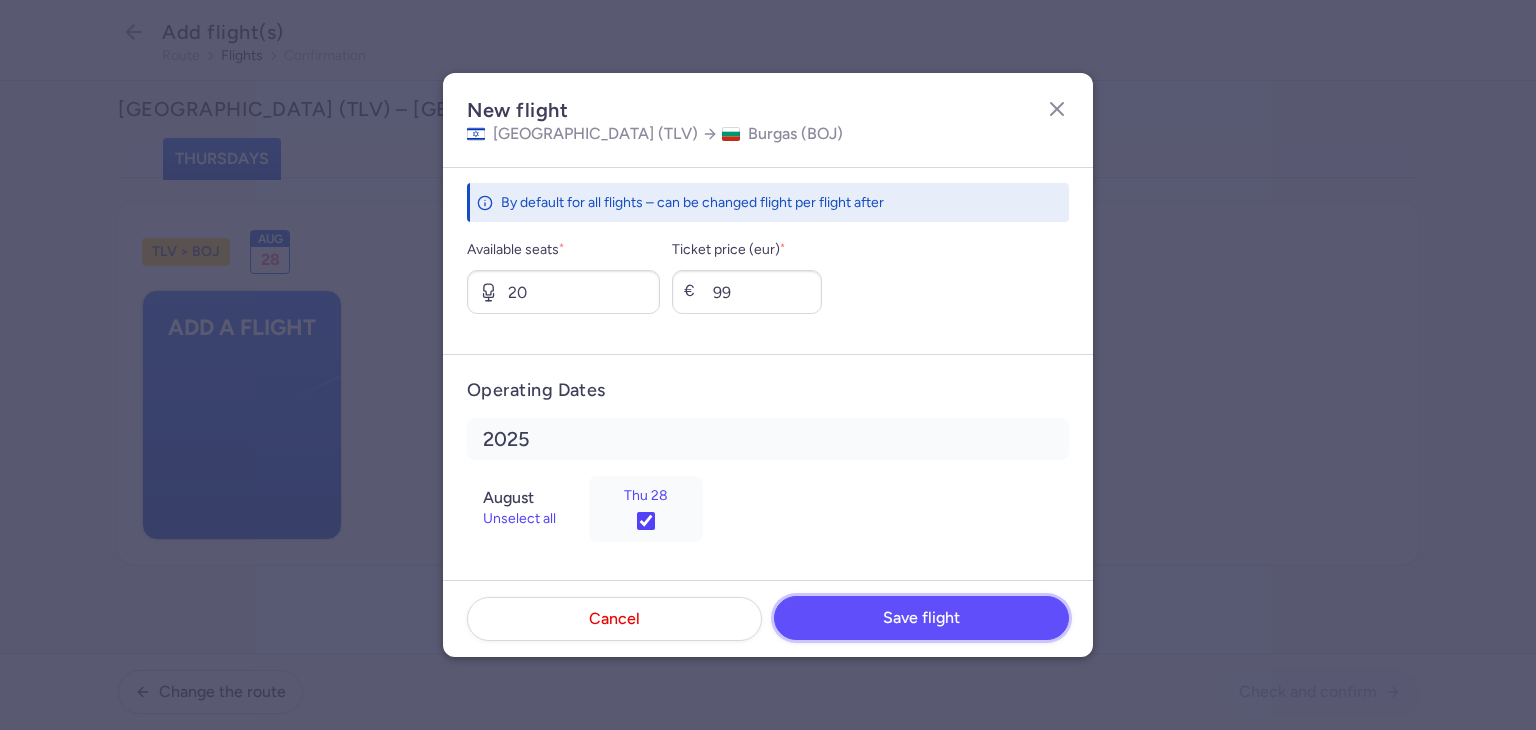 click on "Save flight" at bounding box center [921, 618] 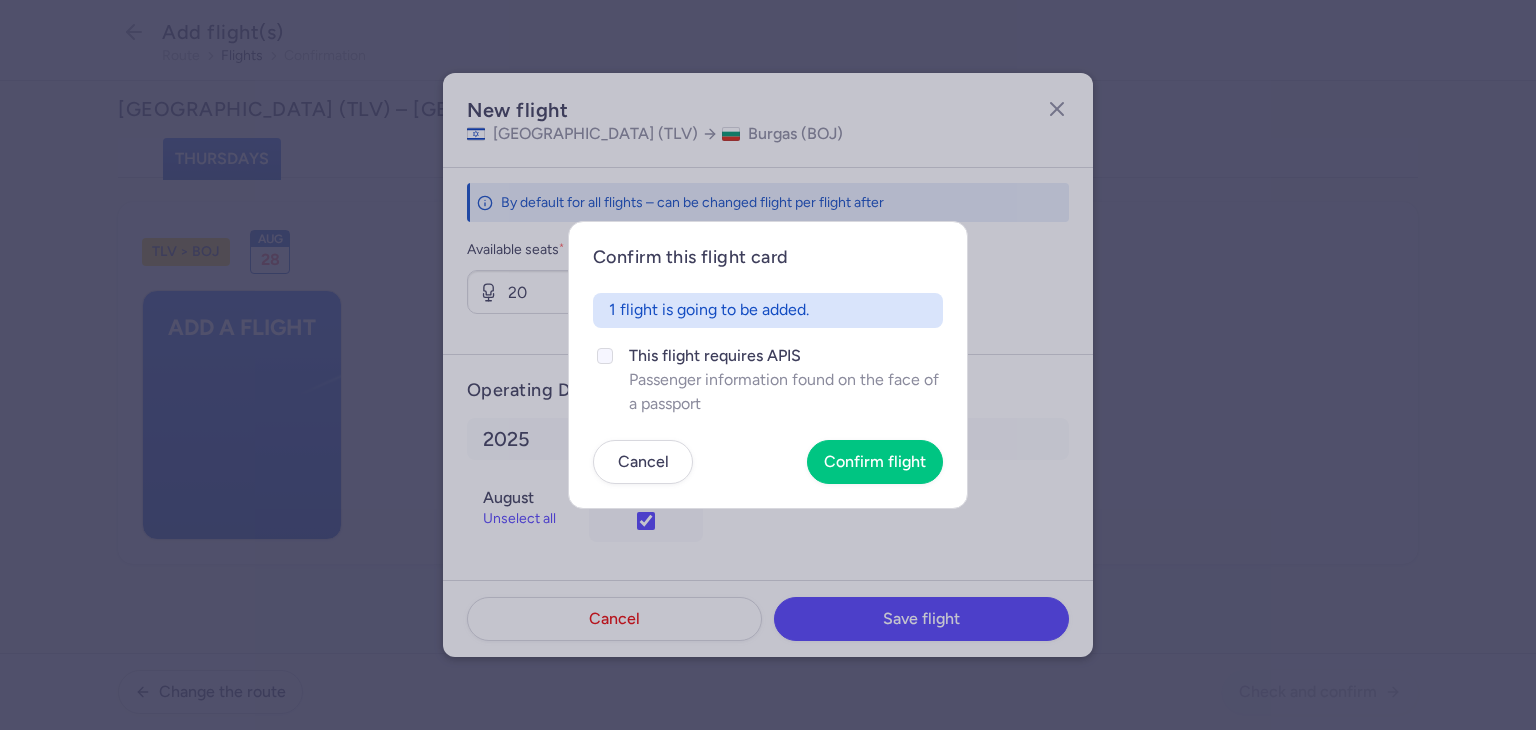 click on "This flight requires APIS" 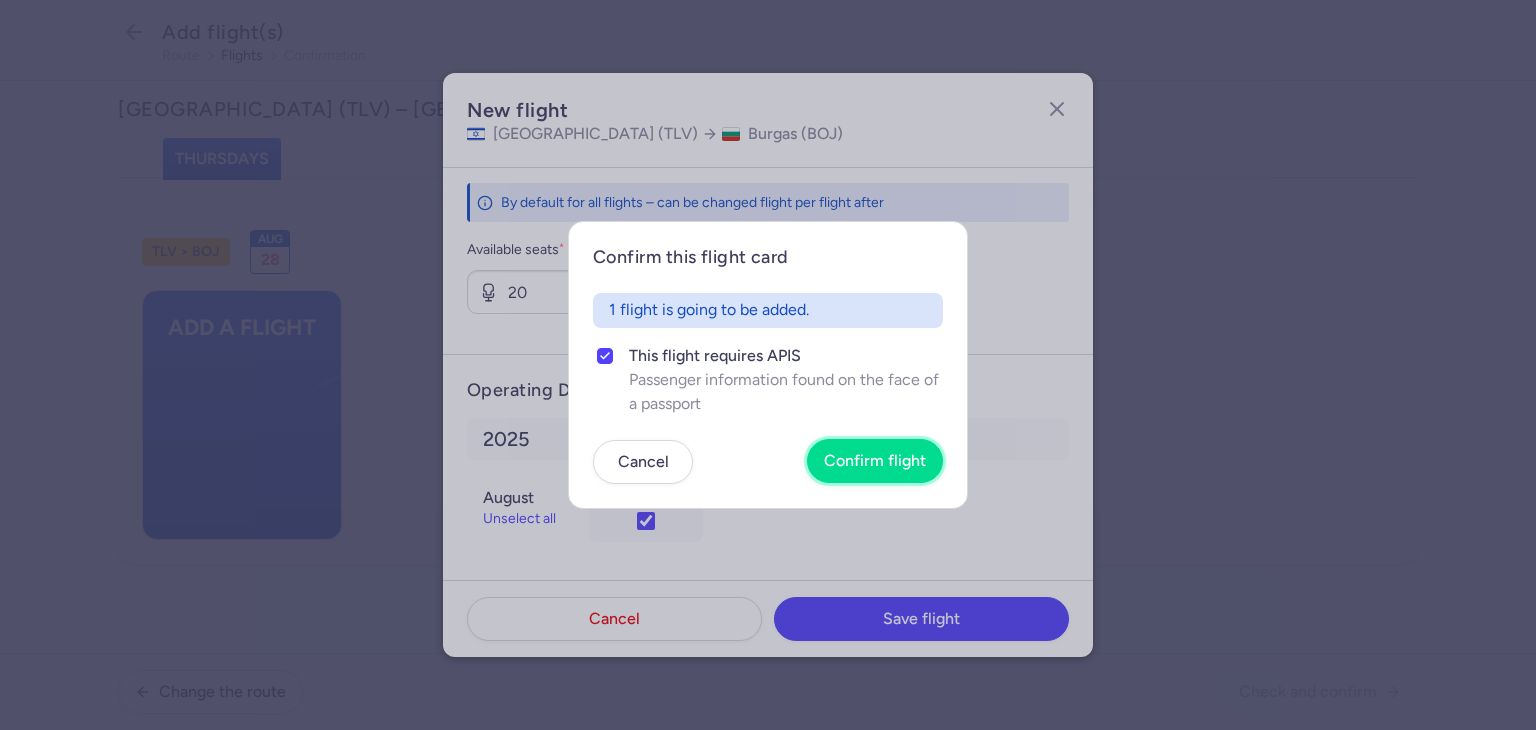 click on "Confirm flight" at bounding box center [875, 461] 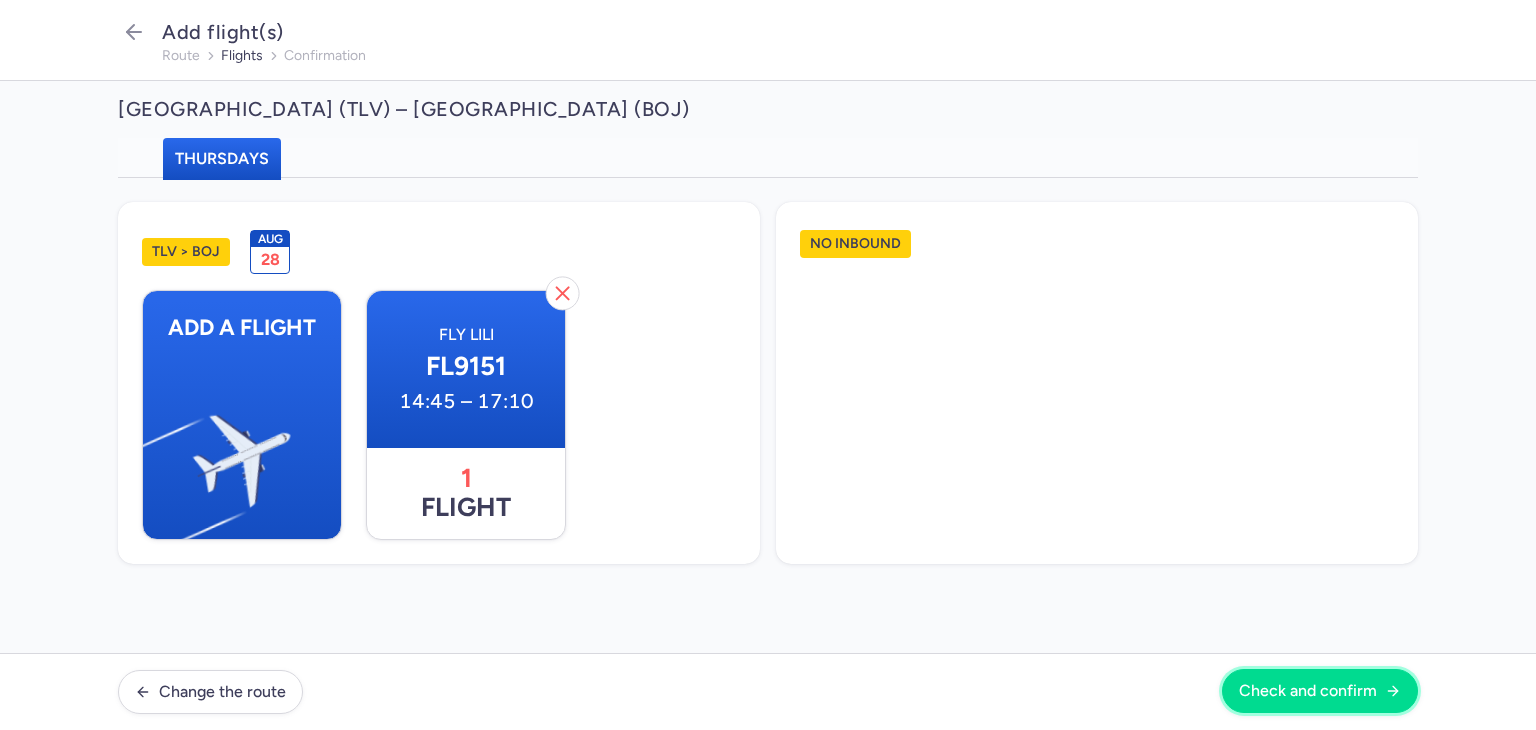 click on "Check and confirm" at bounding box center (1308, 691) 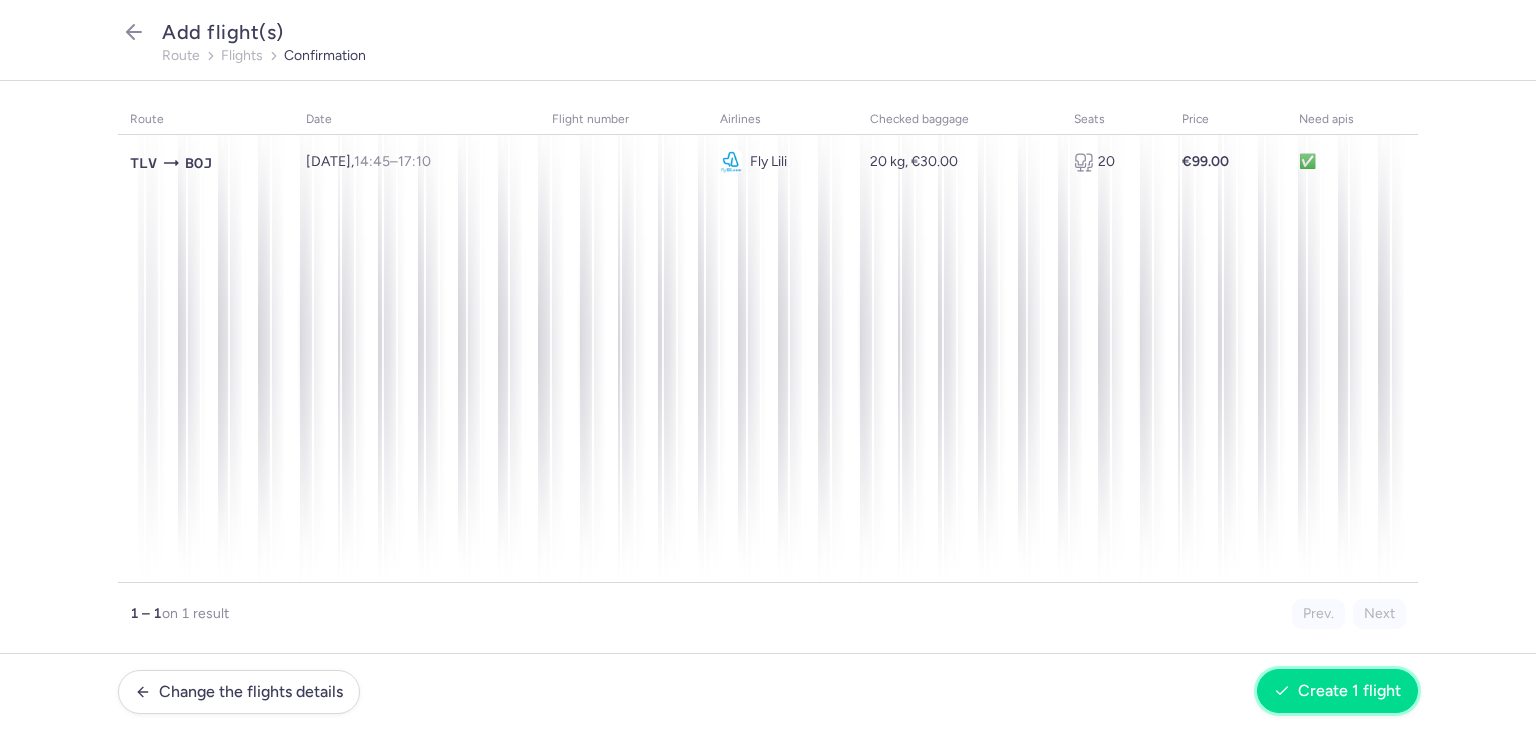 click on "Create 1 flight" at bounding box center (1349, 691) 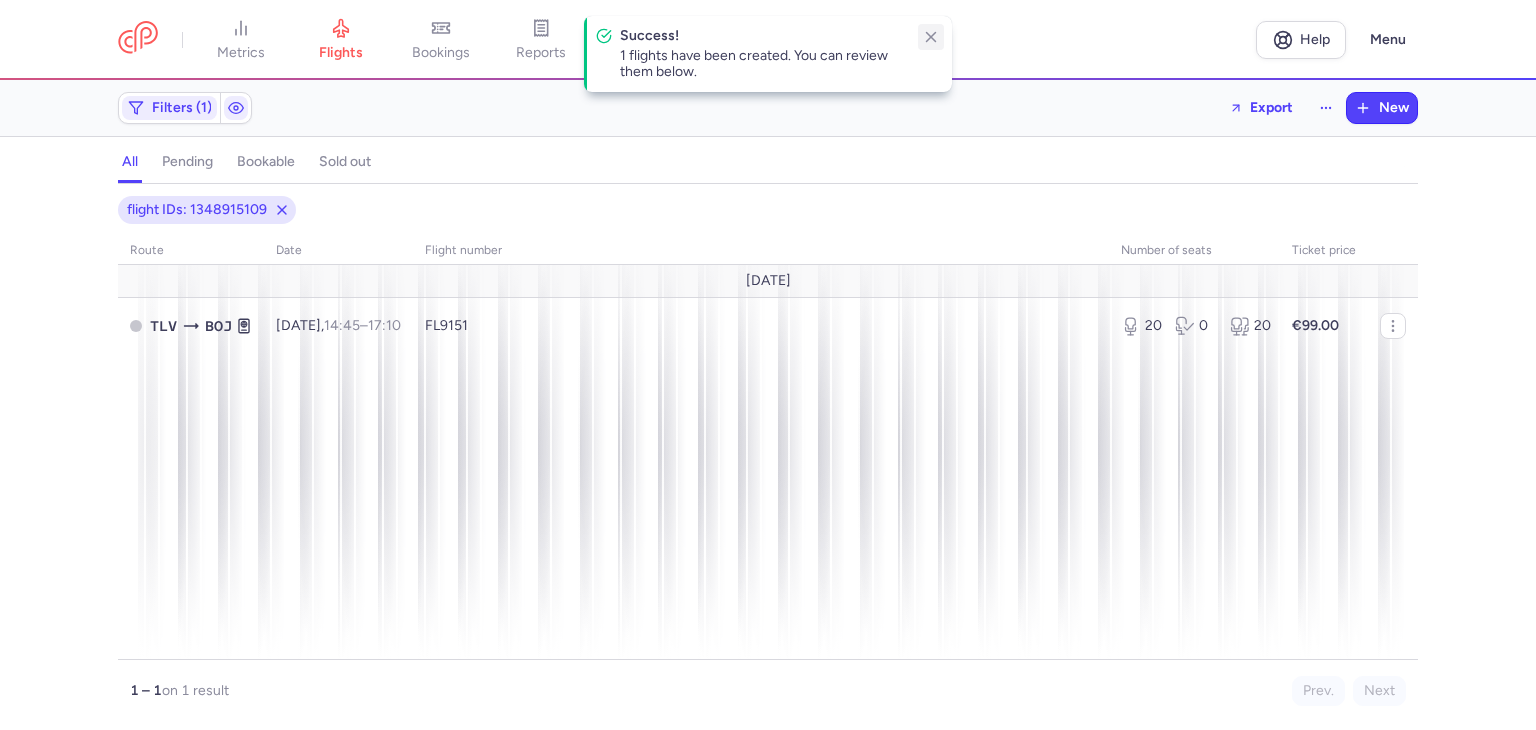 click 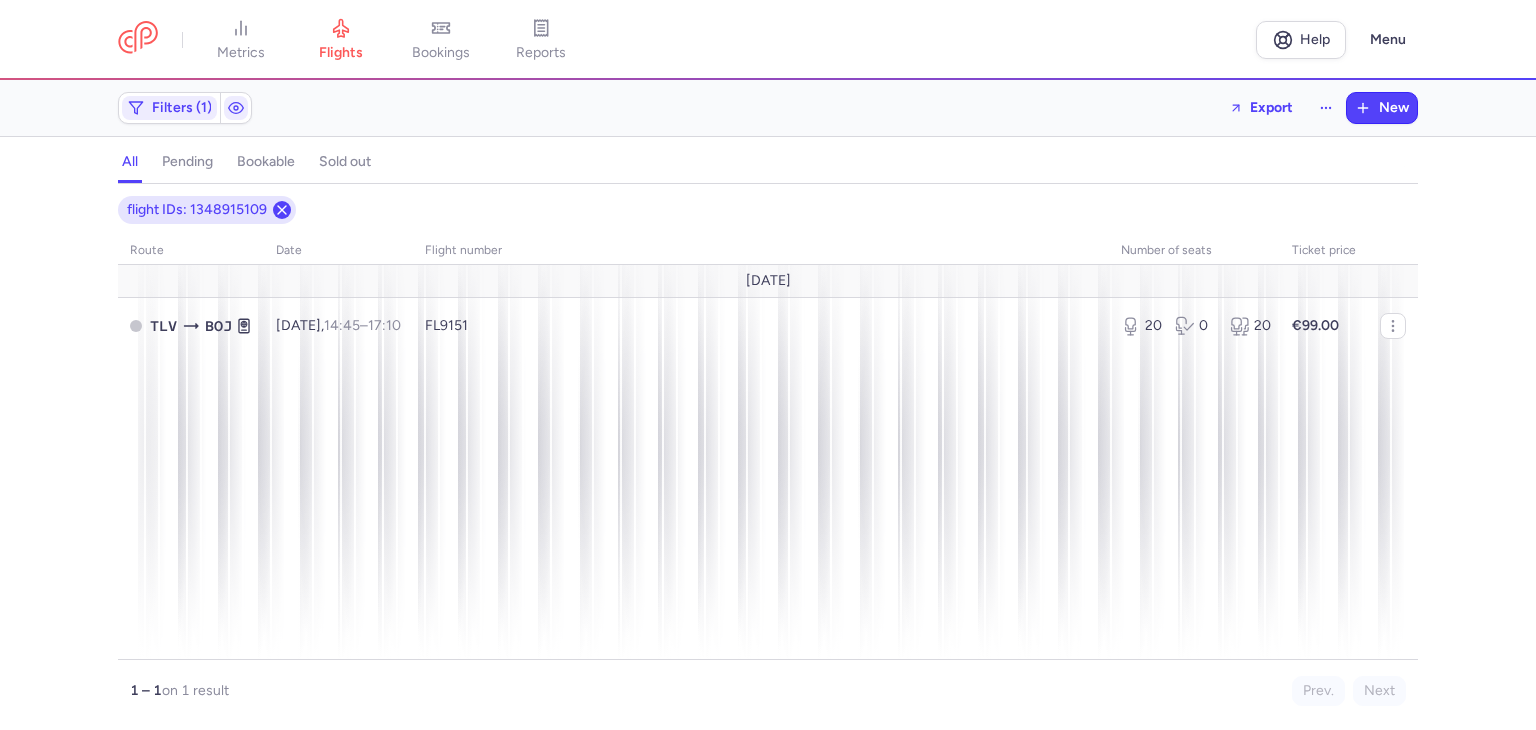 click 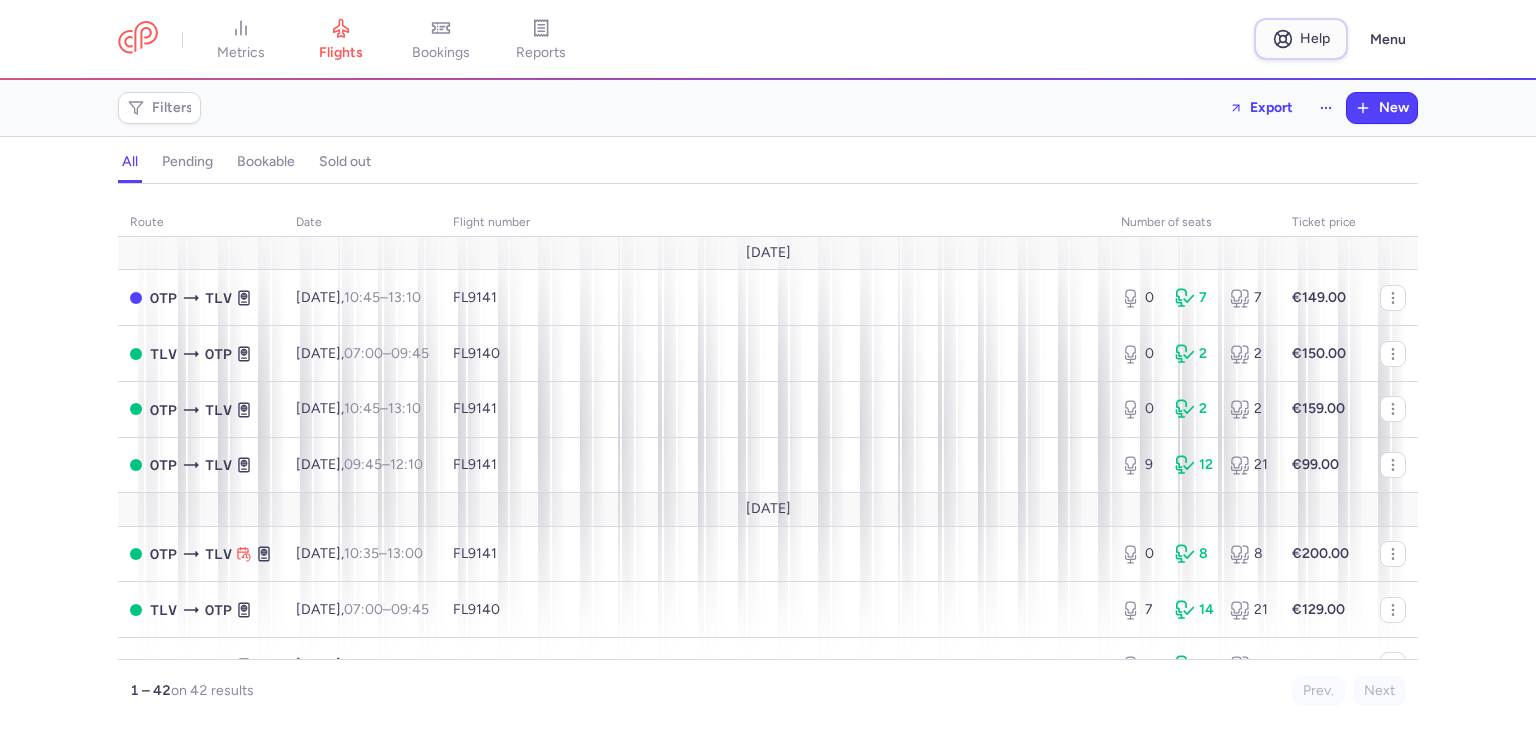 click 